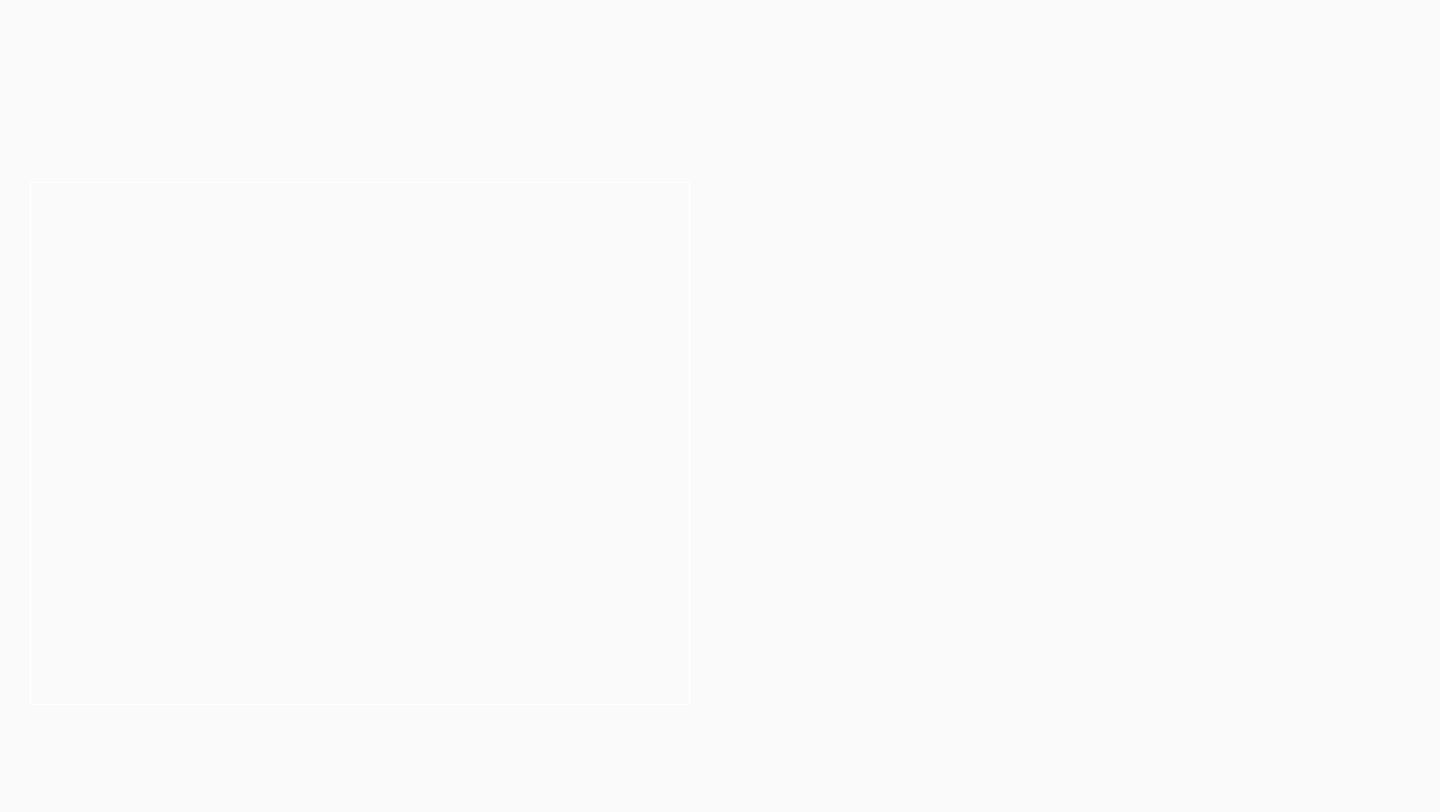 scroll, scrollTop: 0, scrollLeft: 0, axis: both 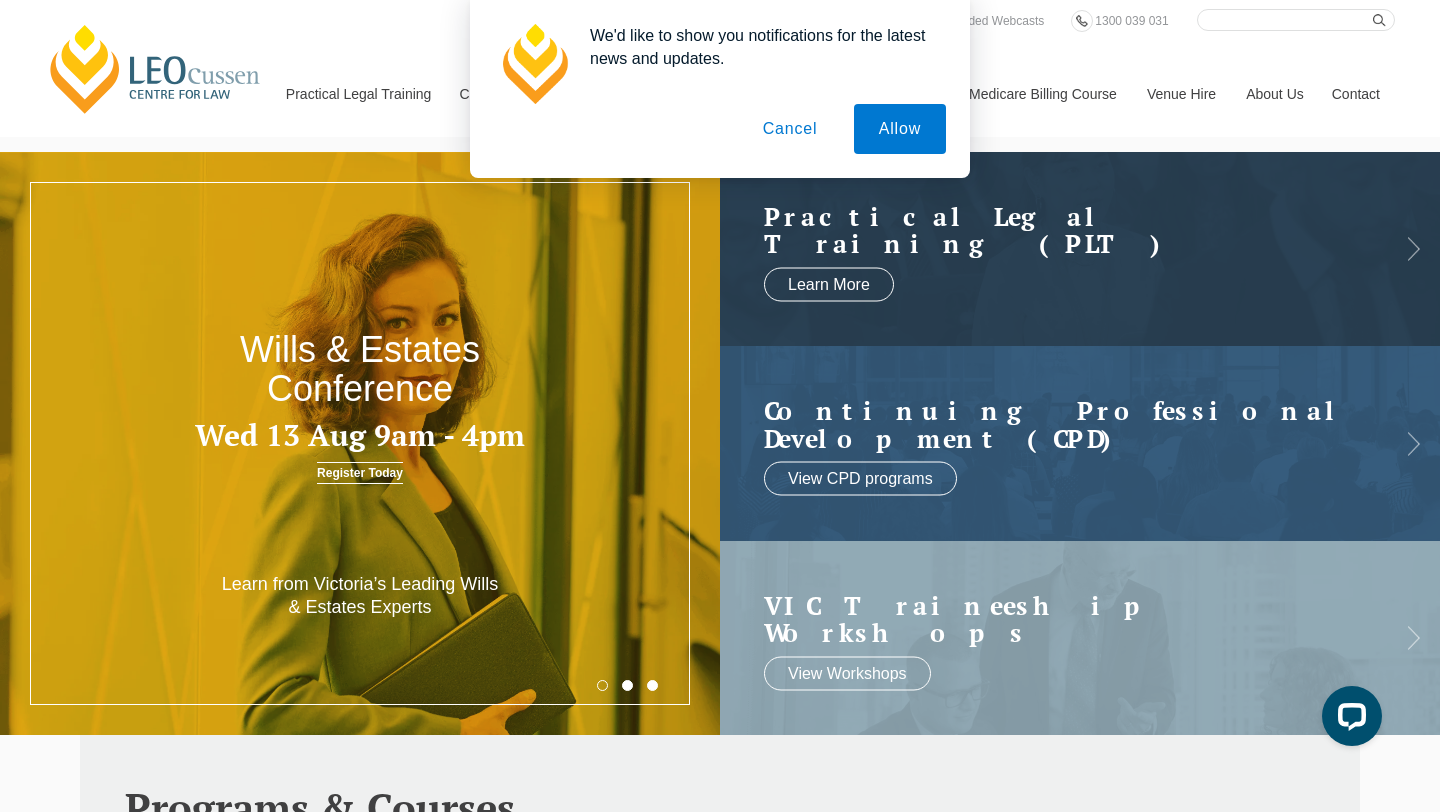 click on "Cancel" at bounding box center (790, 129) 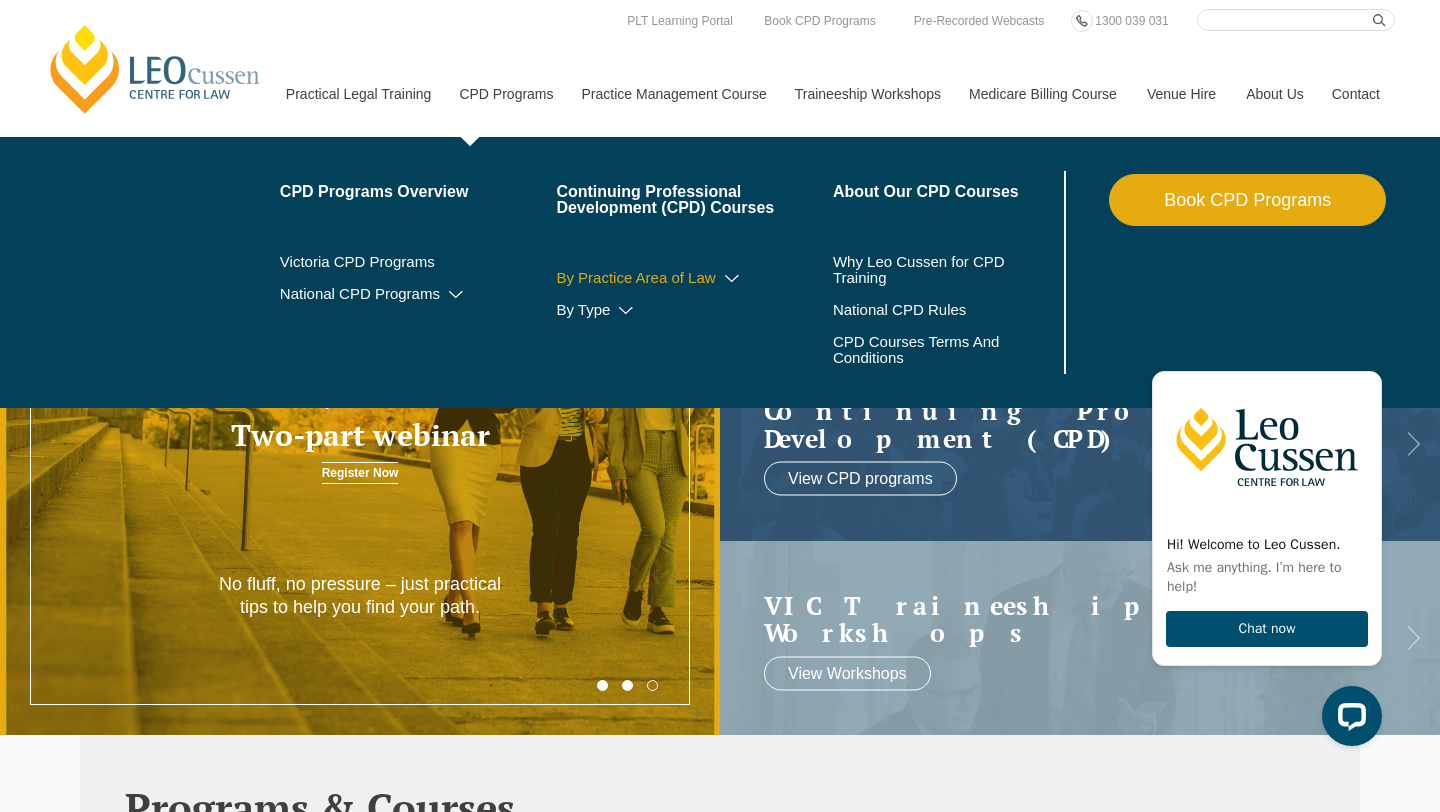 click at bounding box center (732, 279) 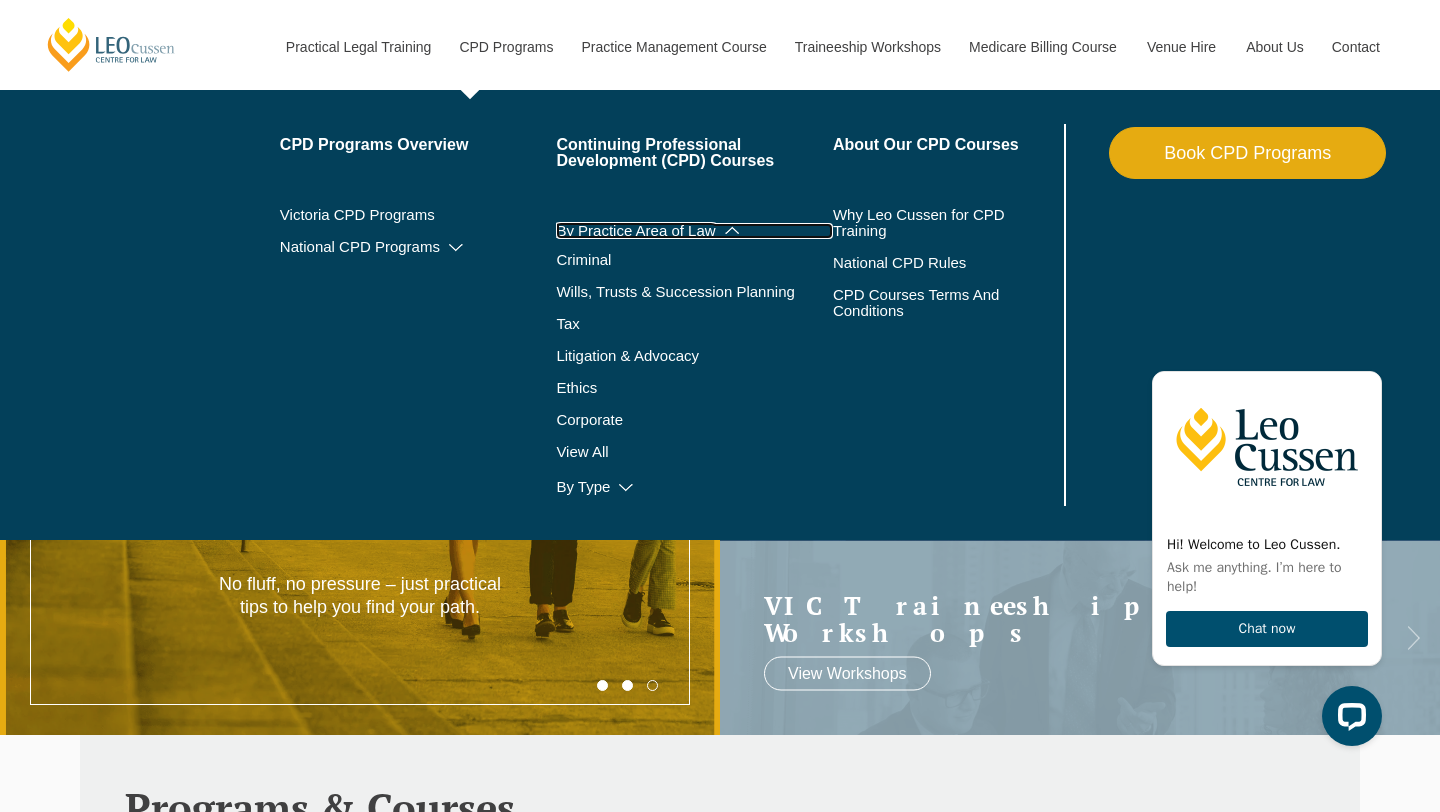 scroll, scrollTop: 23, scrollLeft: 0, axis: vertical 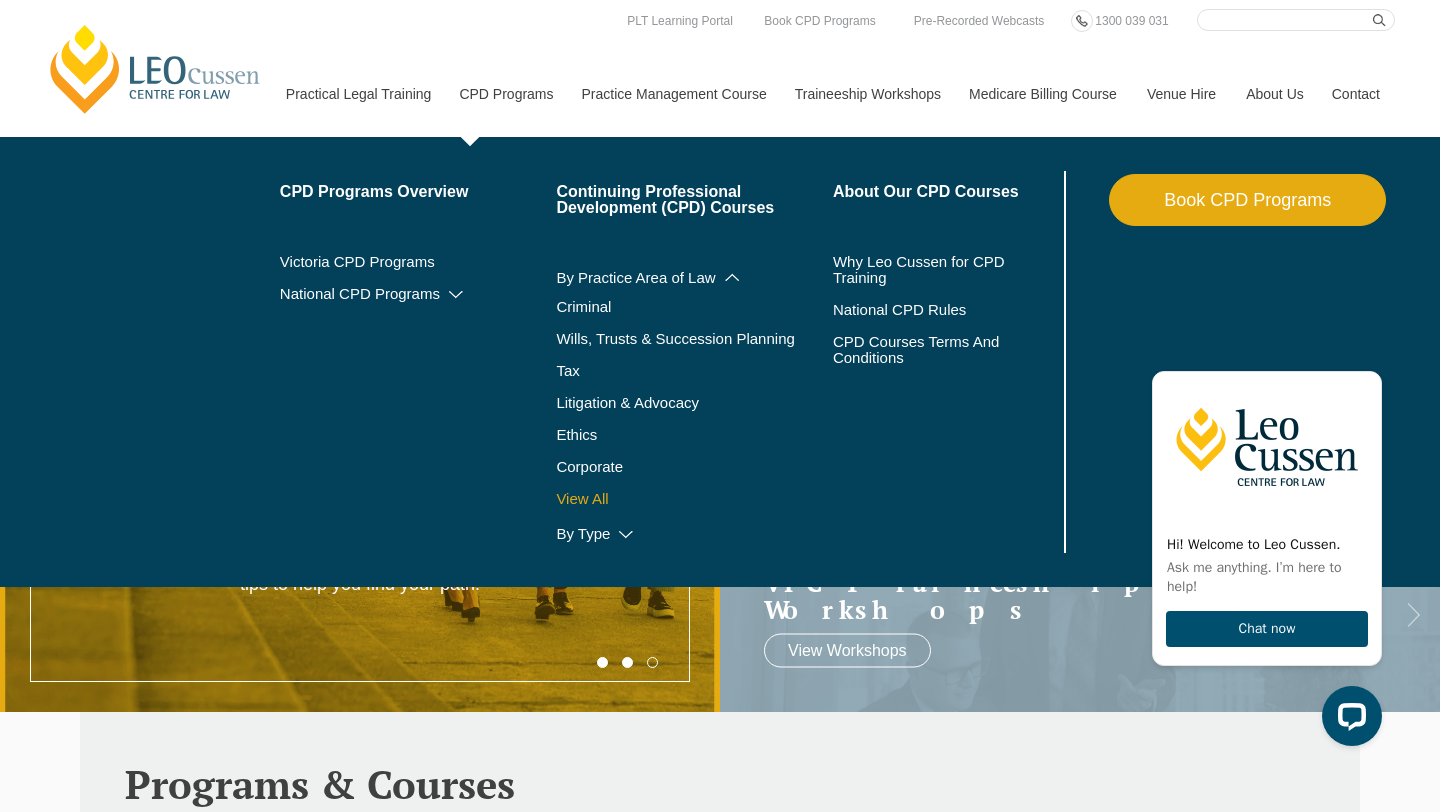 click on "View All" at bounding box center (694, 499) 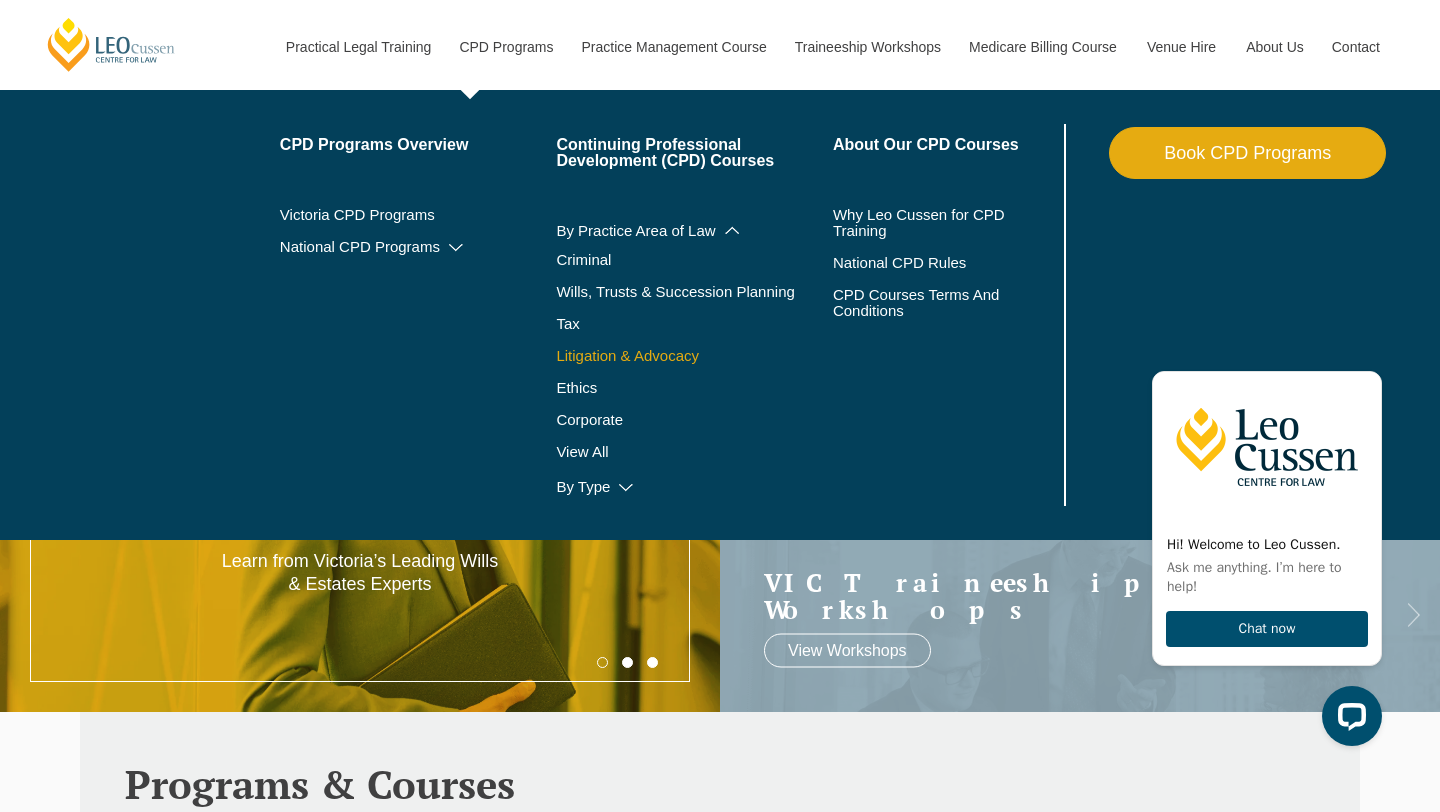 scroll, scrollTop: 48, scrollLeft: 0, axis: vertical 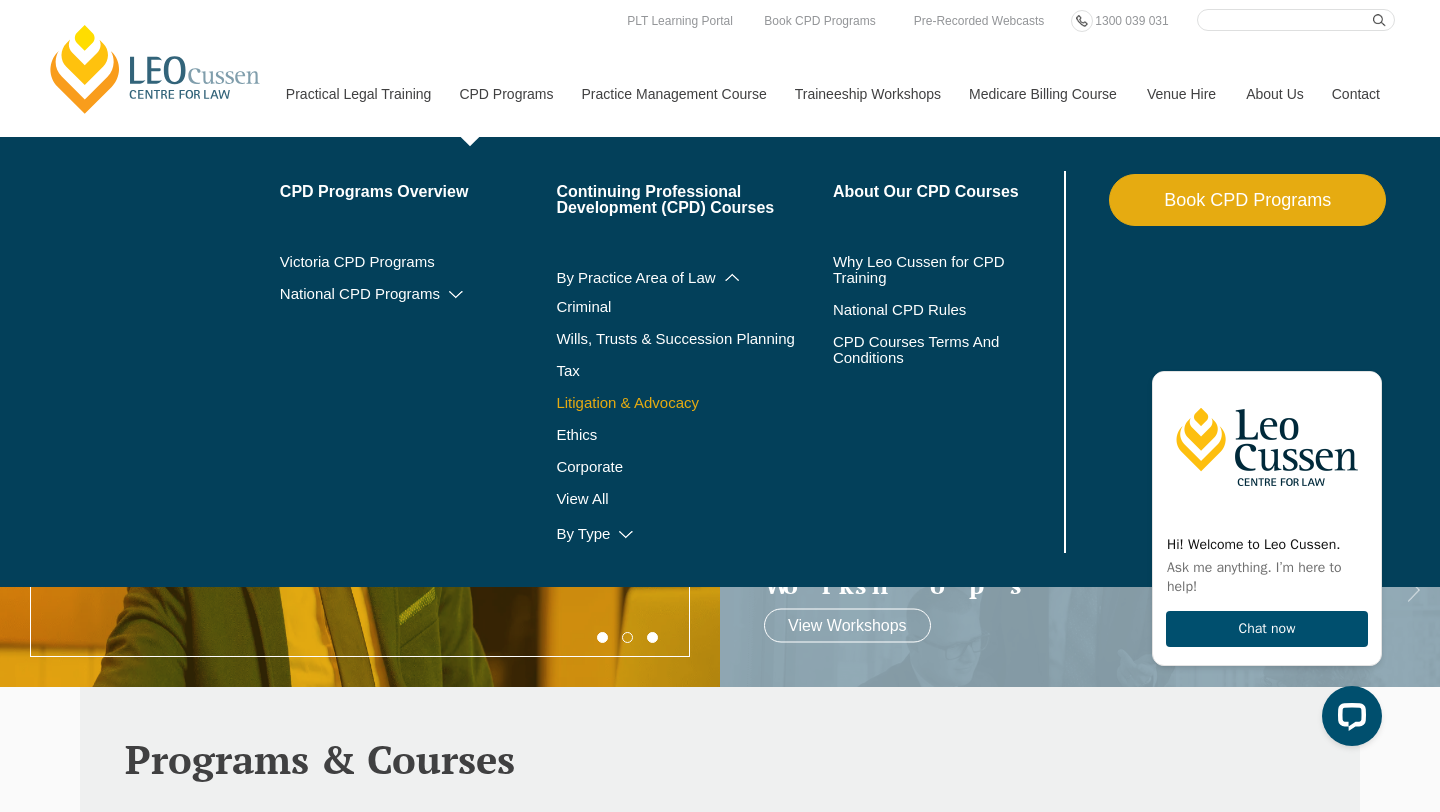 click on "Litigation & Advocacy" at bounding box center [694, 403] 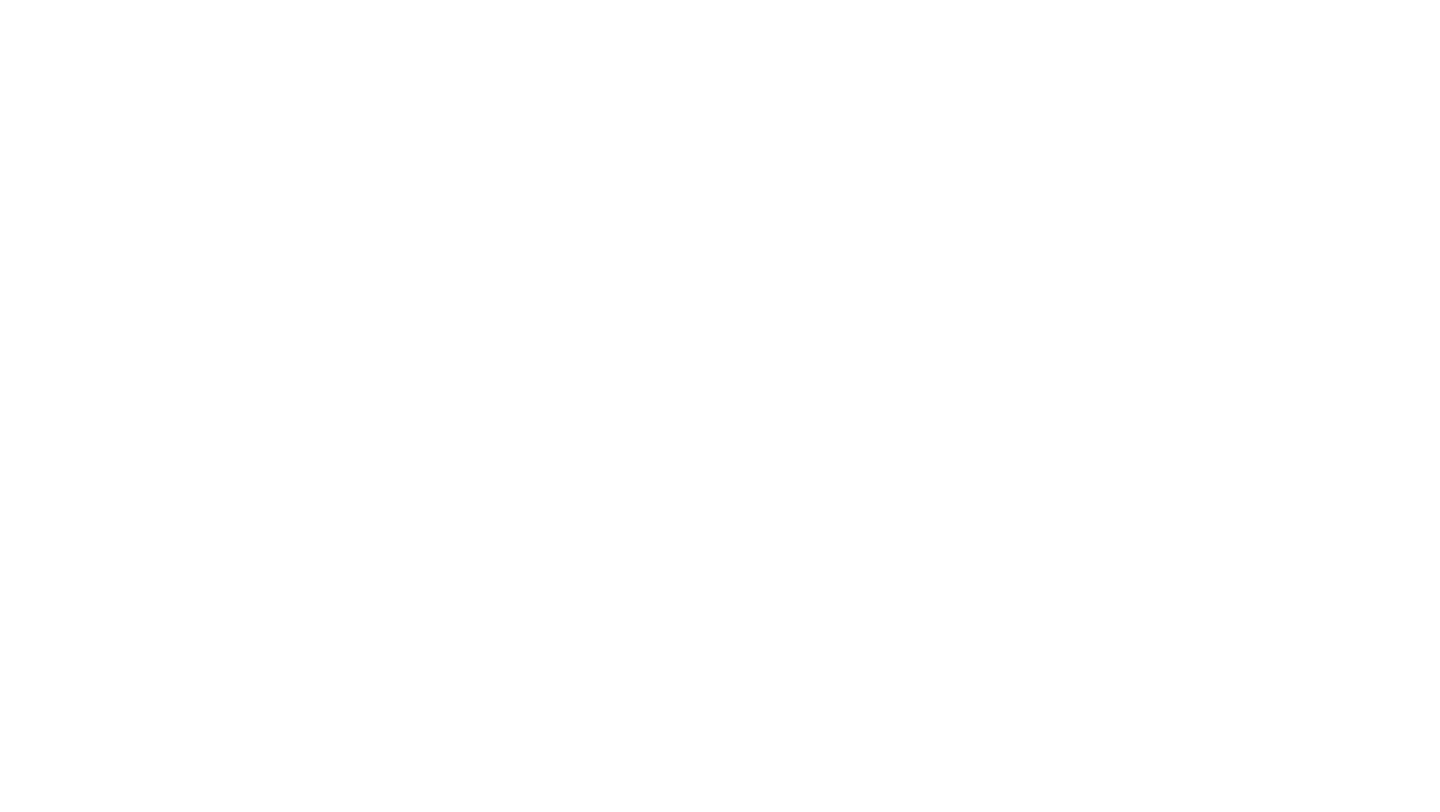 scroll, scrollTop: 0, scrollLeft: 0, axis: both 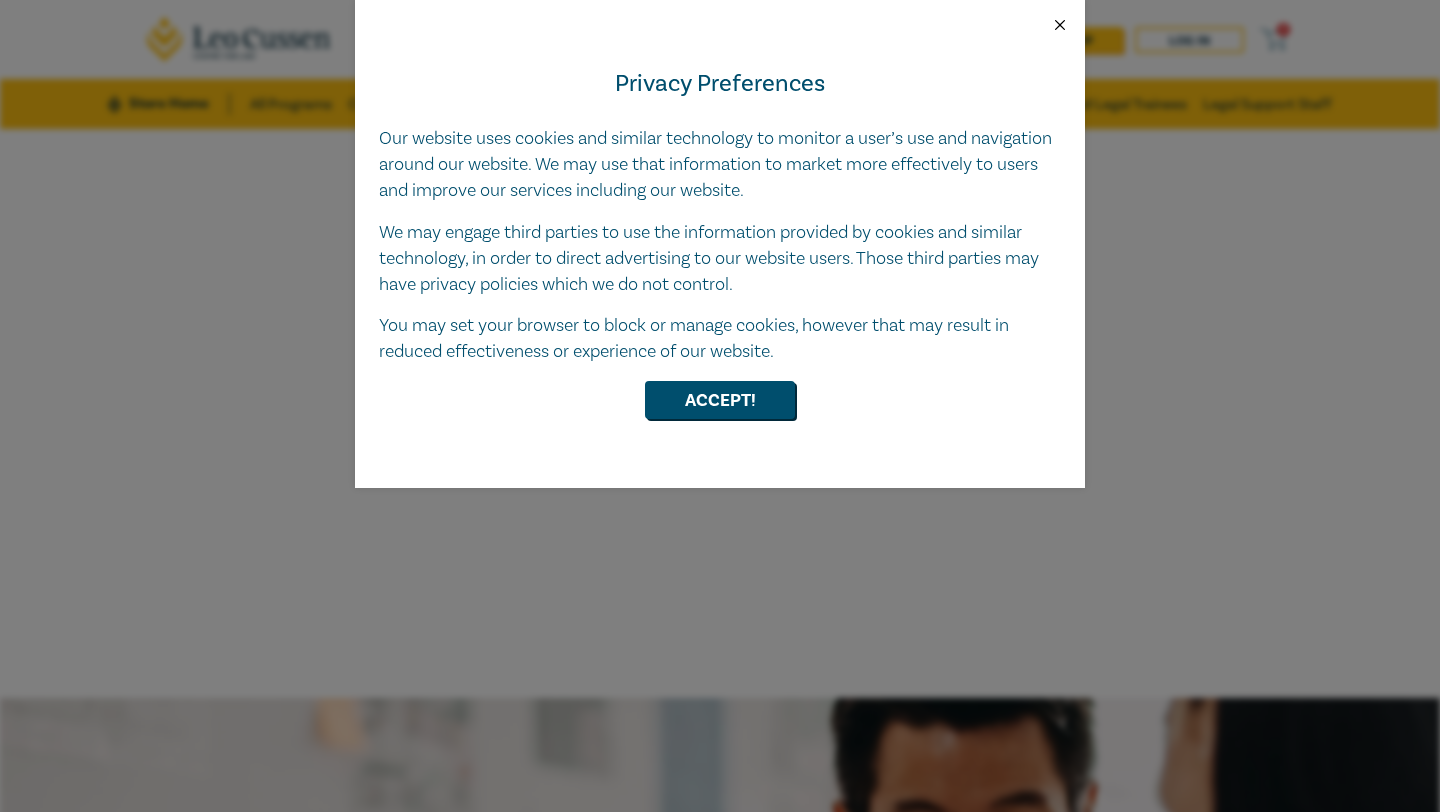click at bounding box center (1060, 25) 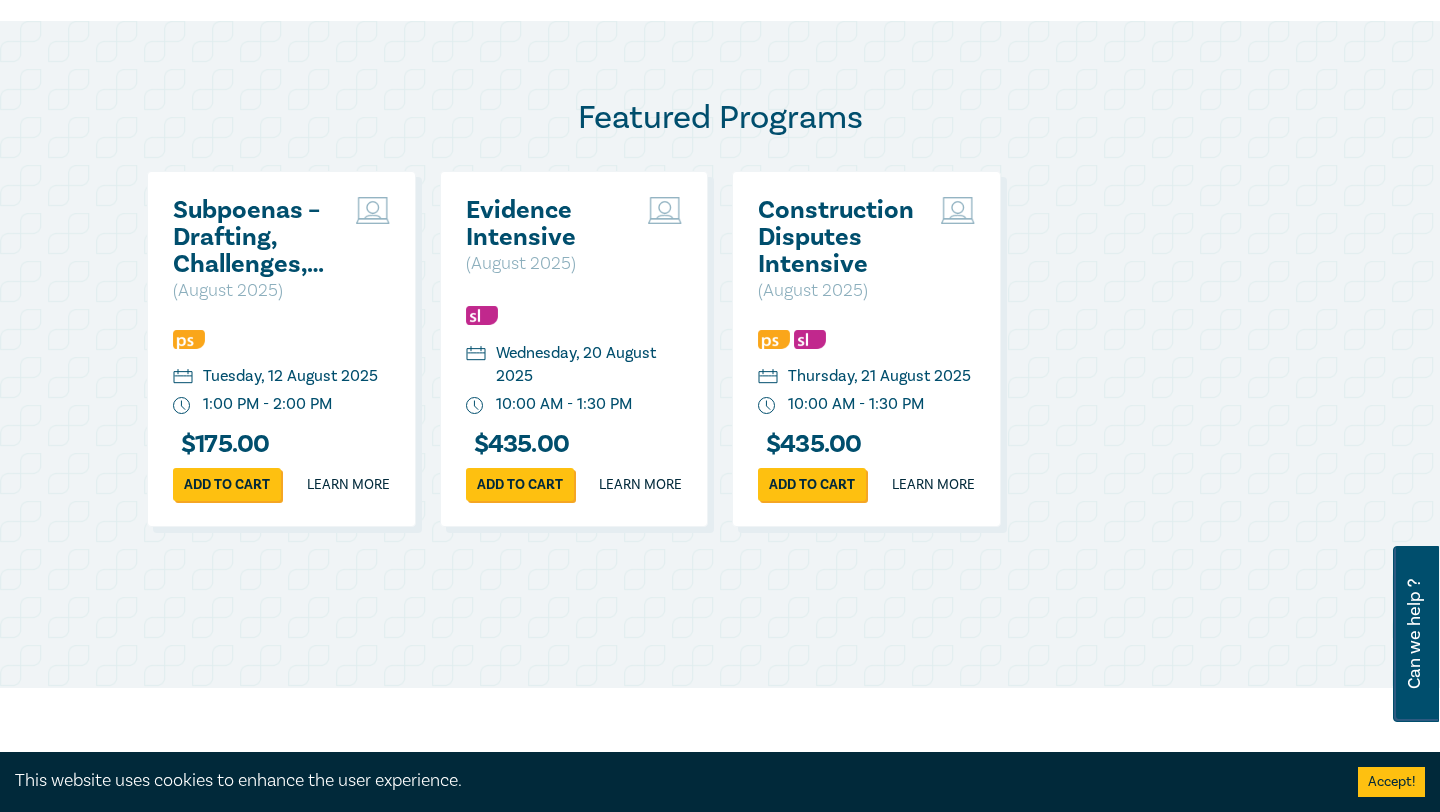scroll, scrollTop: 984, scrollLeft: 0, axis: vertical 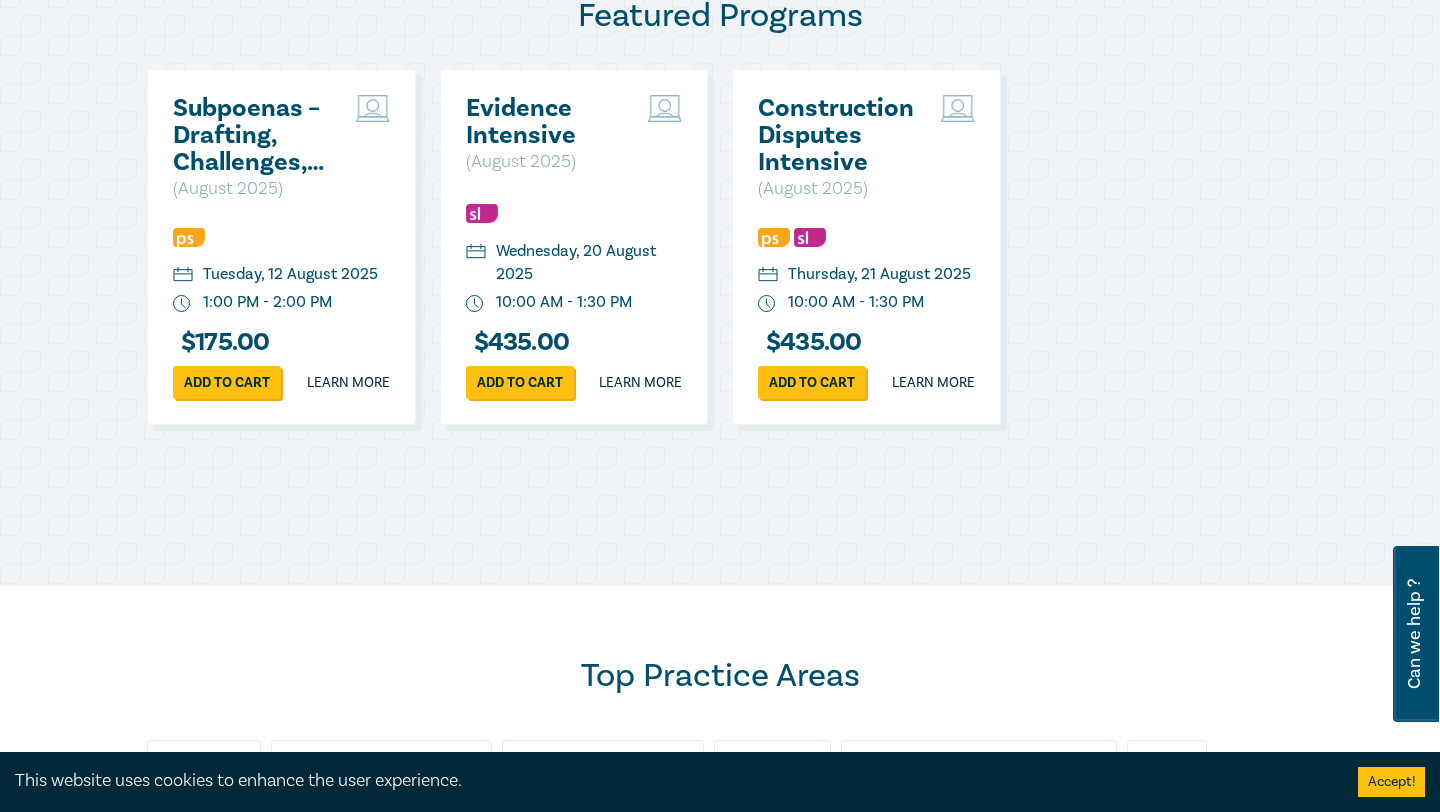 click on "Subpoenas – Drafting, Challenges, and Strategies" at bounding box center (259, 135) 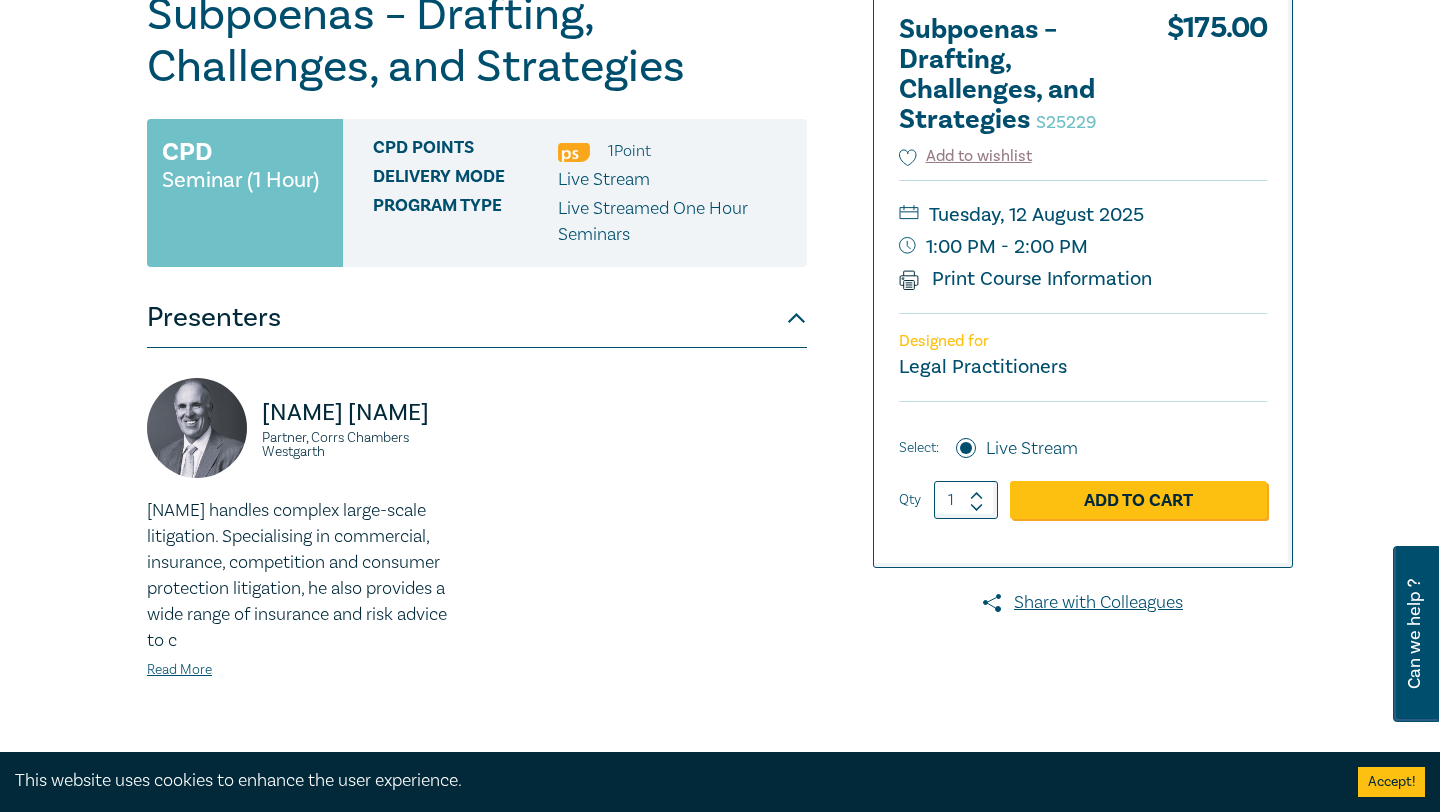 scroll, scrollTop: 307, scrollLeft: 0, axis: vertical 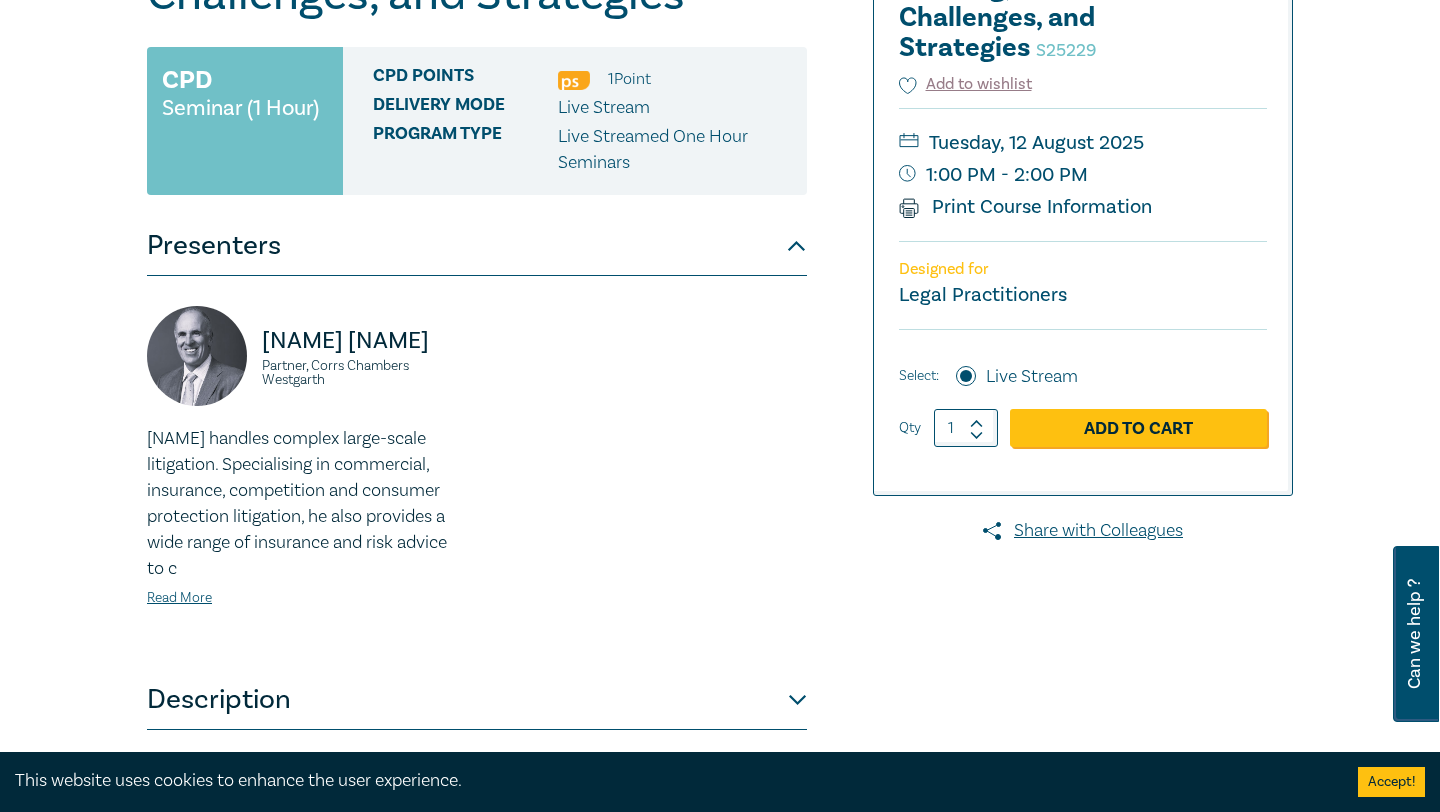 click on "[NAME] handles complex large-scale litigation. Specialising in commercial, insurance, competition and consumer protection litigation, he also provides a wide range of insurance and risk advice to c" at bounding box center (306, 504) 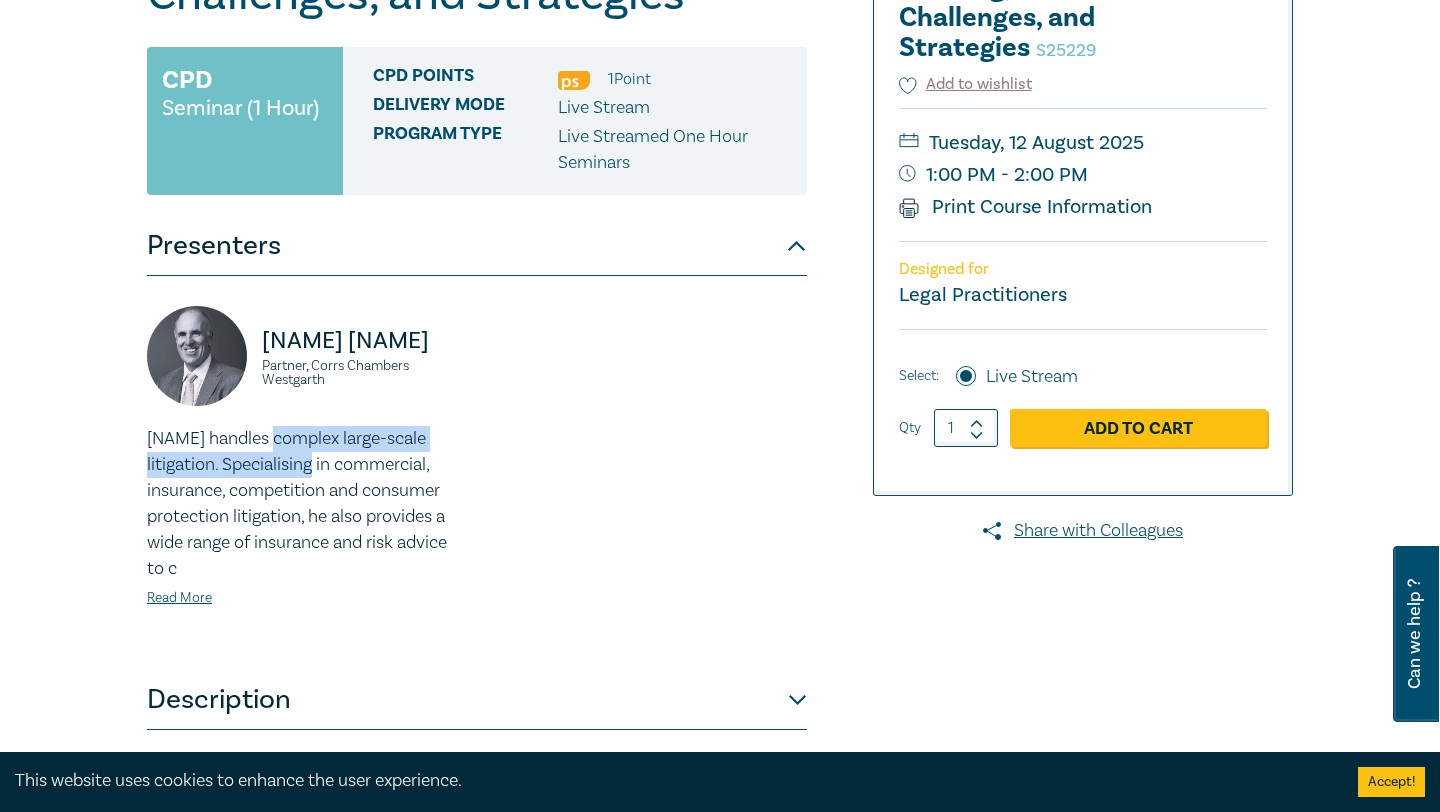 drag, startPoint x: 291, startPoint y: 446, endPoint x: 263, endPoint y: 457, distance: 30.083218 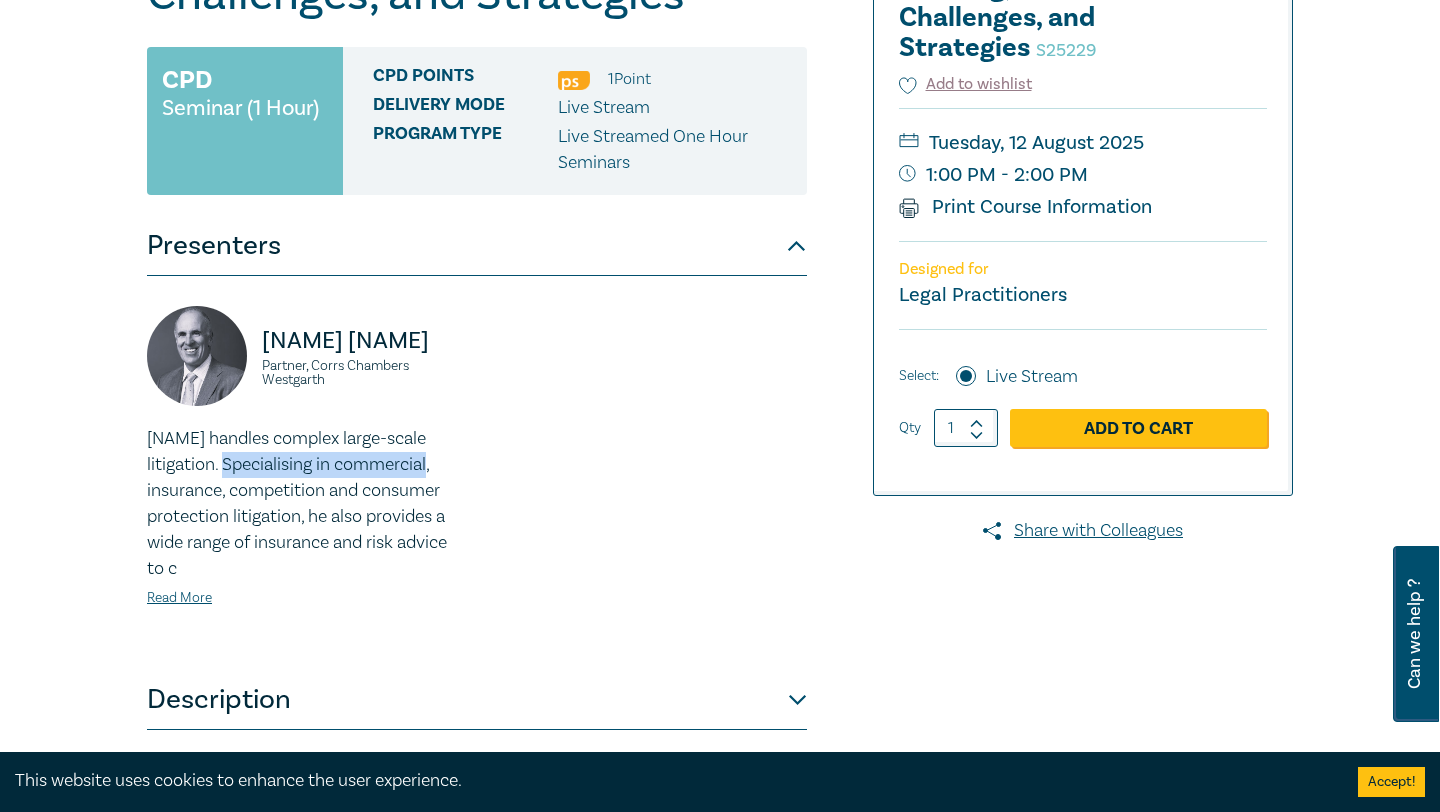 drag, startPoint x: 263, startPoint y: 457, endPoint x: 364, endPoint y: 456, distance: 101.00495 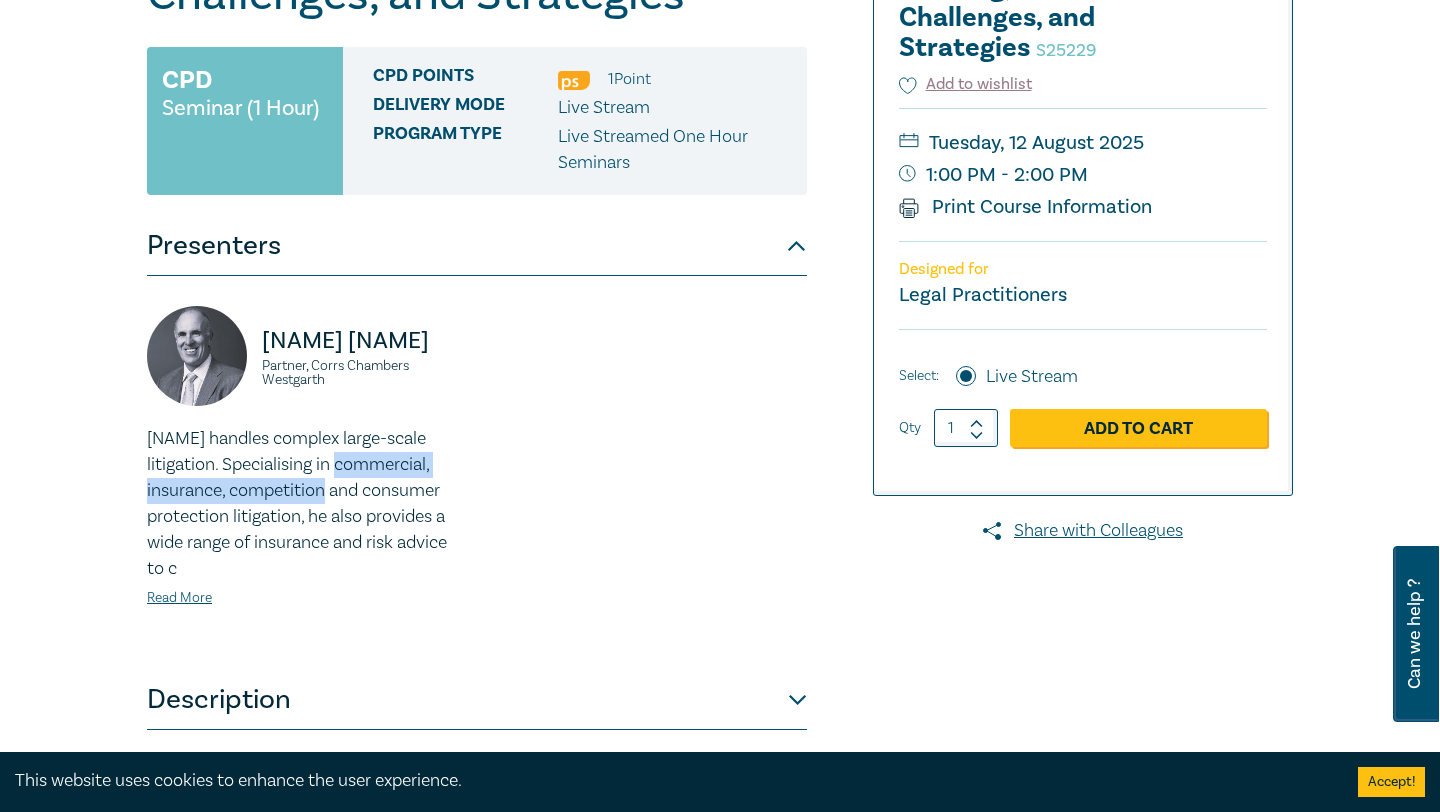 drag, startPoint x: 364, startPoint y: 456, endPoint x: 292, endPoint y: 482, distance: 76.55064 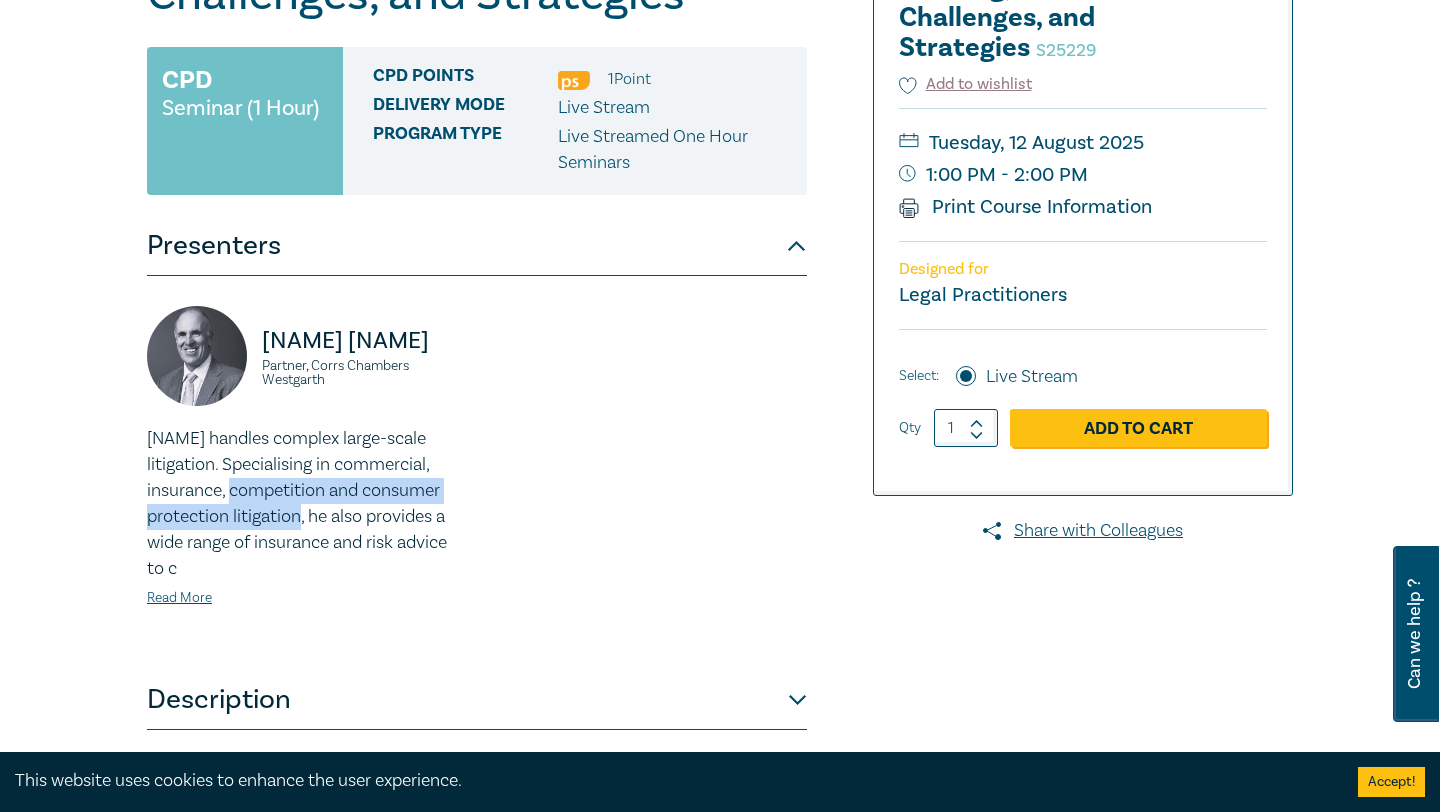 drag, startPoint x: 292, startPoint y: 482, endPoint x: 278, endPoint y: 510, distance: 31.304953 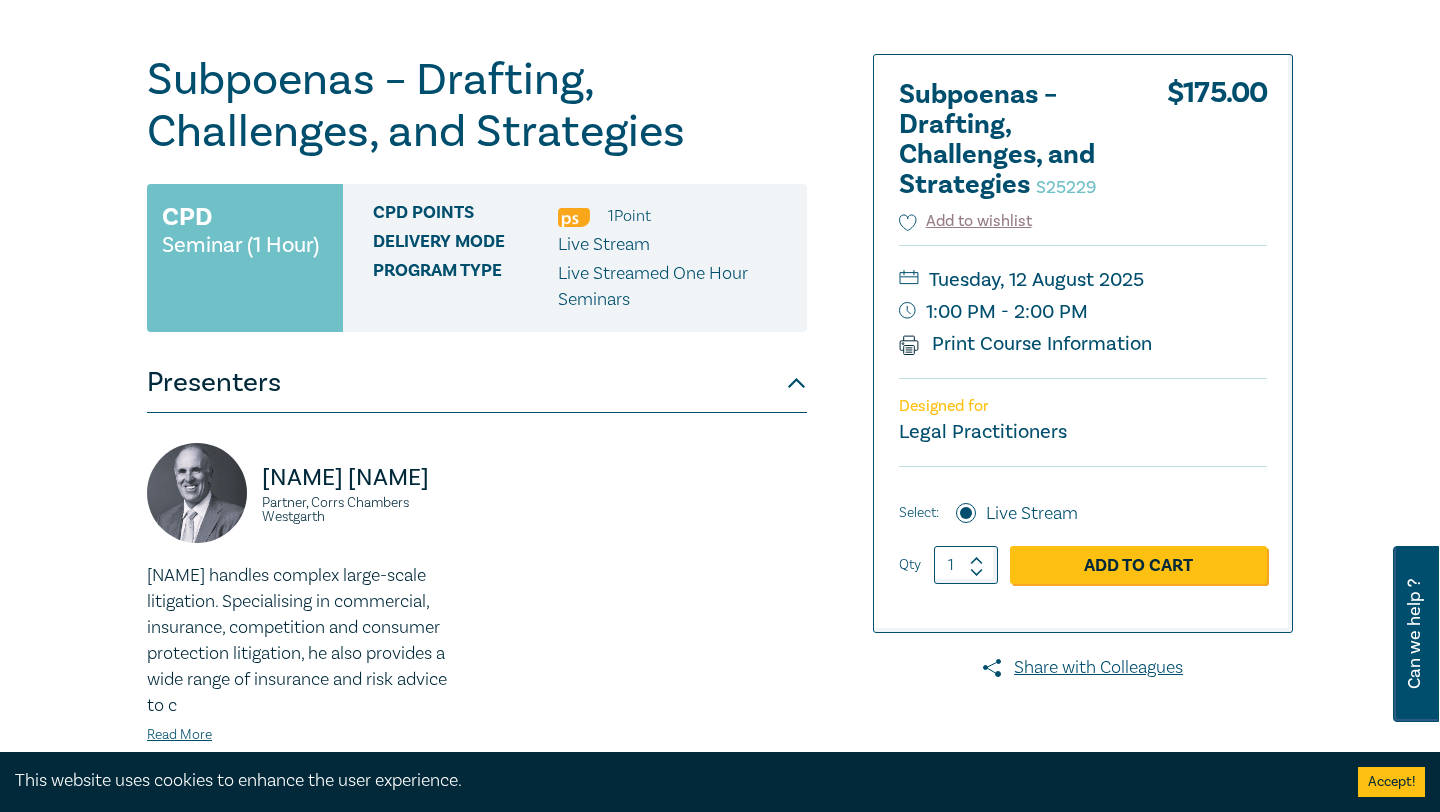 scroll, scrollTop: 174, scrollLeft: 0, axis: vertical 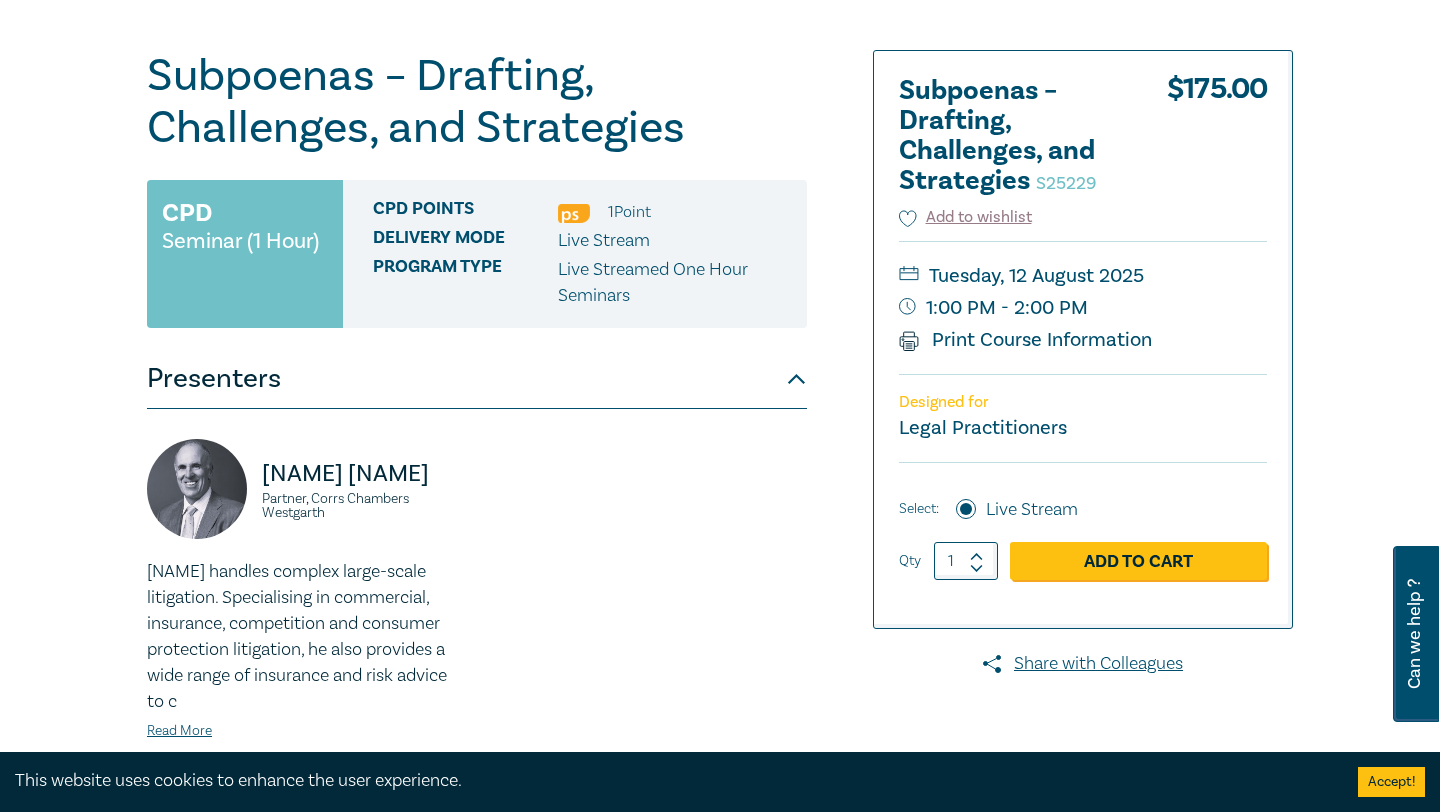 click on "Live Streamed One Hour Seminars" at bounding box center (675, 283) 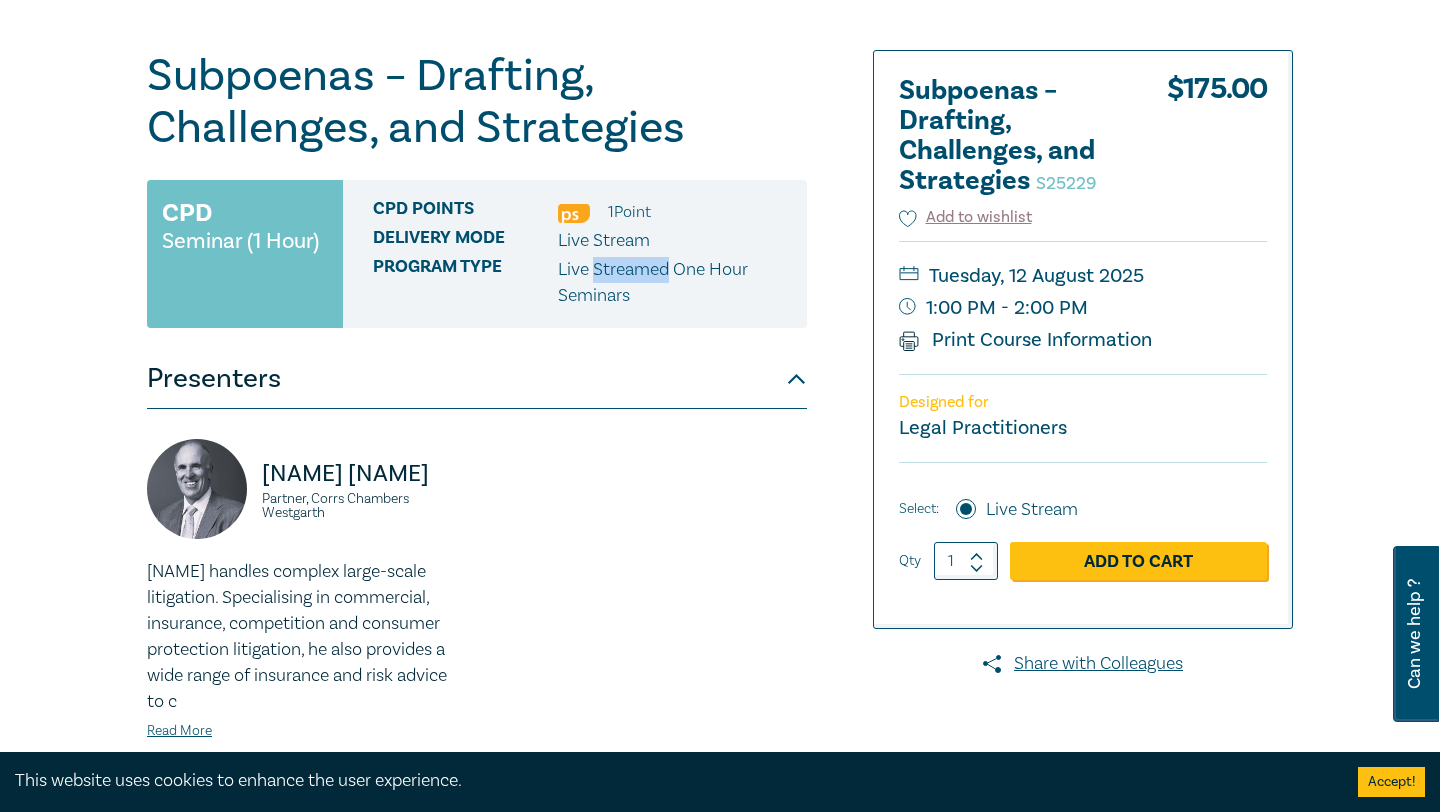 click on "Live Streamed One Hour Seminars" at bounding box center [675, 283] 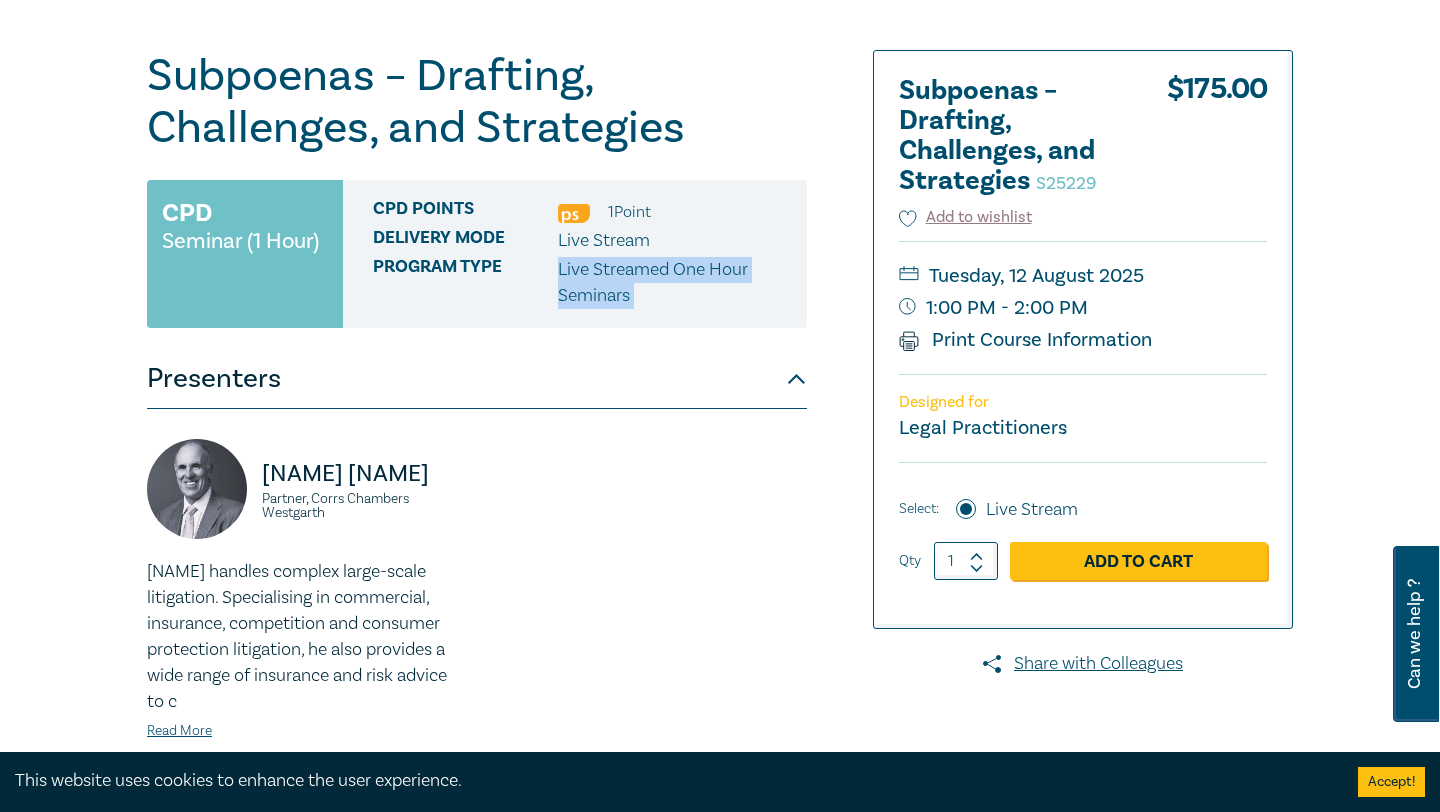 drag, startPoint x: 593, startPoint y: 273, endPoint x: 593, endPoint y: 285, distance: 12 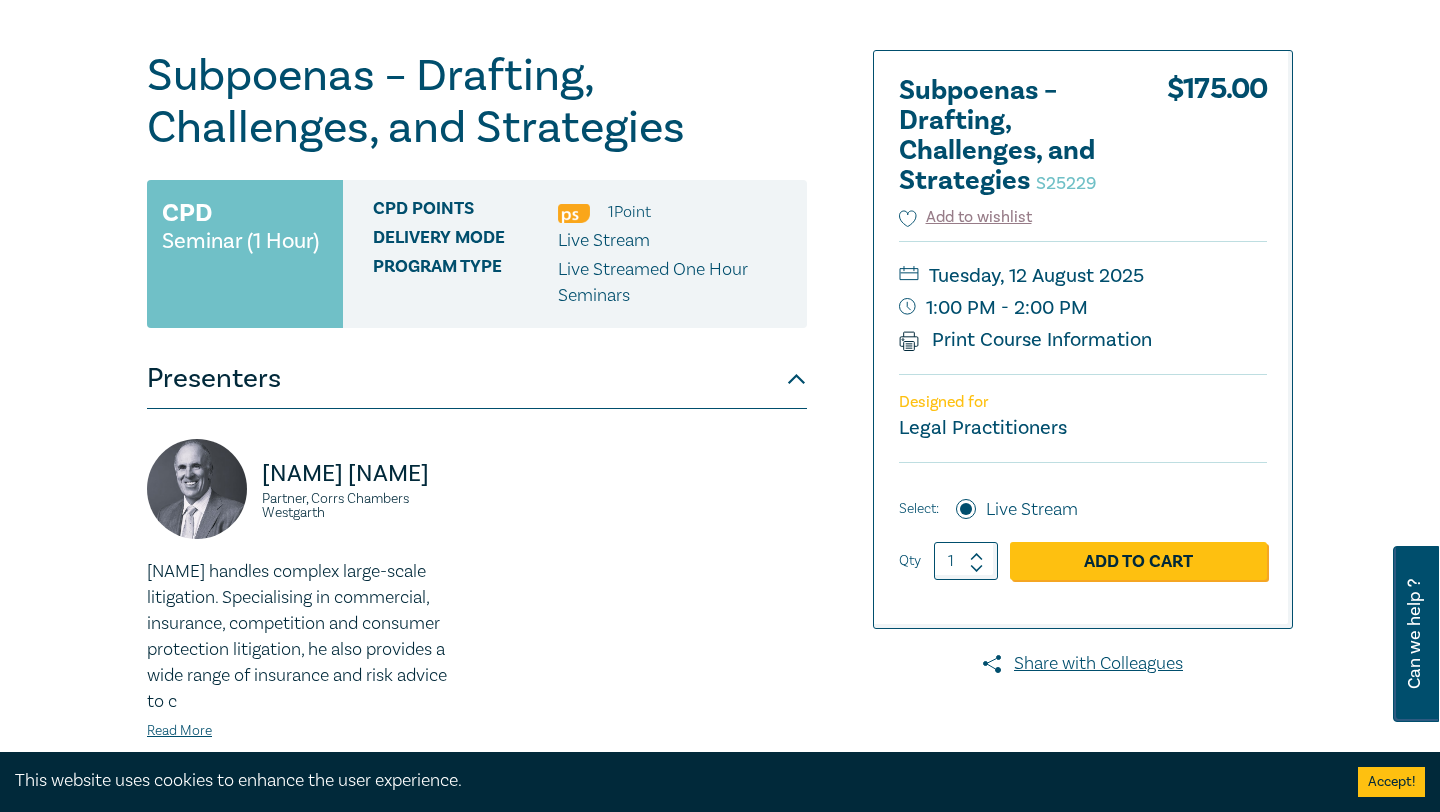 click on "Live Streamed One Hour Seminars" at bounding box center [675, 283] 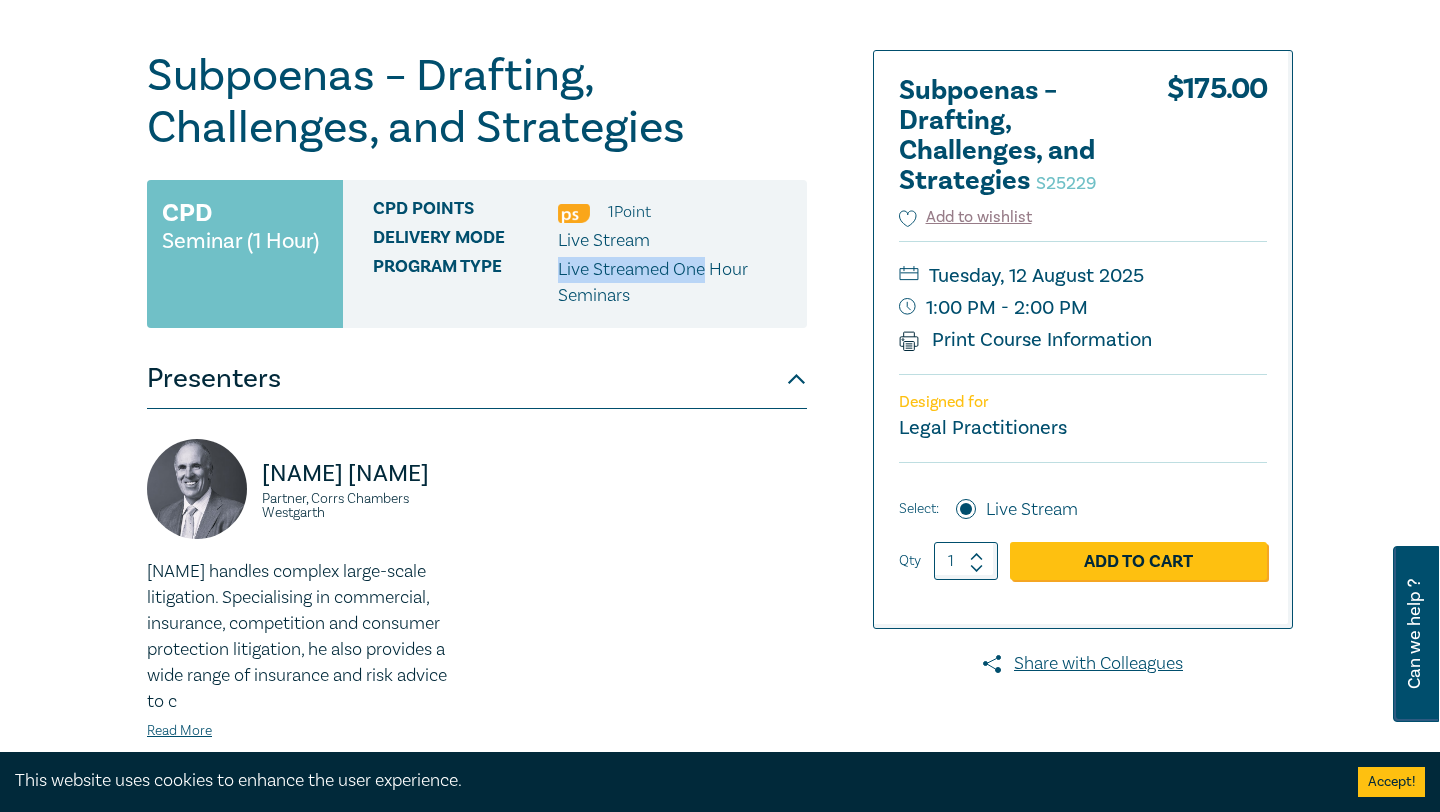 drag, startPoint x: 580, startPoint y: 278, endPoint x: 675, endPoint y: 278, distance: 95 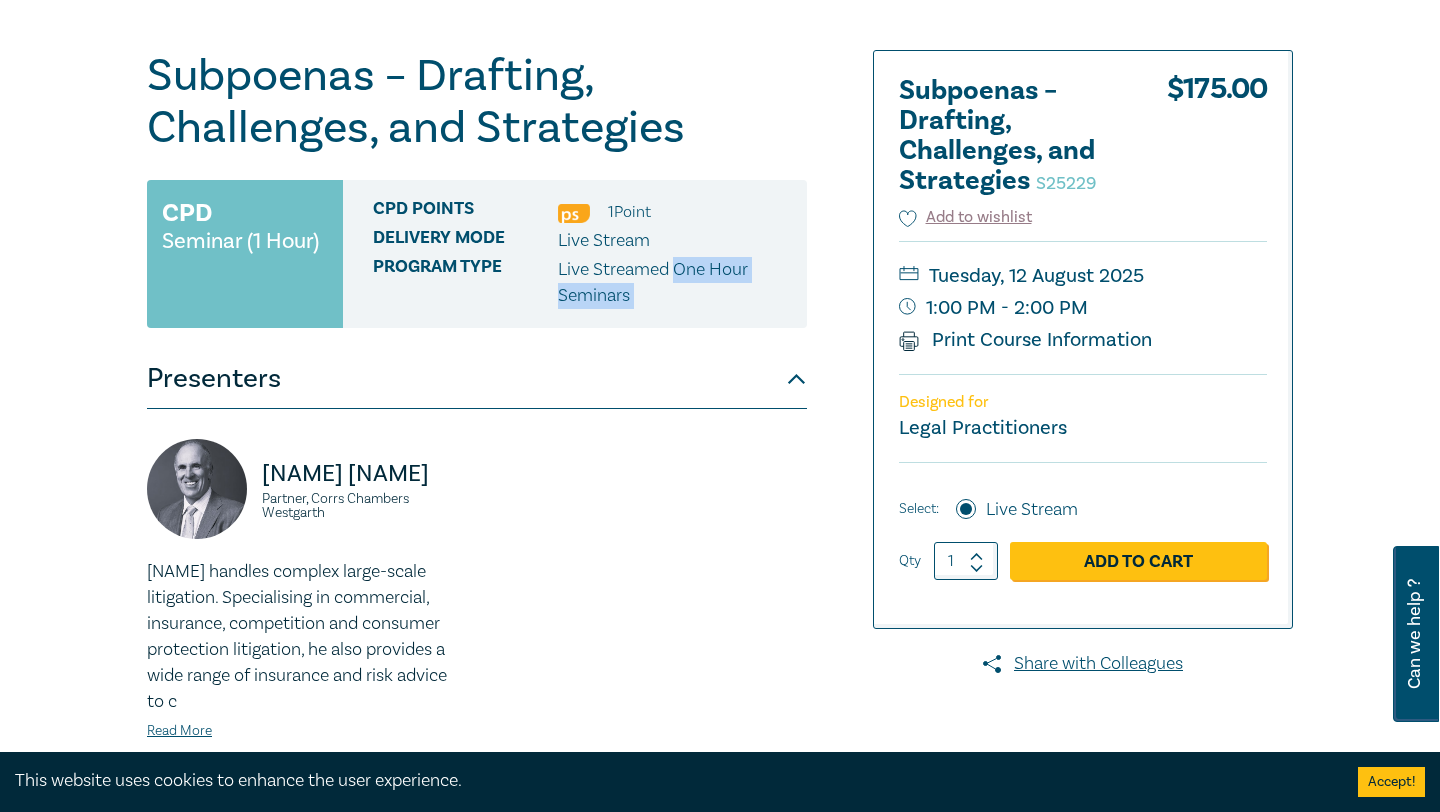 drag, startPoint x: 675, startPoint y: 278, endPoint x: 643, endPoint y: 295, distance: 36.23534 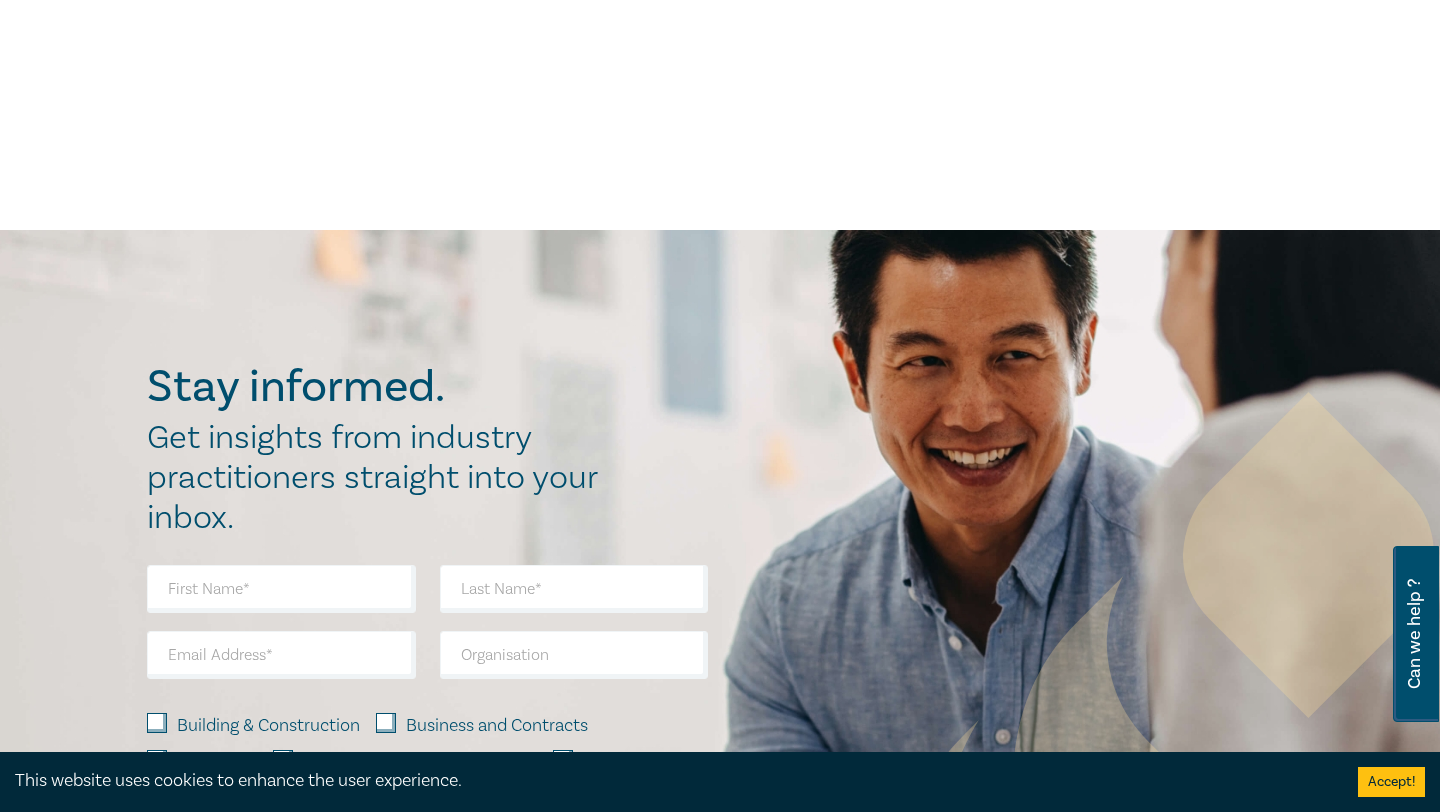 scroll, scrollTop: 909, scrollLeft: 0, axis: vertical 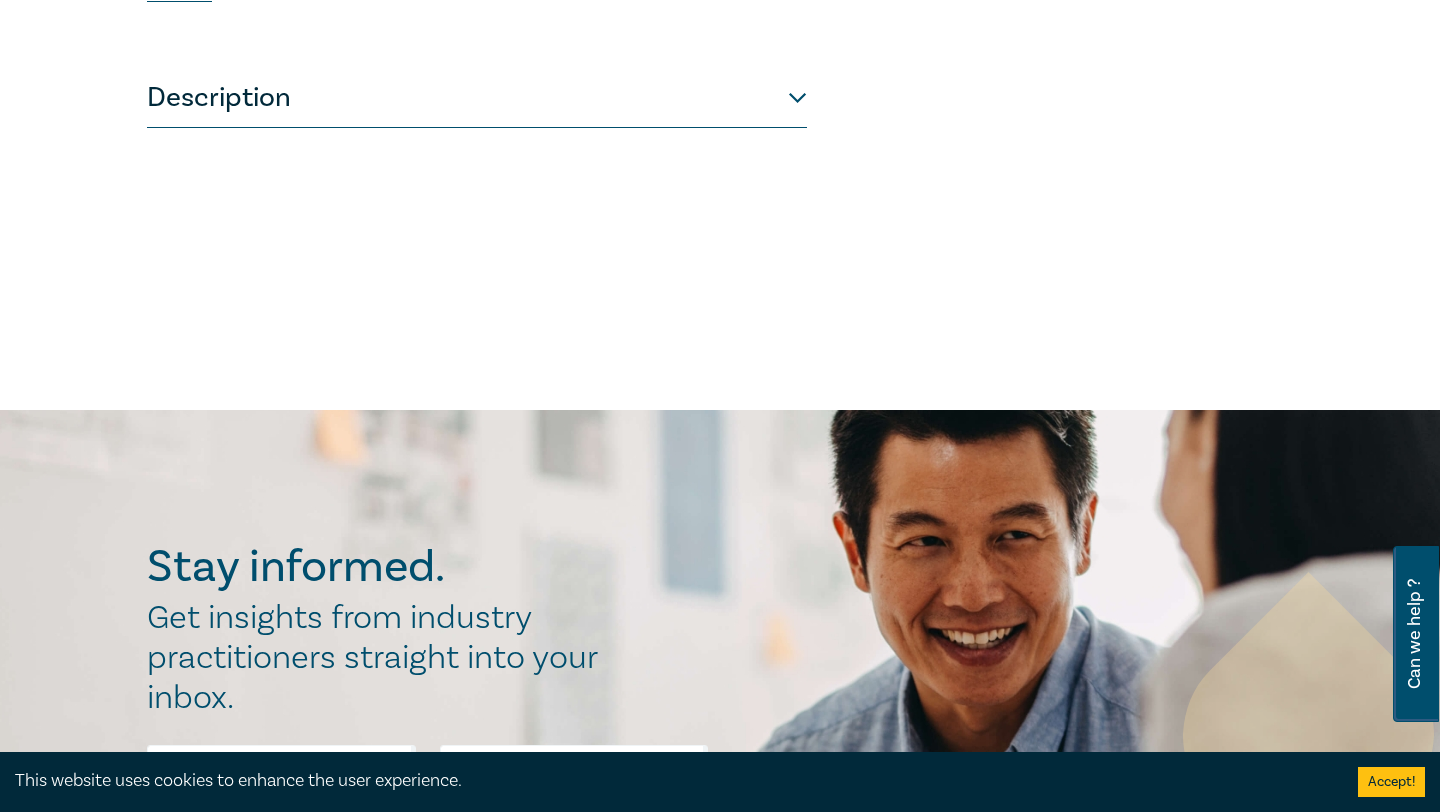 click on "Description" at bounding box center (477, 98) 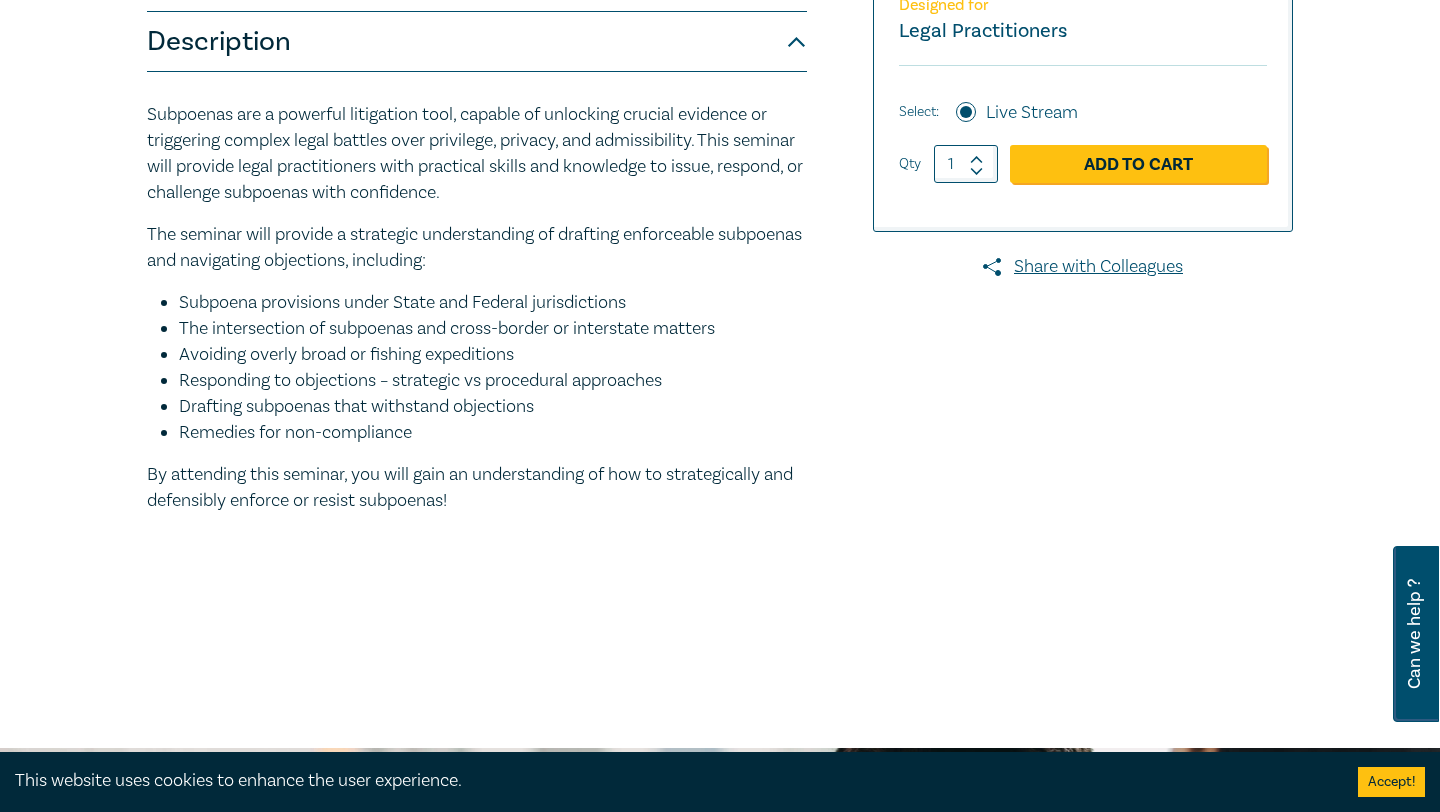 scroll, scrollTop: 565, scrollLeft: 0, axis: vertical 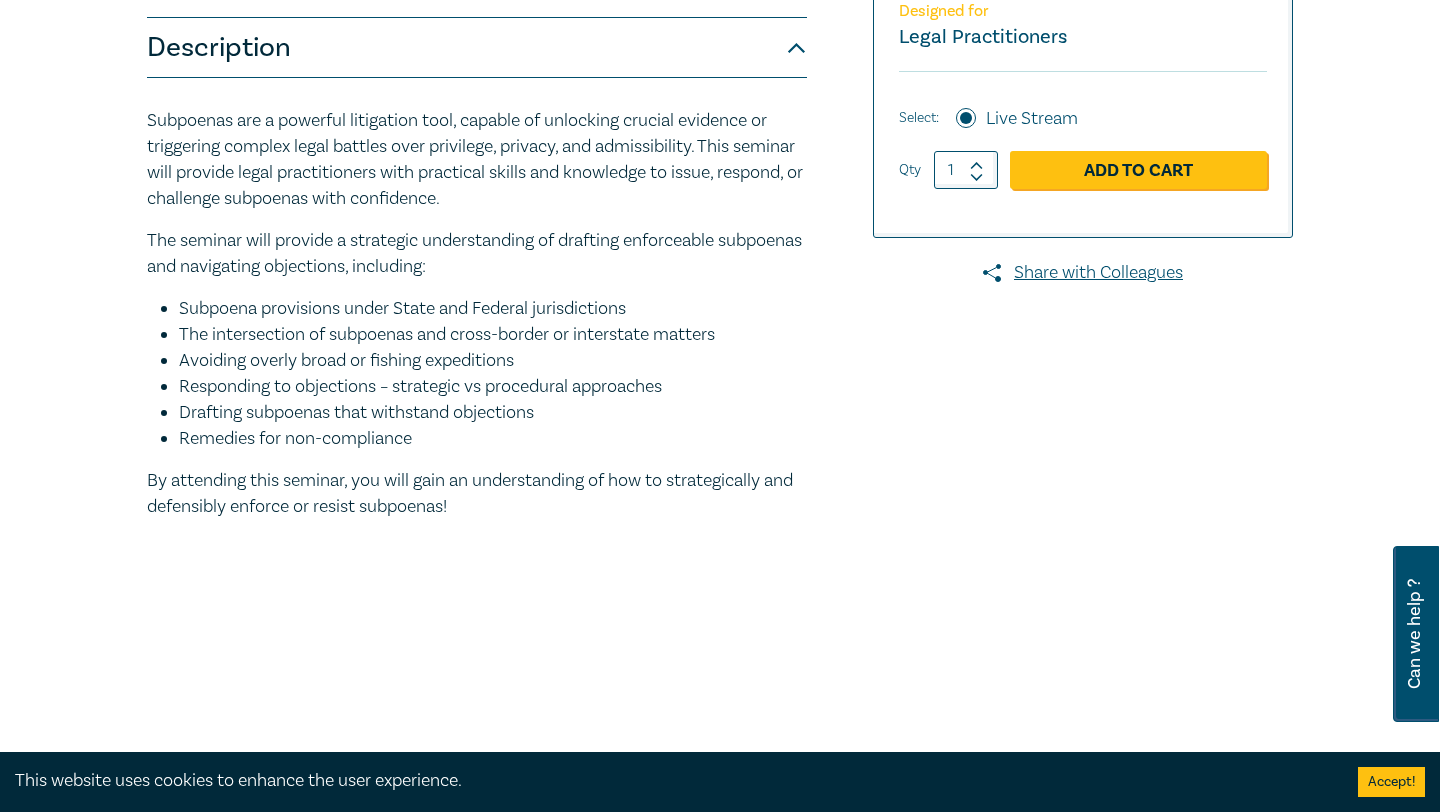 click on "Subpoenas are a powerful litigation tool, capable of unlocking crucial evidence or triggering complex legal battles over privilege, privacy, and admissibility. This seminar will provide legal practitioners with practical skills and knowledge to issue, respond, or challenge subpoenas with confidence." at bounding box center (477, 160) 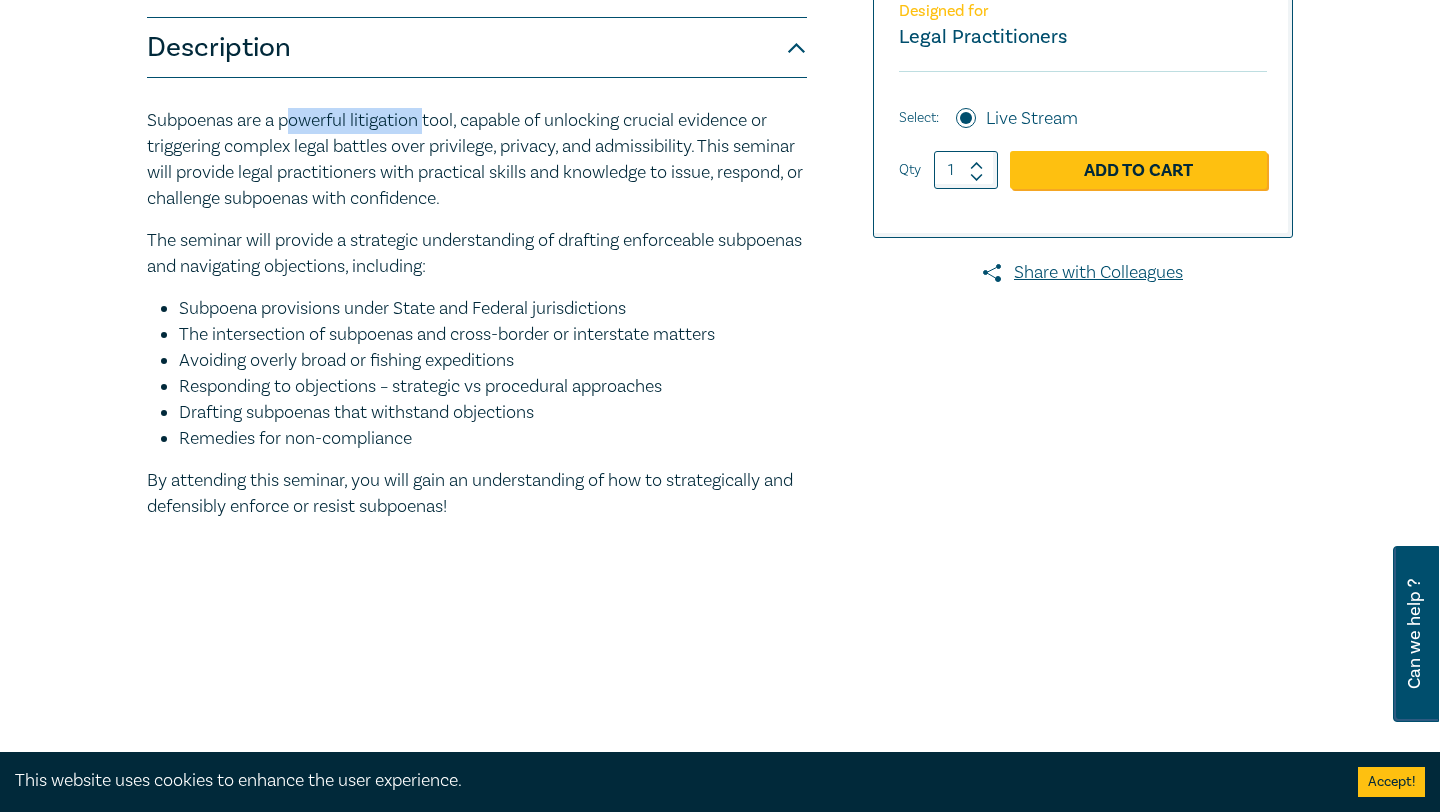 drag, startPoint x: 299, startPoint y: 130, endPoint x: 405, endPoint y: 130, distance: 106 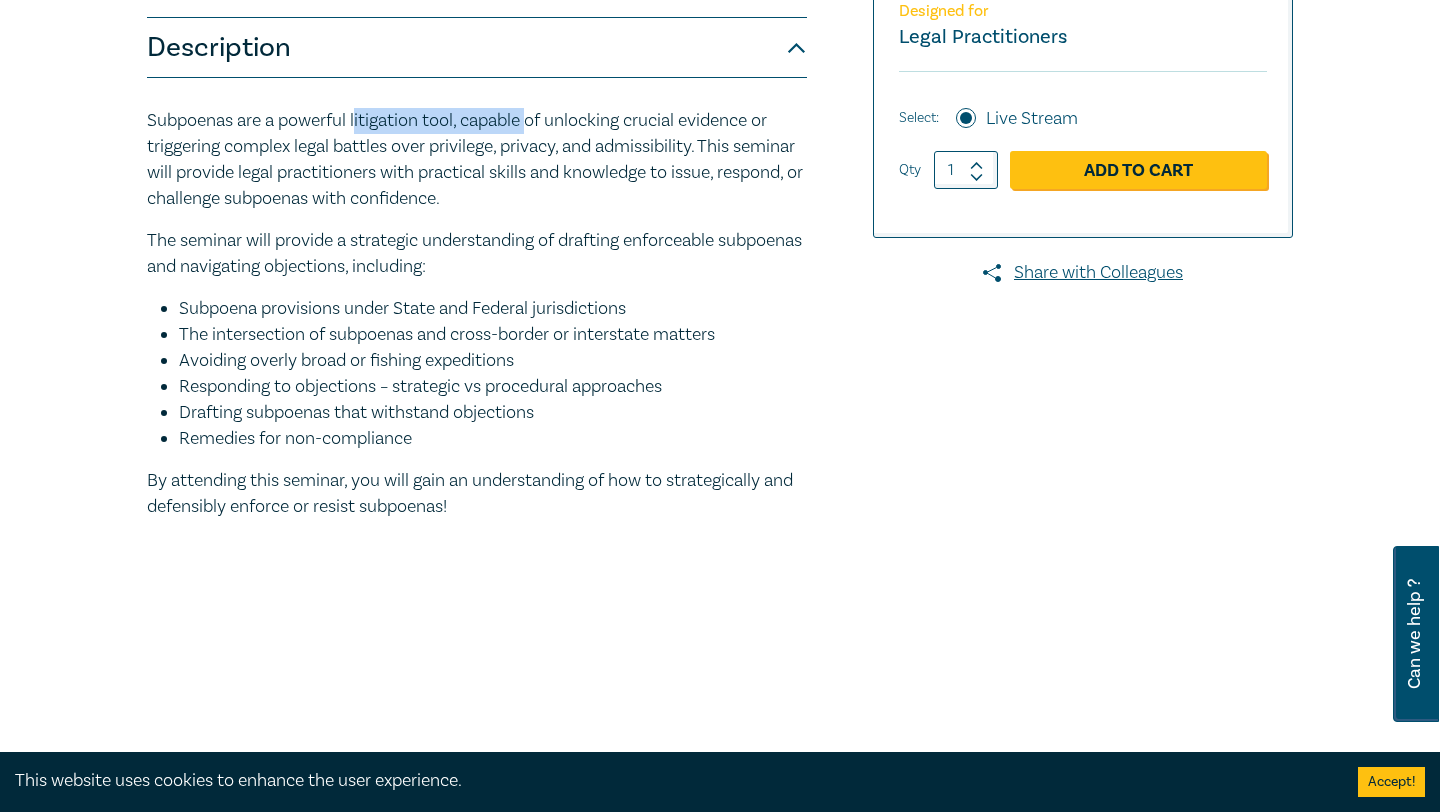 drag, startPoint x: 405, startPoint y: 130, endPoint x: 494, endPoint y: 130, distance: 89 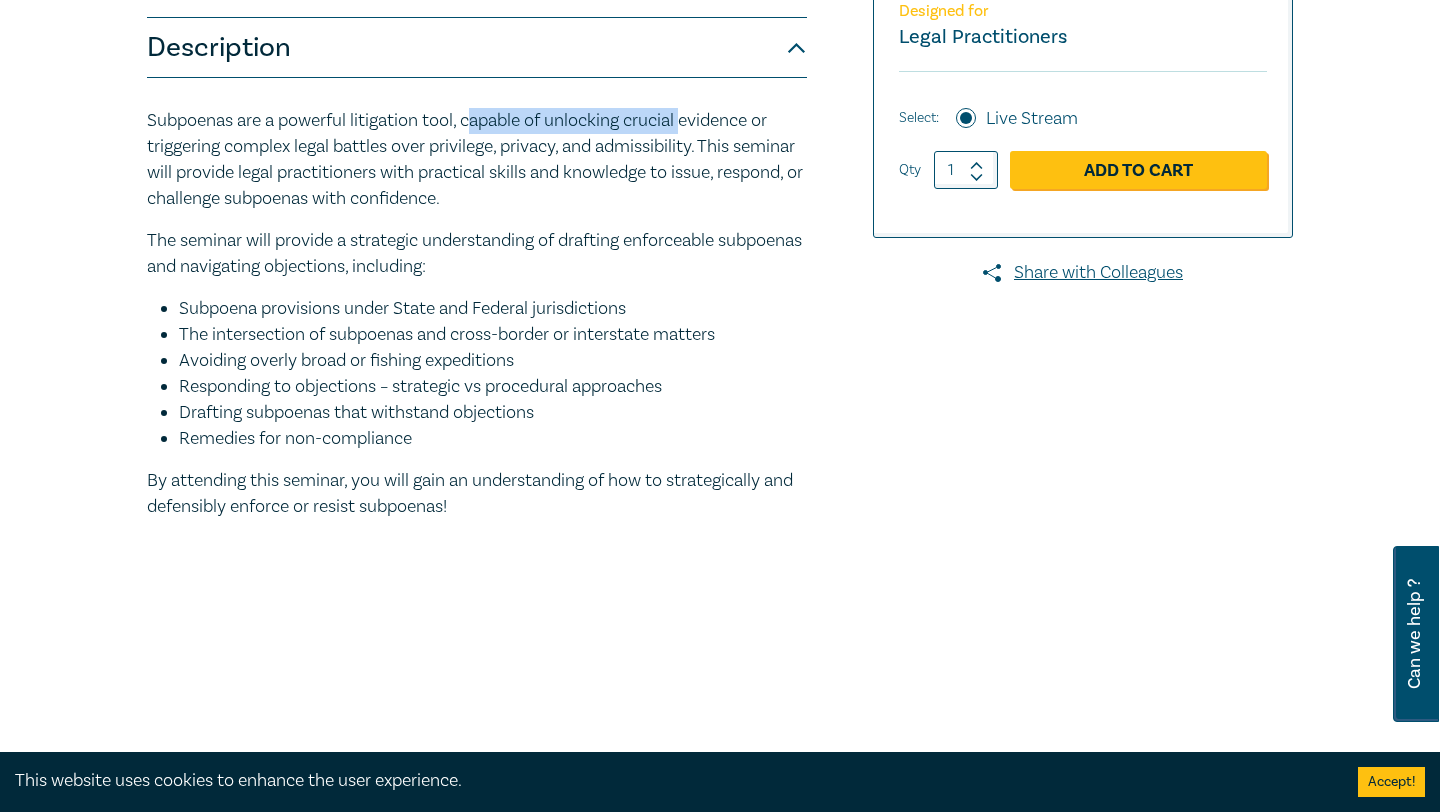 drag, startPoint x: 494, startPoint y: 130, endPoint x: 666, endPoint y: 130, distance: 172 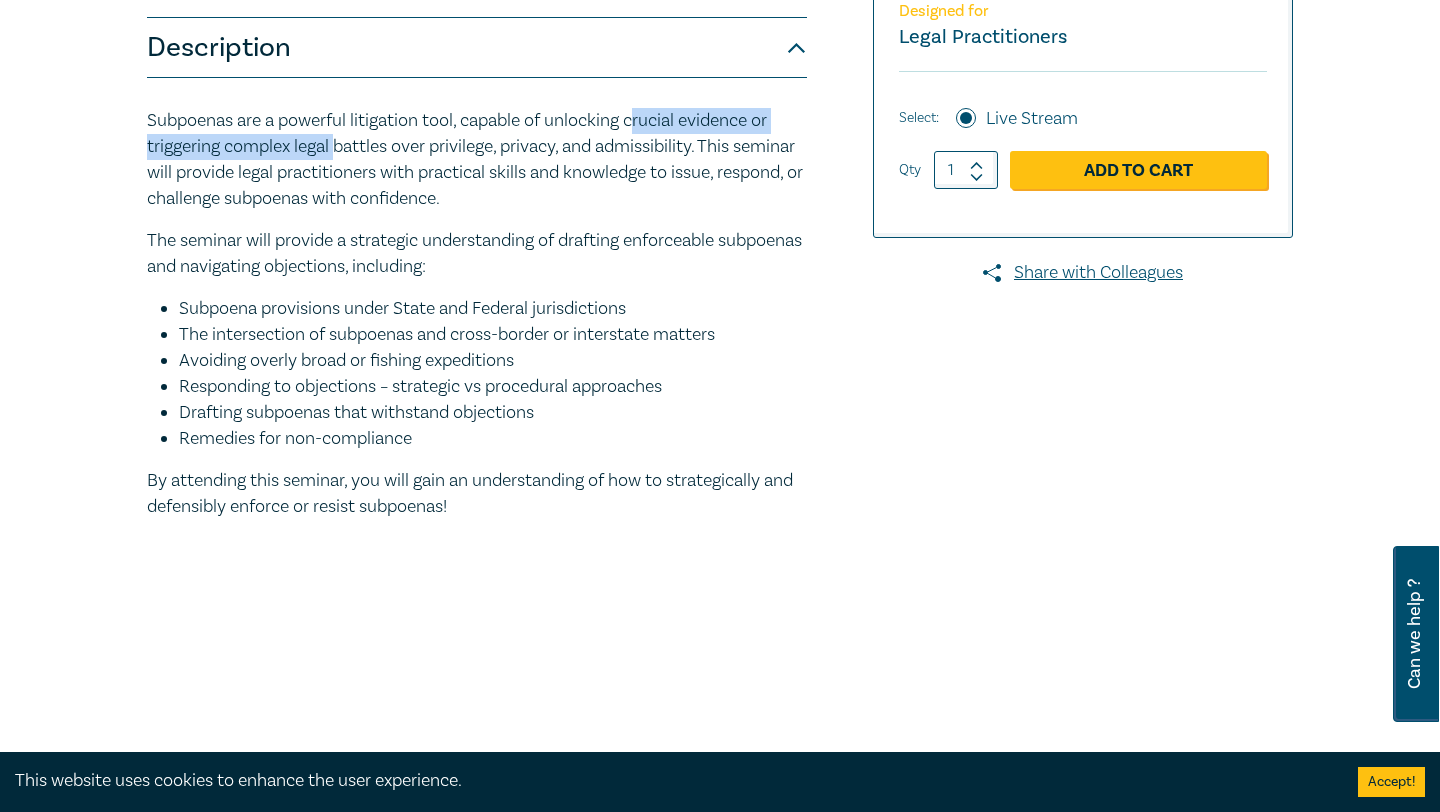 drag, startPoint x: 666, startPoint y: 130, endPoint x: 325, endPoint y: 135, distance: 341.03665 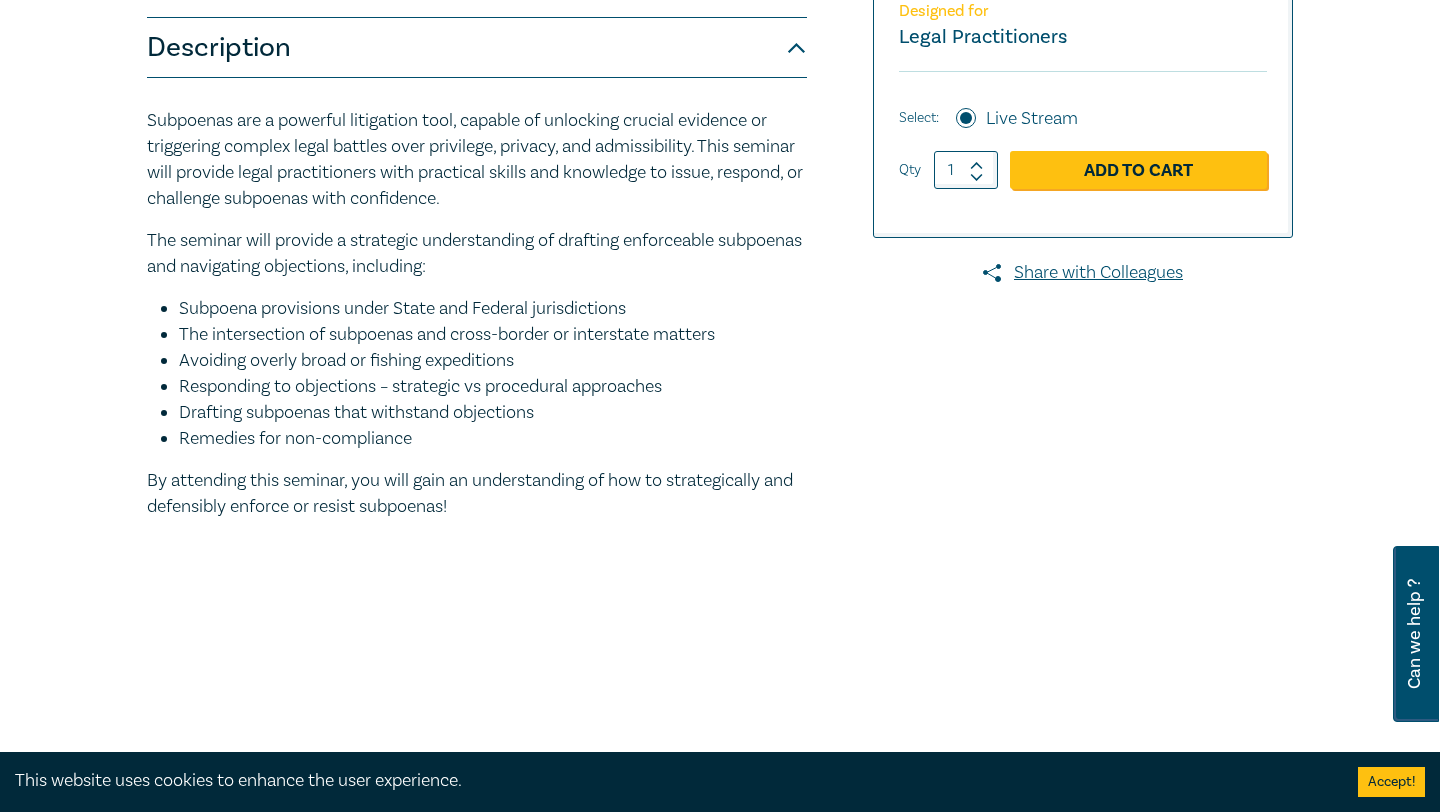 click on "The seminar will provide a strategic understanding of drafting enforceable subpoenas and navigating objections, including:" at bounding box center [477, 254] 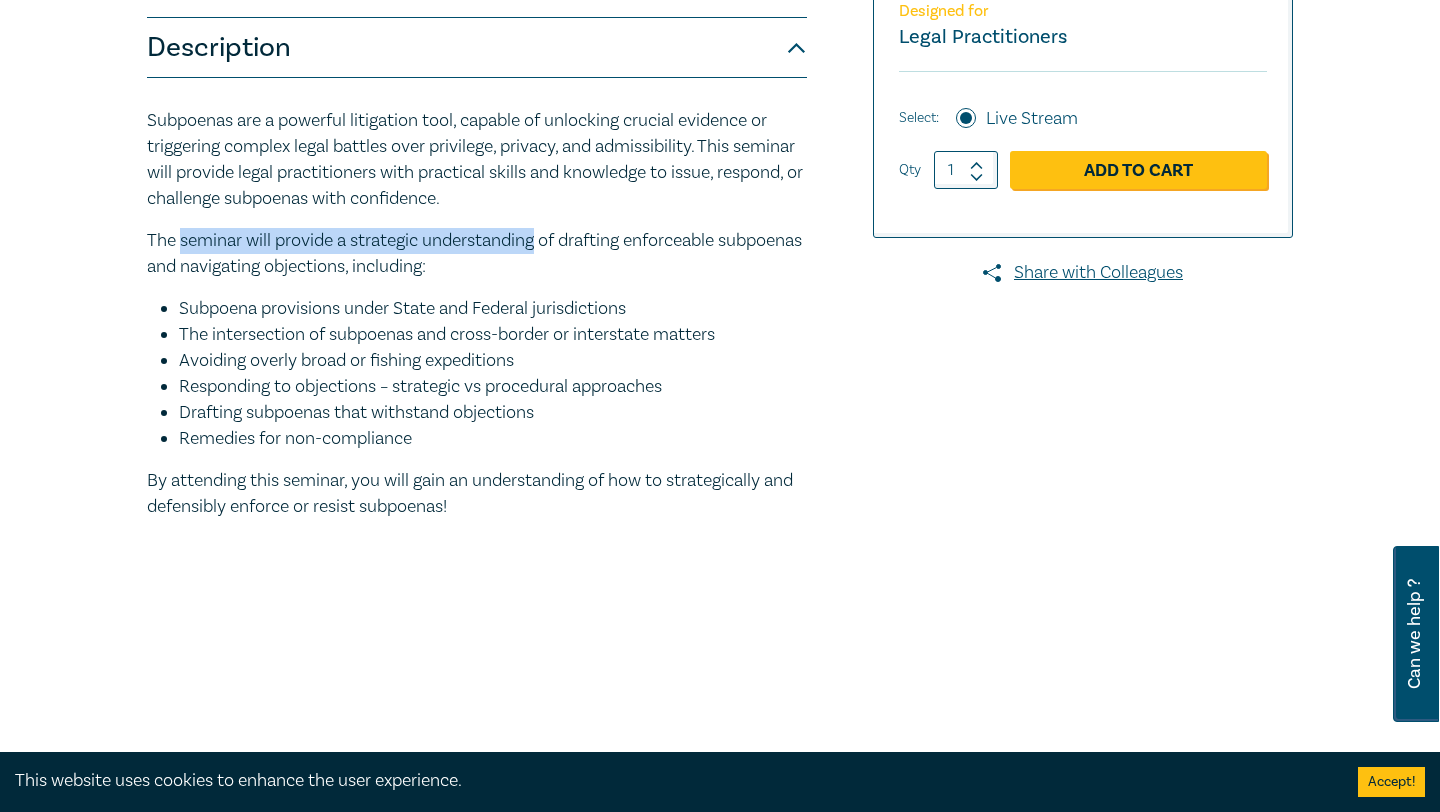 drag, startPoint x: 221, startPoint y: 239, endPoint x: 458, endPoint y: 239, distance: 237 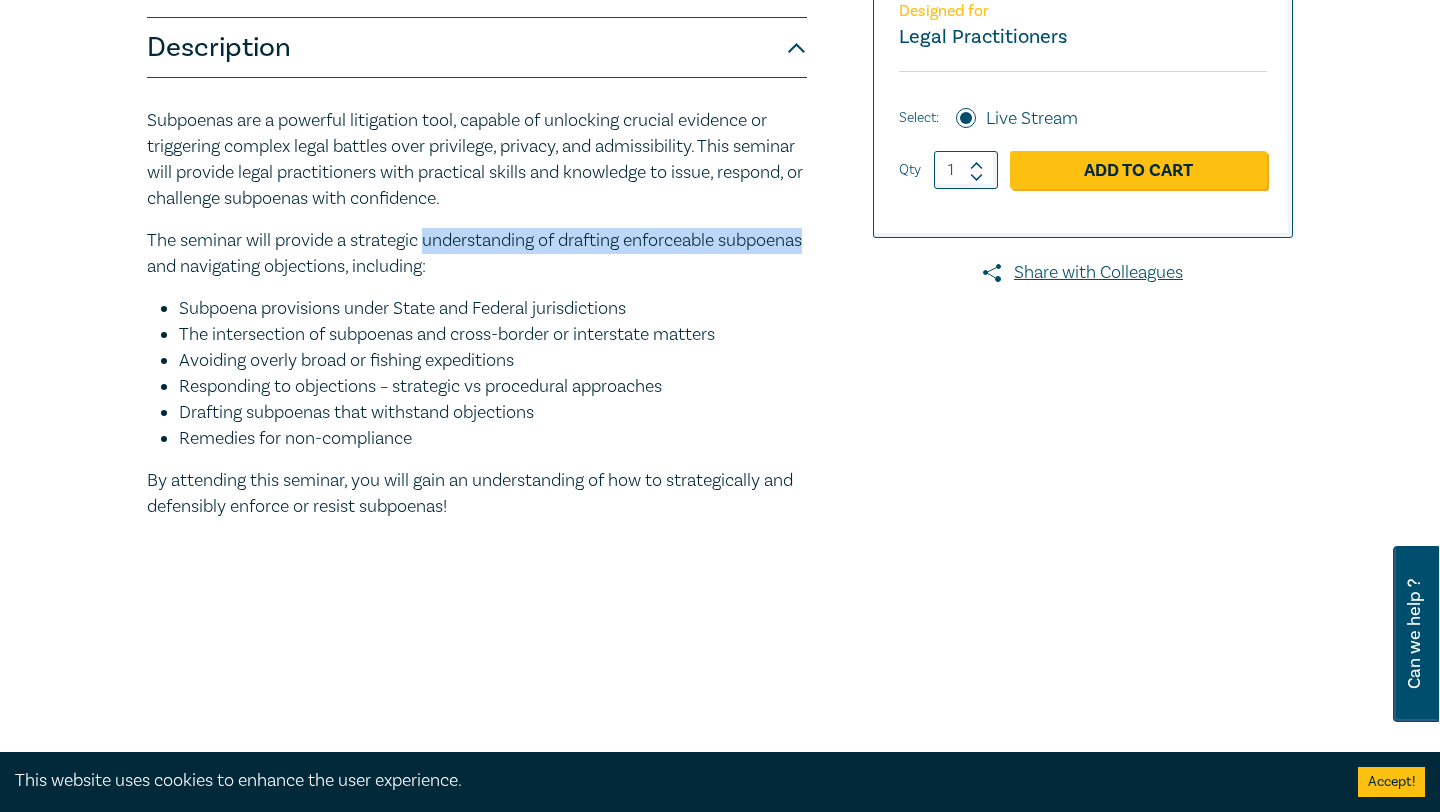 drag, startPoint x: 458, startPoint y: 239, endPoint x: 207, endPoint y: 259, distance: 251.79555 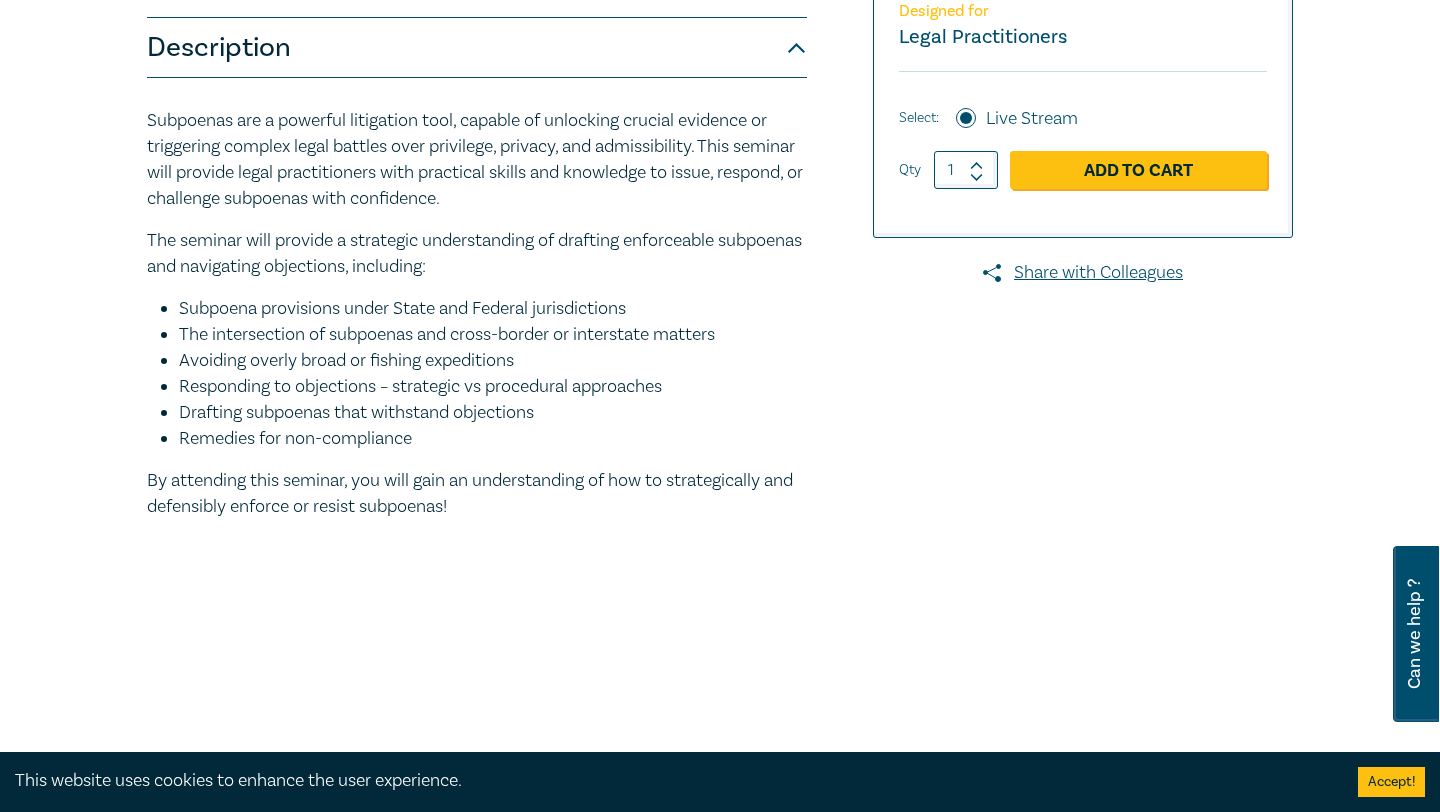 click on "The seminar will provide a strategic understanding of drafting enforceable subpoenas and navigating objections, including:" at bounding box center [477, 254] 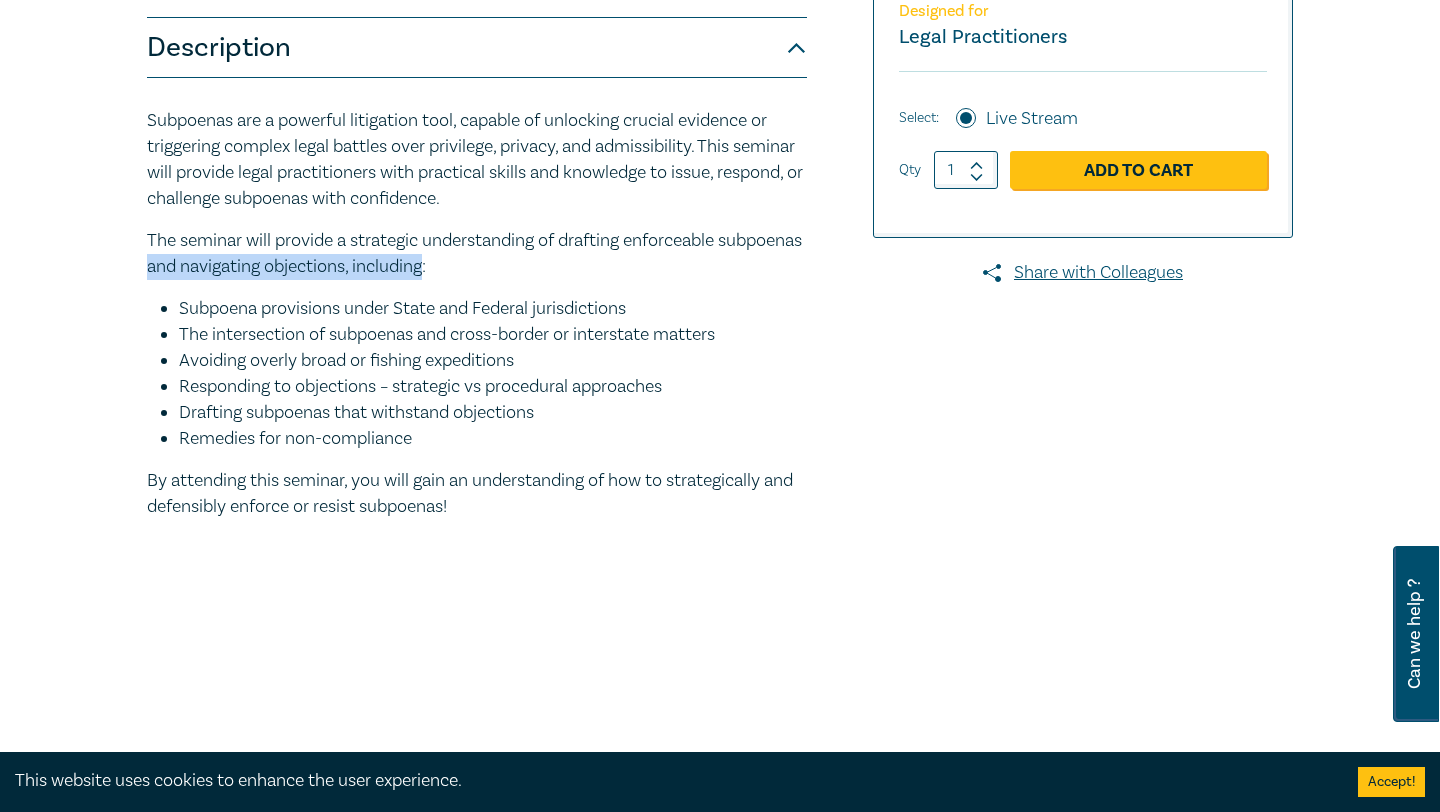 drag, startPoint x: 250, startPoint y: 267, endPoint x: 468, endPoint y: 267, distance: 218 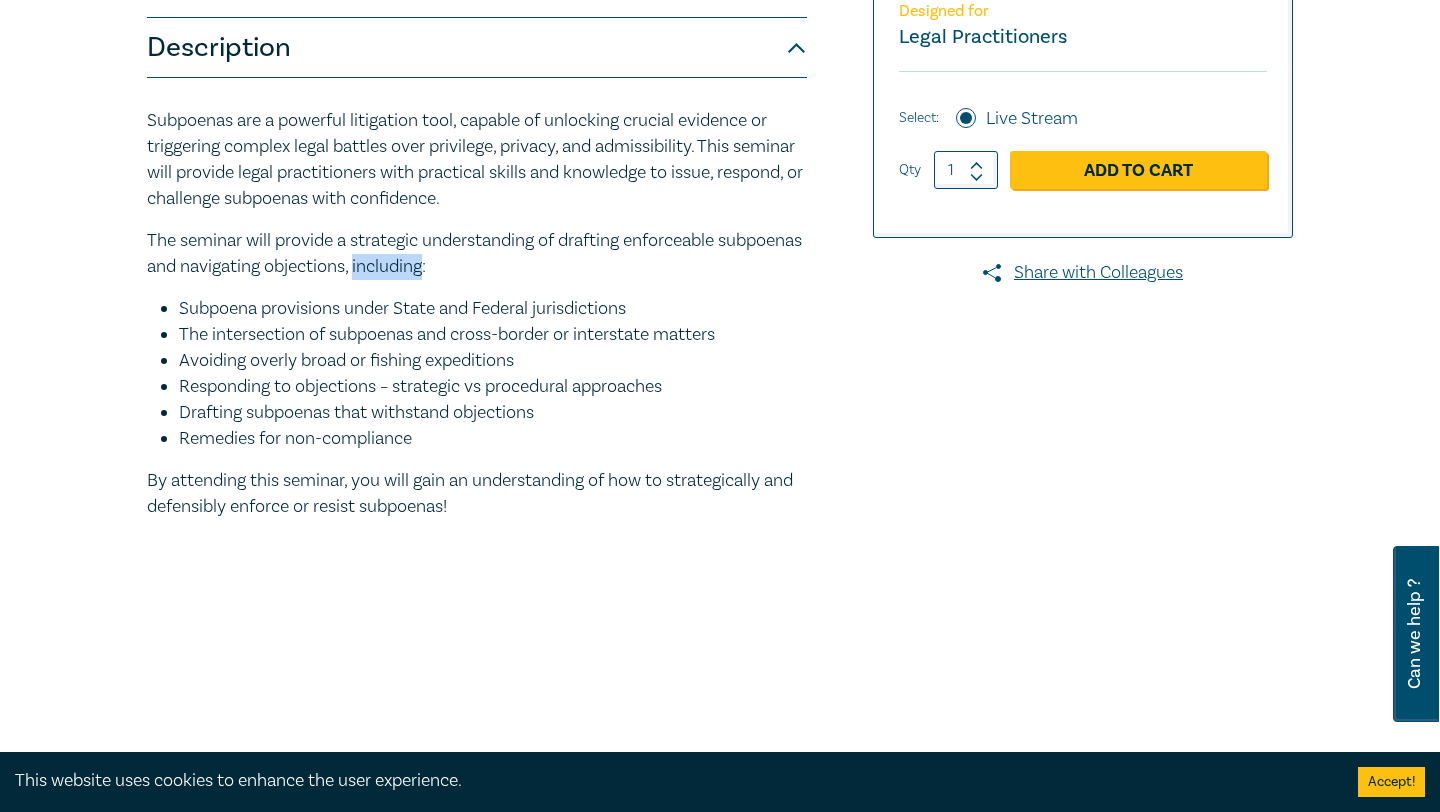click on "The seminar will provide a strategic understanding of drafting enforceable subpoenas and navigating objections, including:" at bounding box center [477, 254] 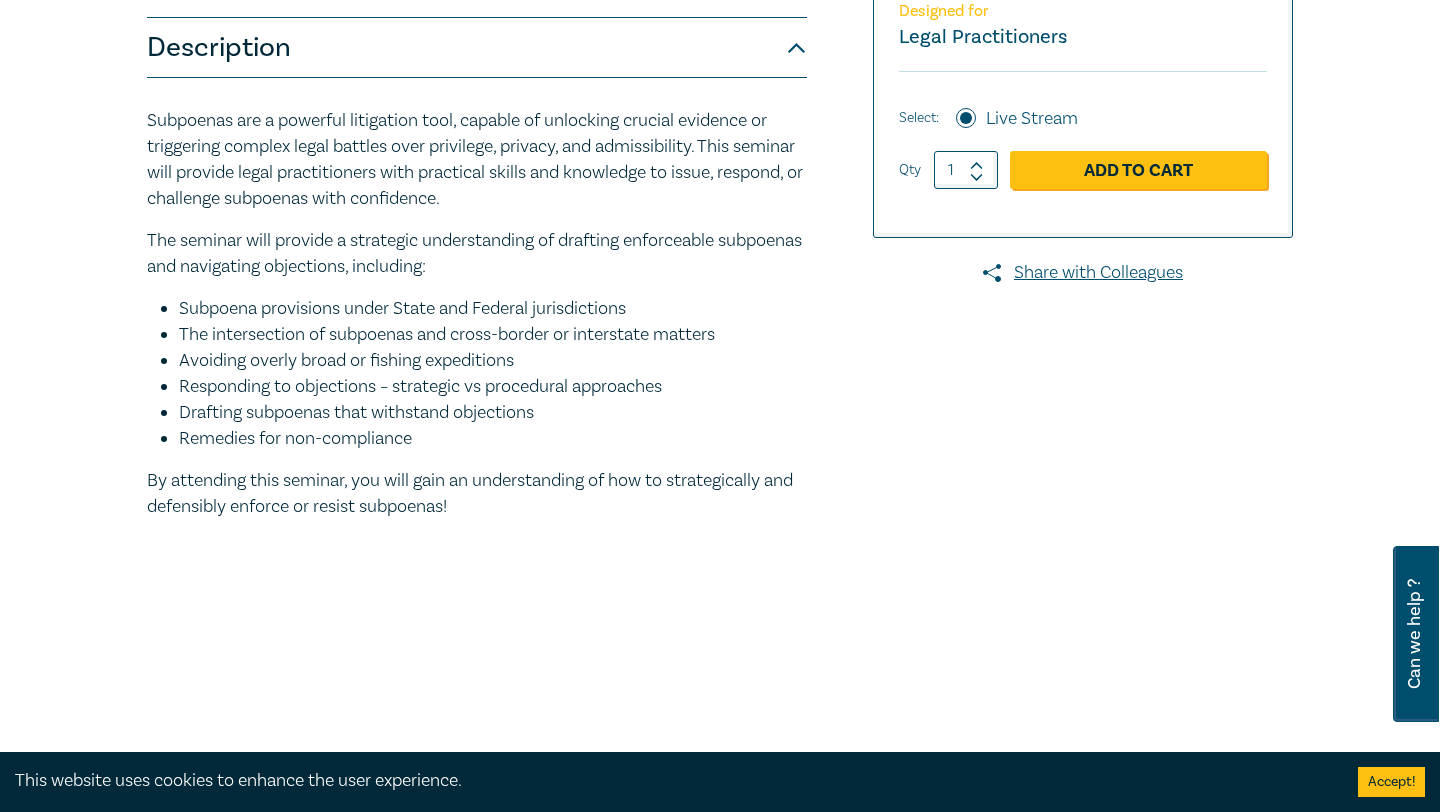 click on "Subpoena provisions under State and Federal jurisdictions" at bounding box center (493, 309) 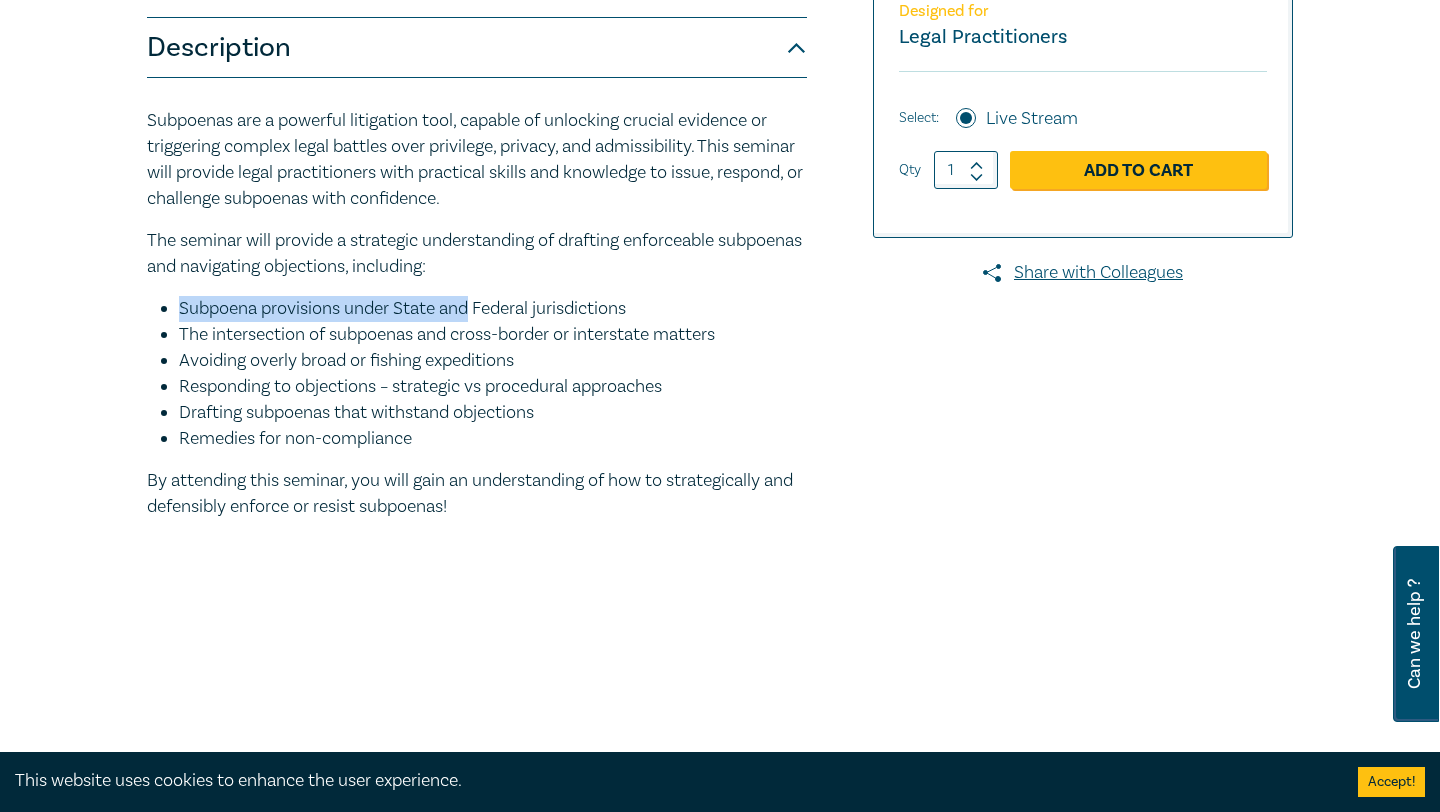 drag, startPoint x: 216, startPoint y: 302, endPoint x: 446, endPoint y: 307, distance: 230.05434 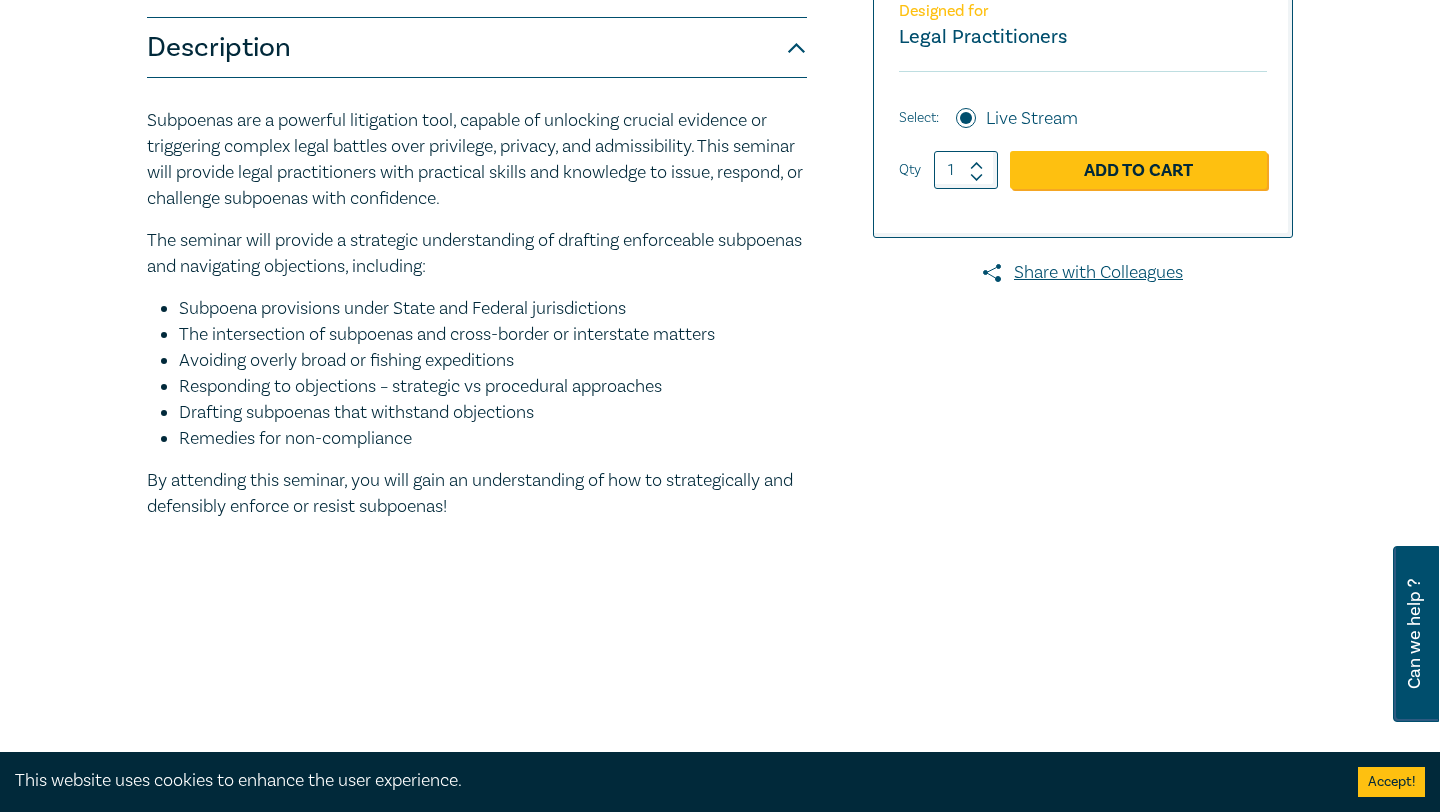 click on "Subpoena provisions under State and Federal jurisdictions" at bounding box center (493, 309) 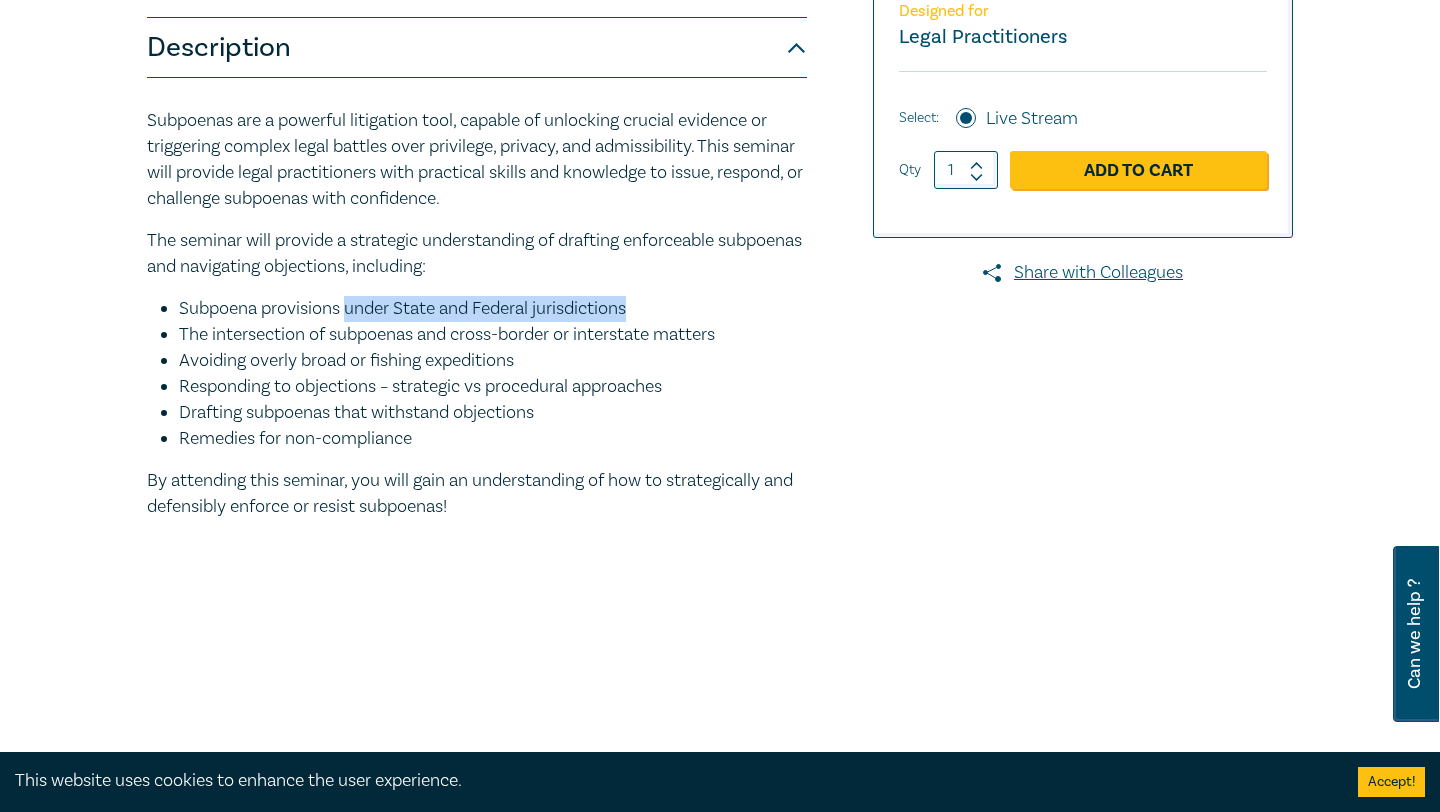 drag, startPoint x: 382, startPoint y: 306, endPoint x: 621, endPoint y: 305, distance: 239.00209 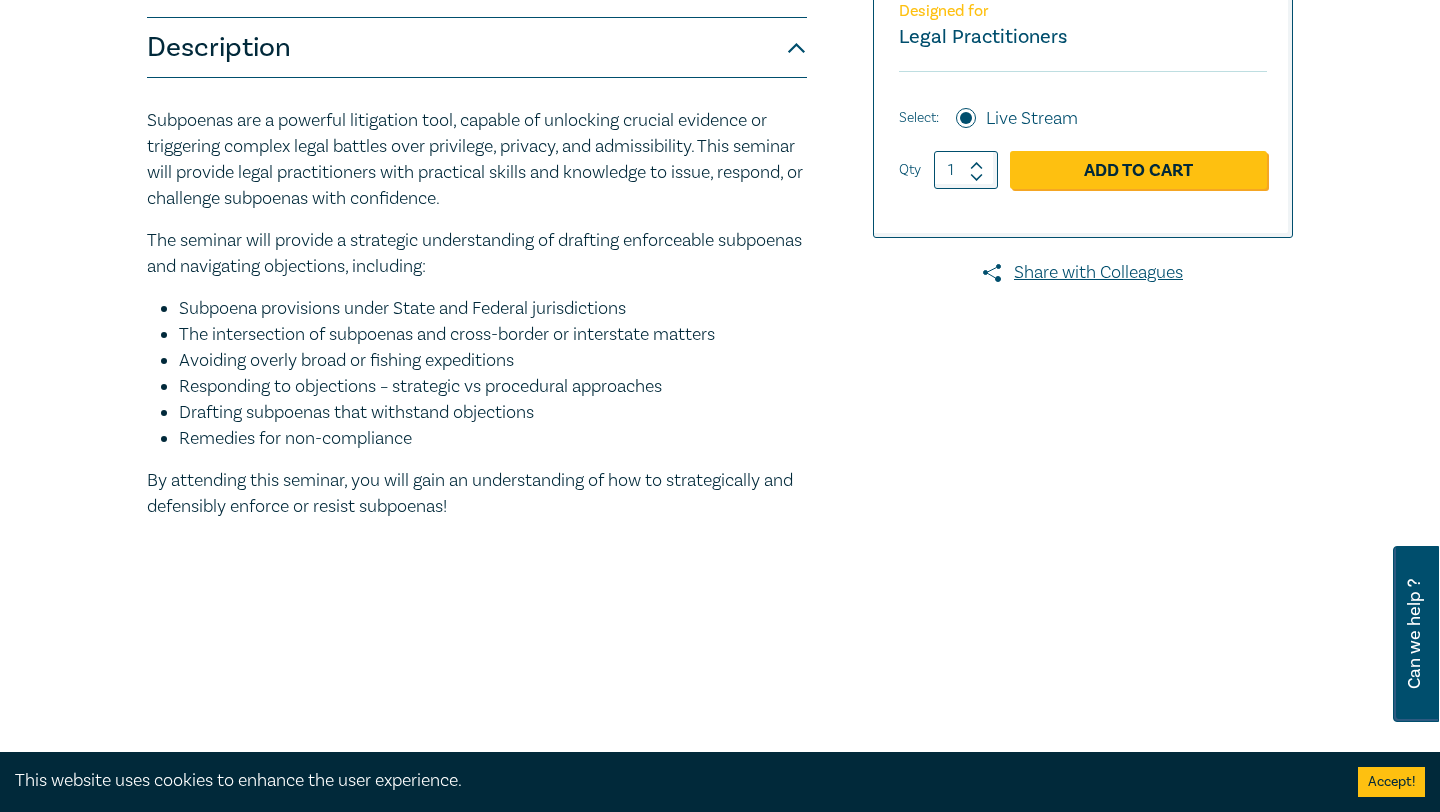 click on "The intersection of subpoenas and cross-border or interstate matters" at bounding box center [493, 335] 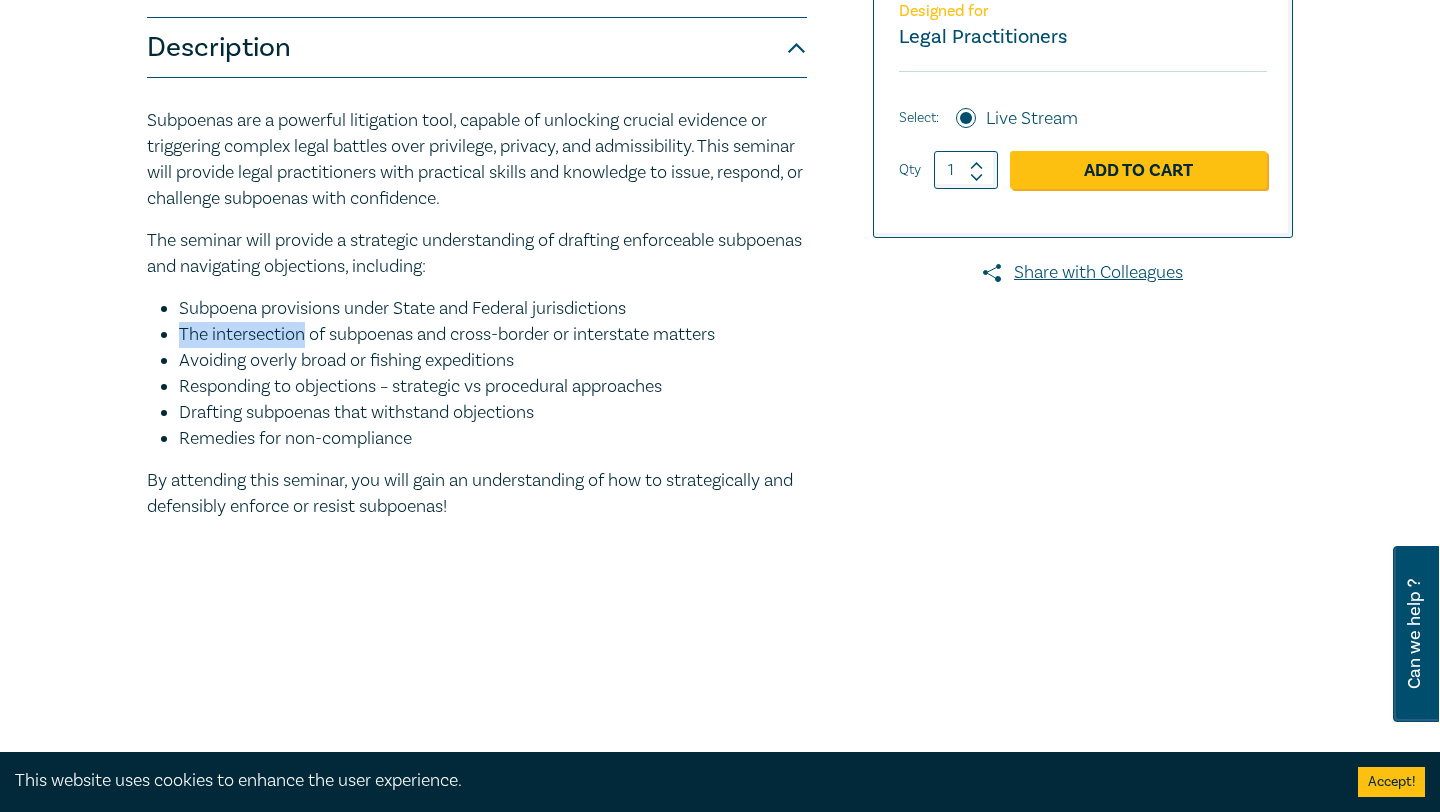 drag, startPoint x: 193, startPoint y: 339, endPoint x: 294, endPoint y: 337, distance: 101.0198 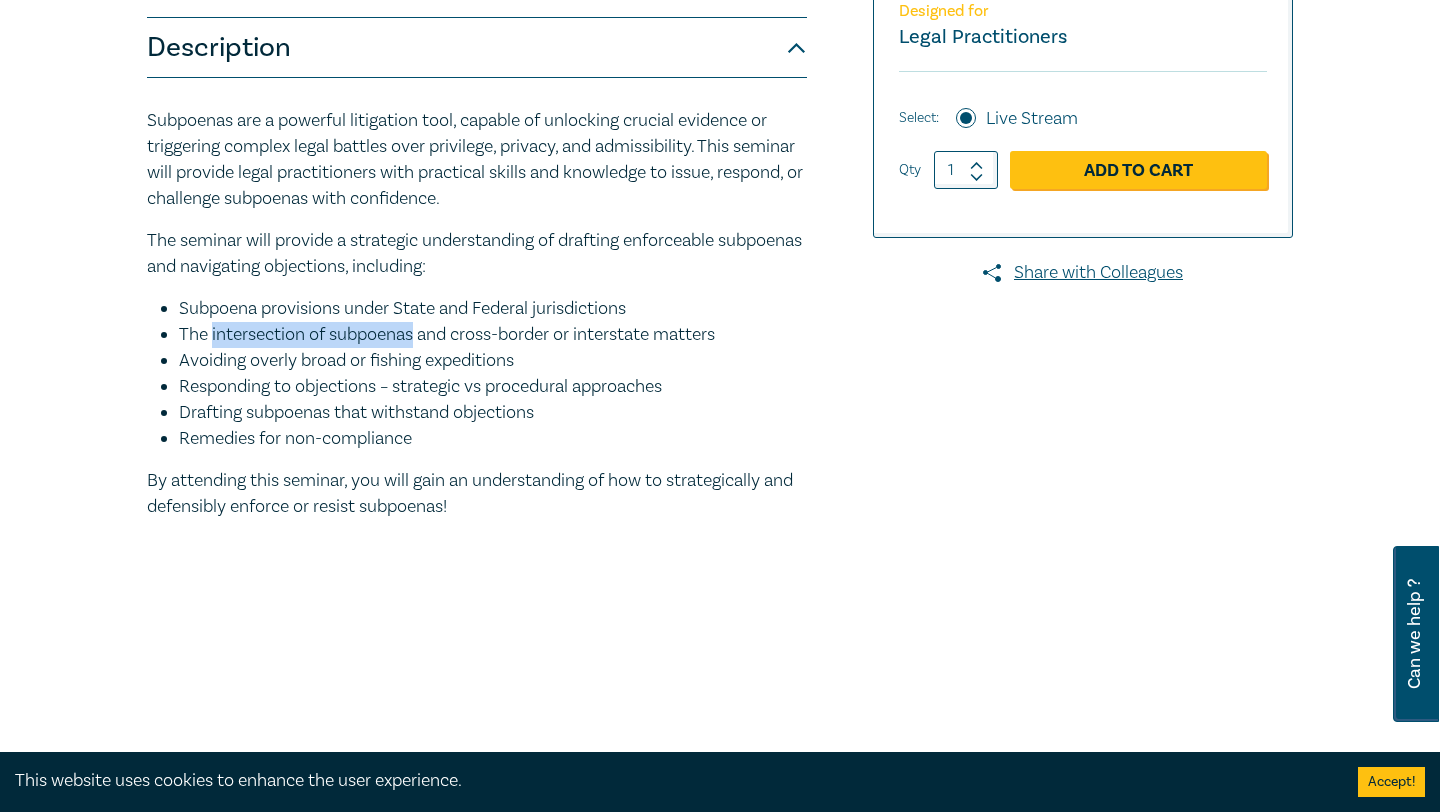 drag, startPoint x: 294, startPoint y: 337, endPoint x: 380, endPoint y: 335, distance: 86.023254 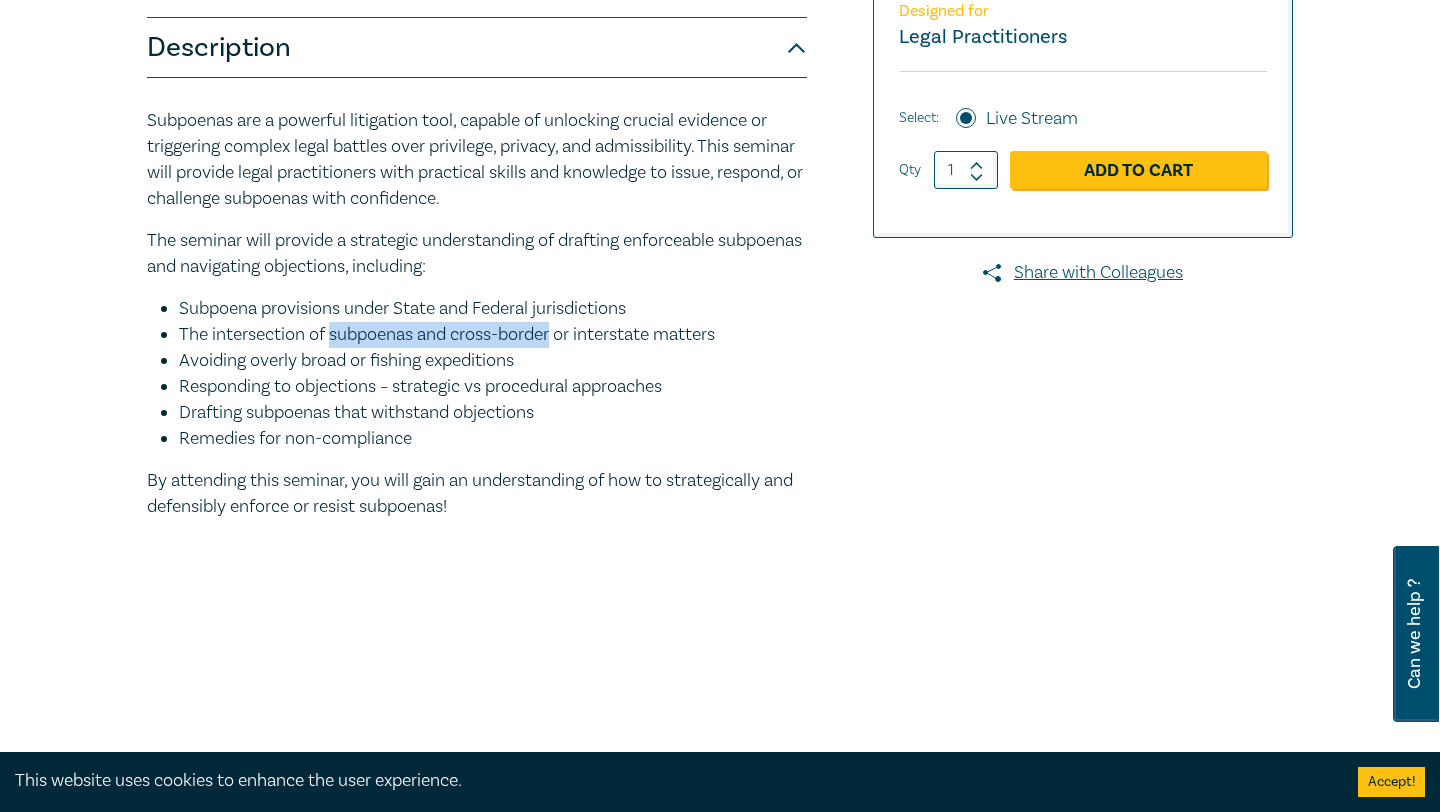 drag, startPoint x: 380, startPoint y: 335, endPoint x: 533, endPoint y: 335, distance: 153 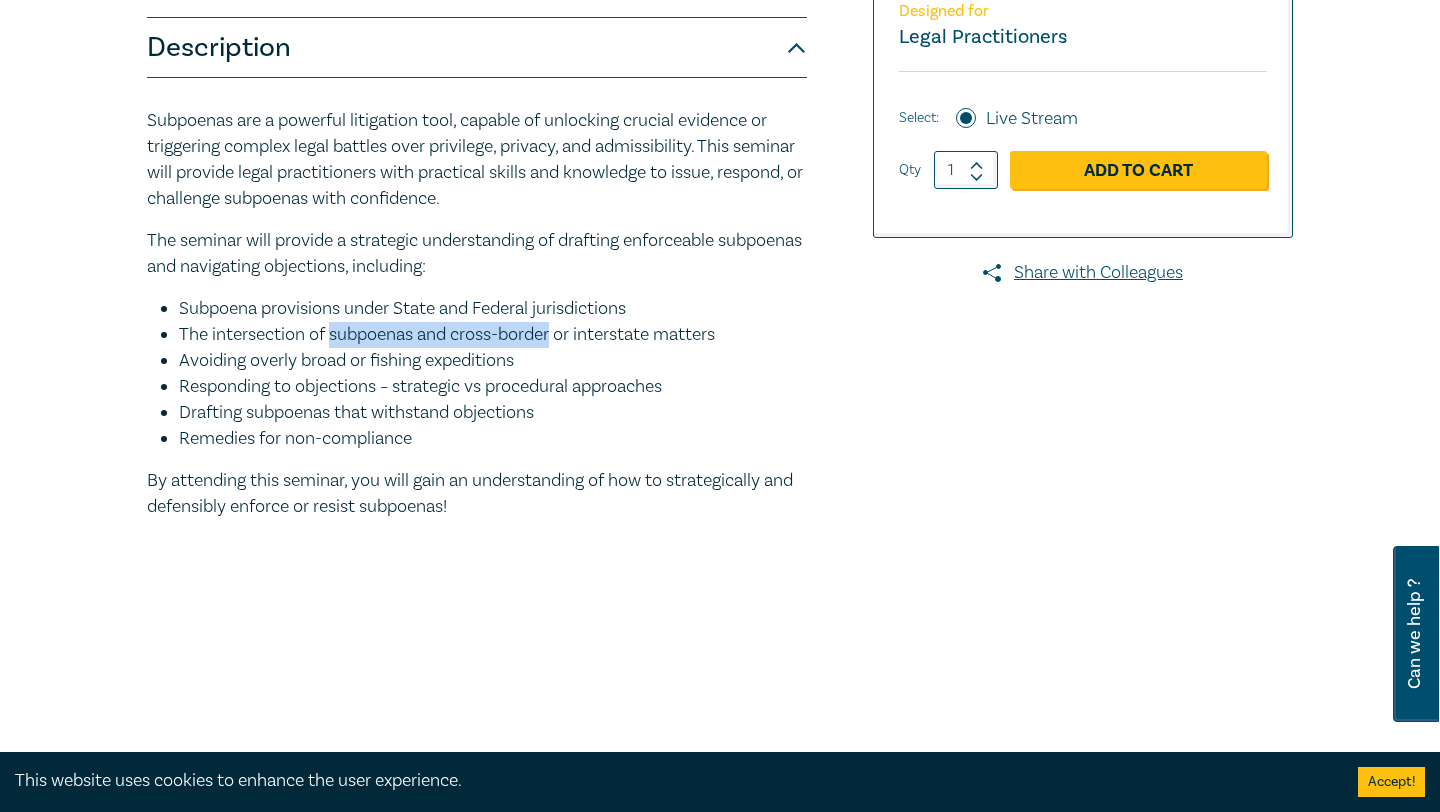 click on "The intersection of subpoenas and cross-border or interstate matters" at bounding box center [493, 335] 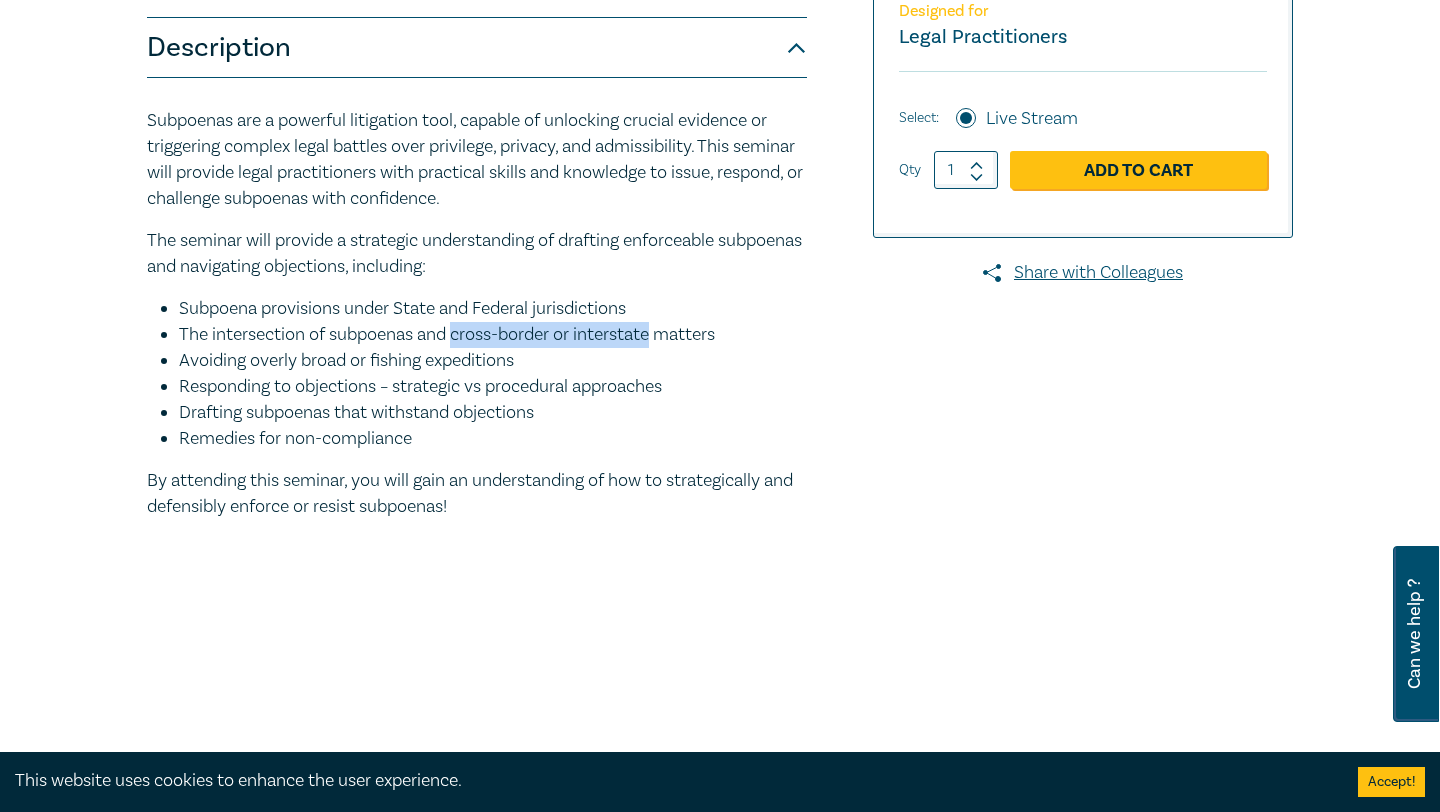 drag, startPoint x: 478, startPoint y: 339, endPoint x: 593, endPoint y: 339, distance: 115 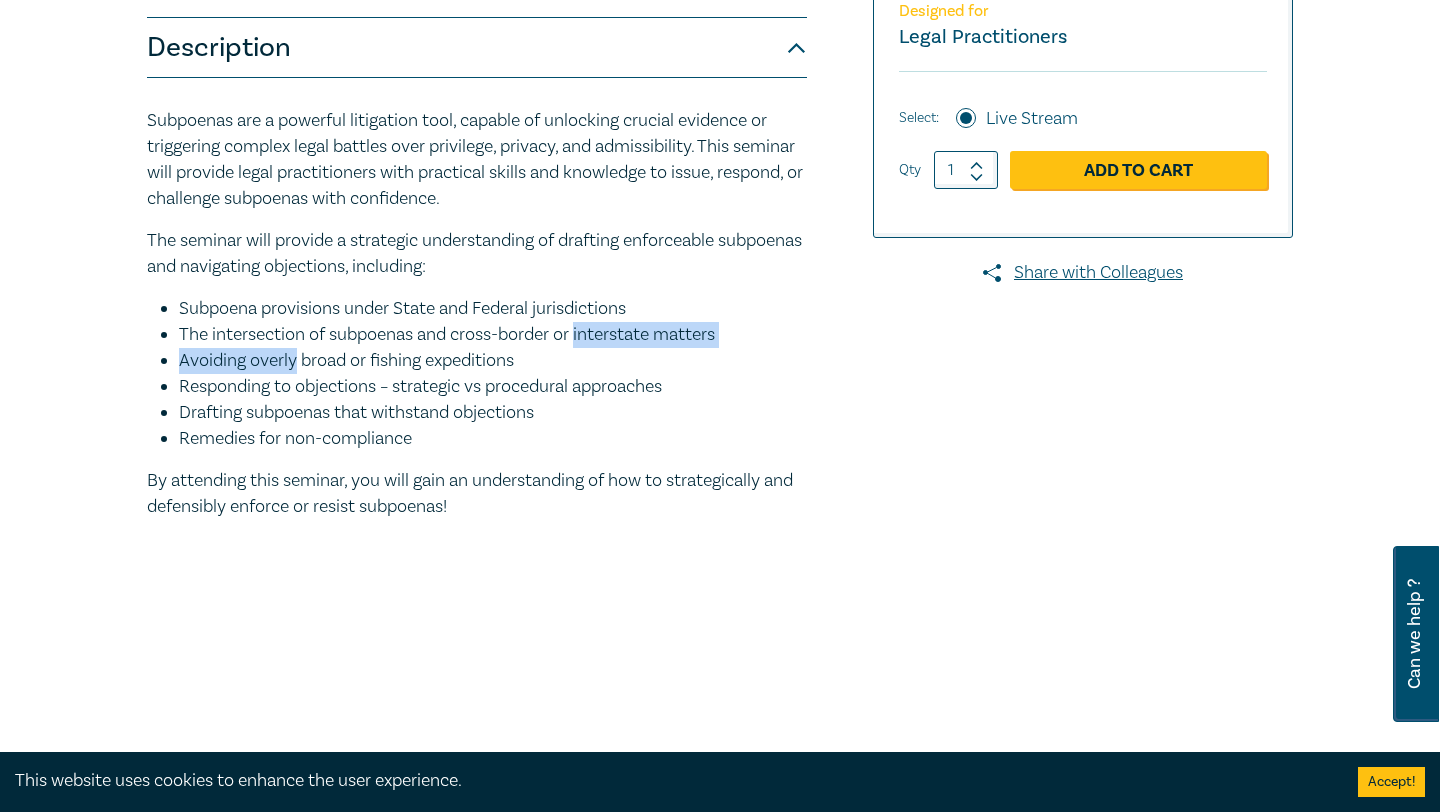 drag, startPoint x: 593, startPoint y: 339, endPoint x: 289, endPoint y: 354, distance: 304.36984 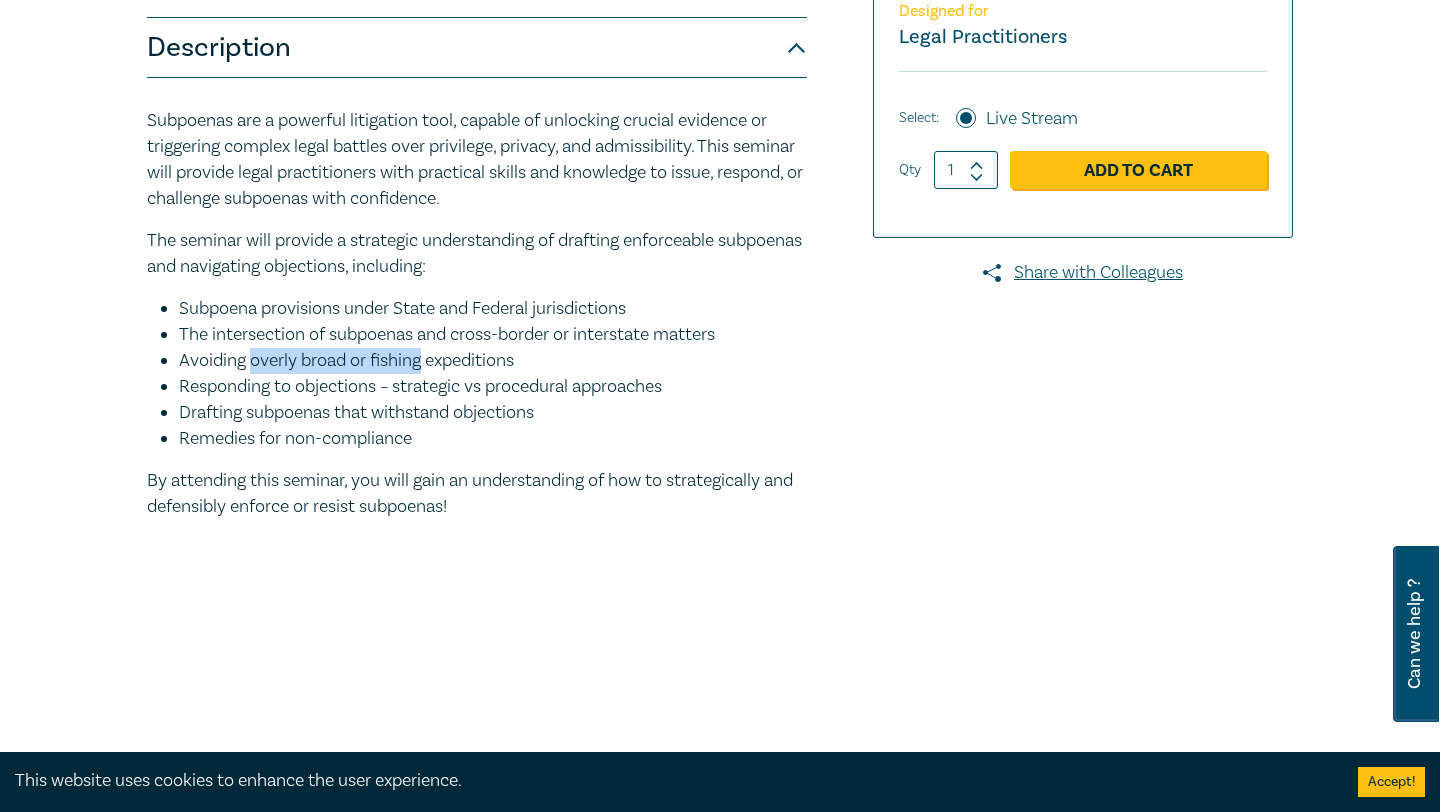 drag, startPoint x: 280, startPoint y: 359, endPoint x: 388, endPoint y: 362, distance: 108.04166 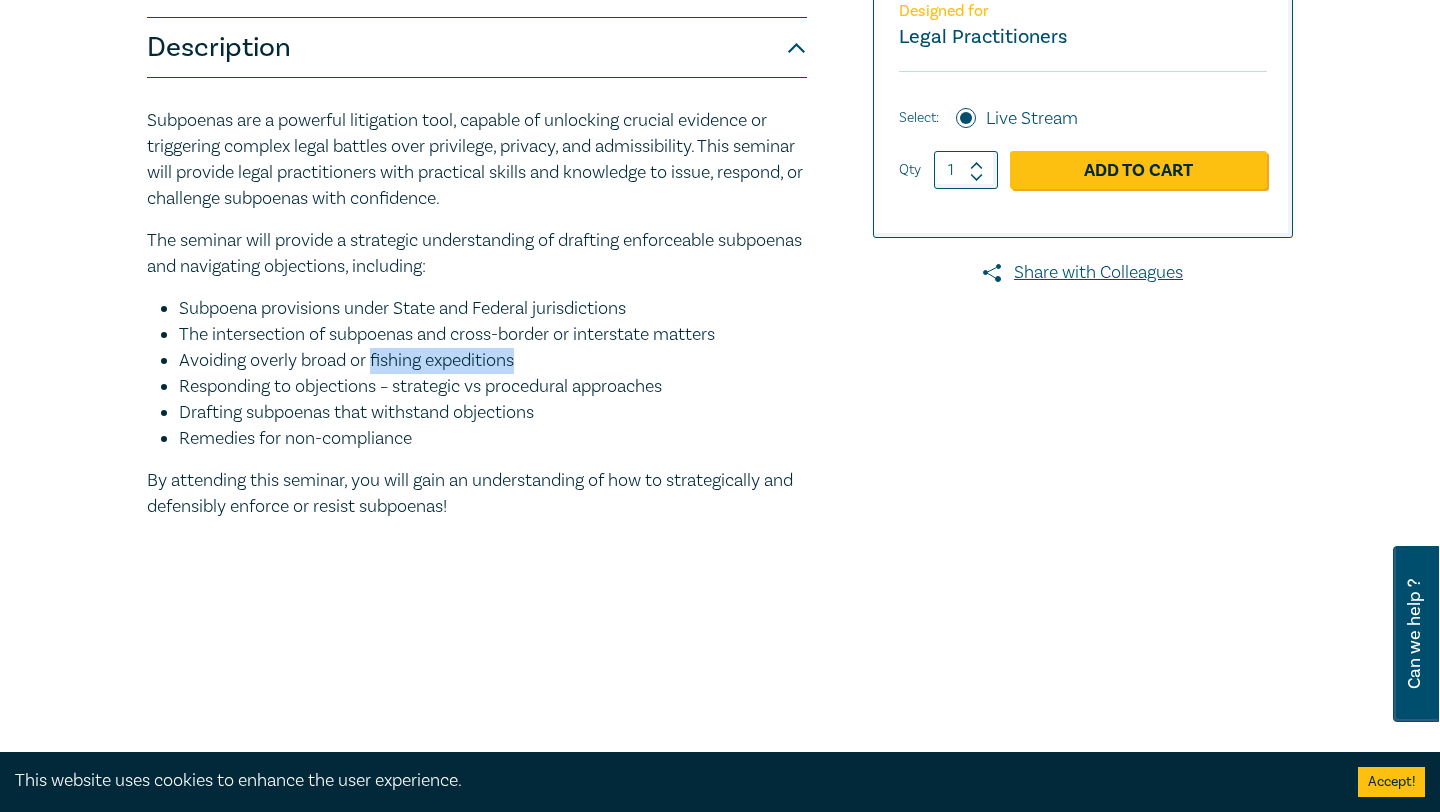 drag, startPoint x: 388, startPoint y: 362, endPoint x: 454, endPoint y: 362, distance: 66 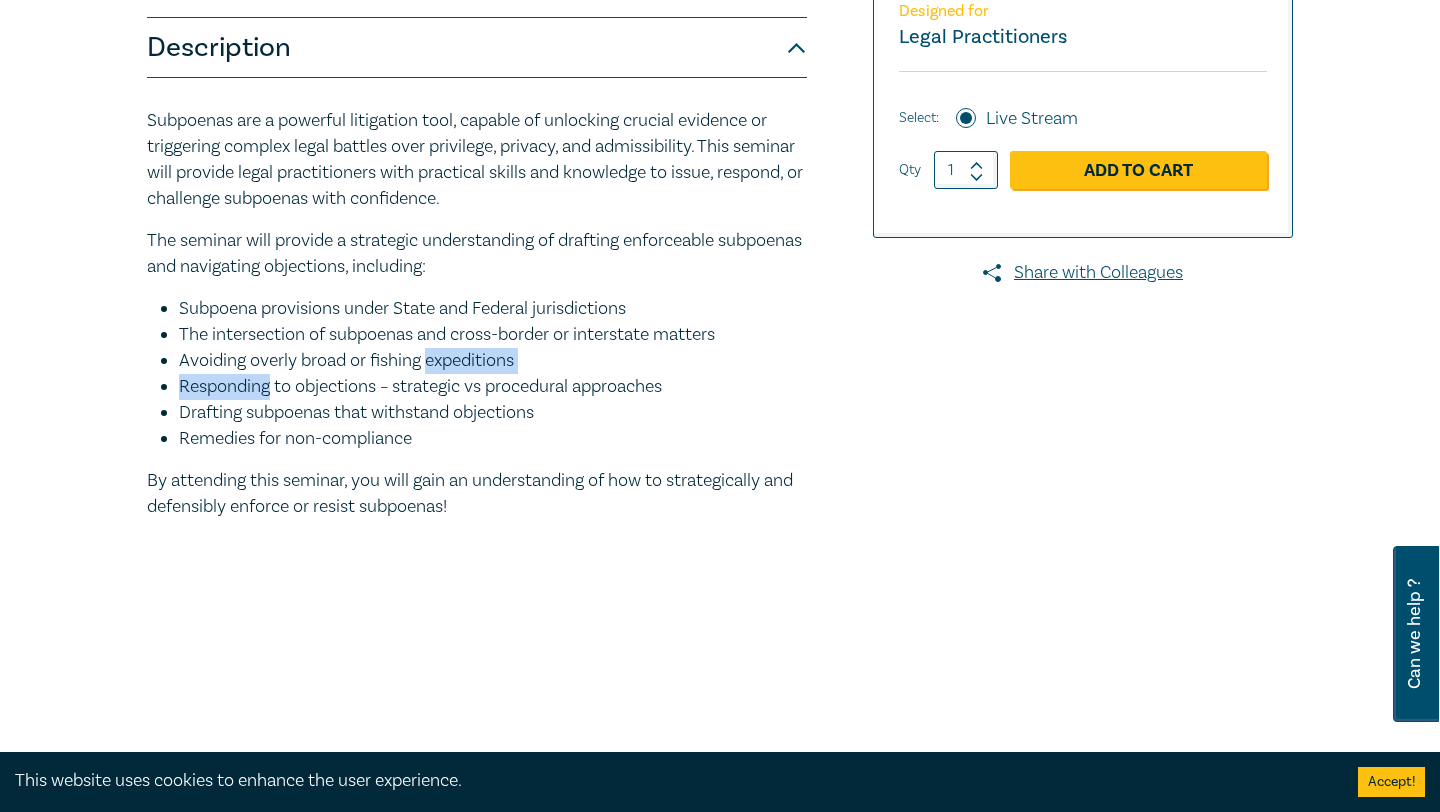 drag, startPoint x: 454, startPoint y: 362, endPoint x: 244, endPoint y: 392, distance: 212.13203 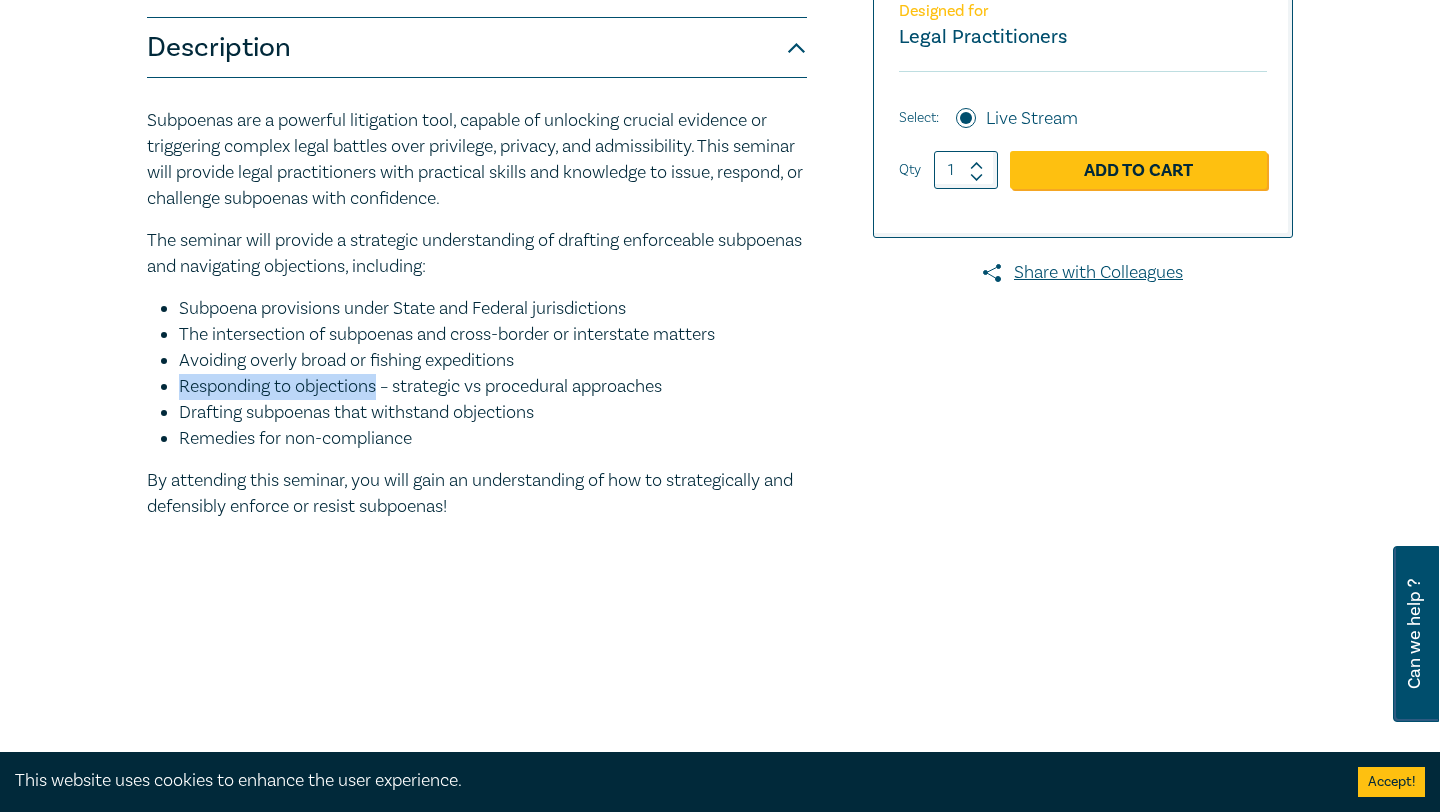 drag, startPoint x: 245, startPoint y: 392, endPoint x: 352, endPoint y: 390, distance: 107.01869 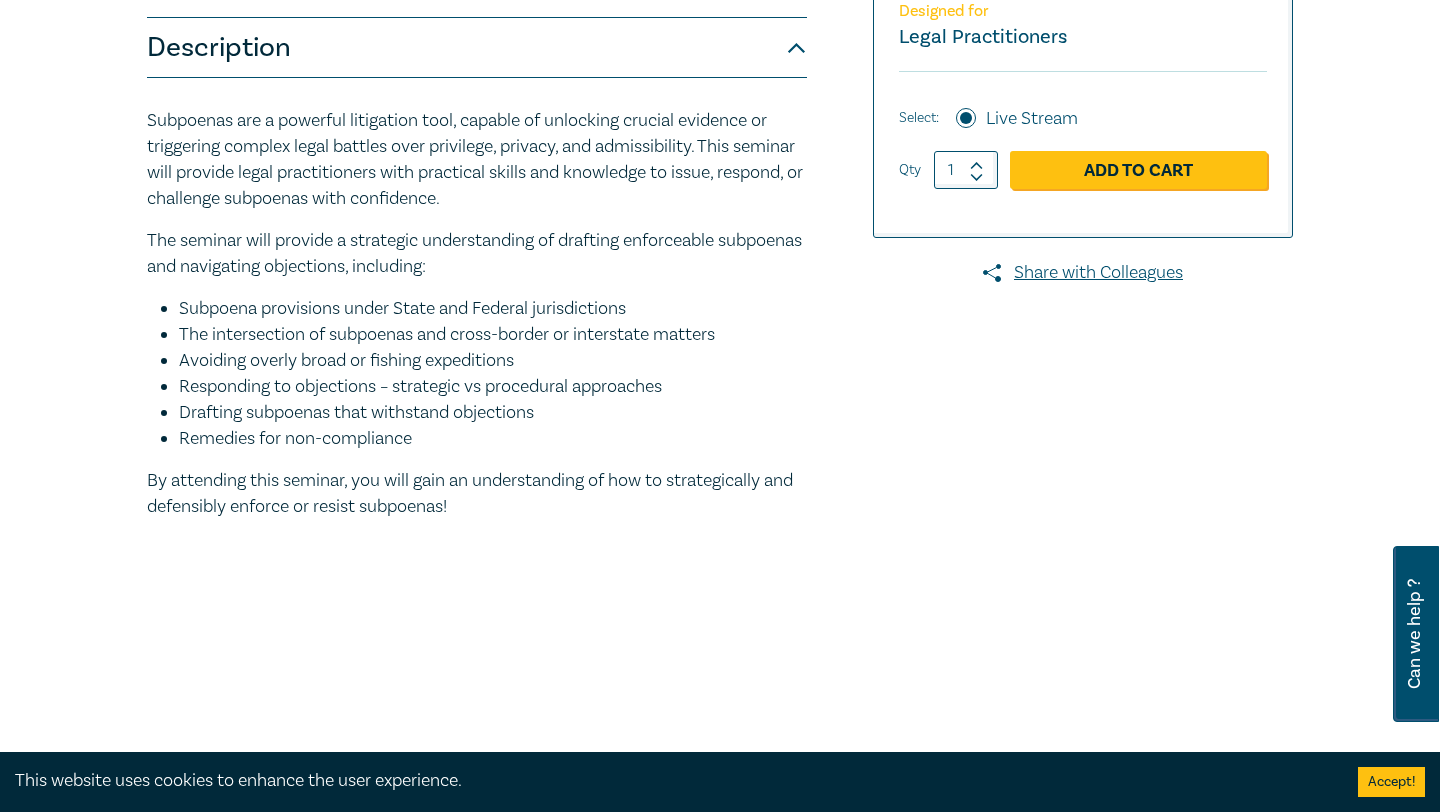 click on "Responding to objections – strategic vs procedural approaches" at bounding box center (493, 387) 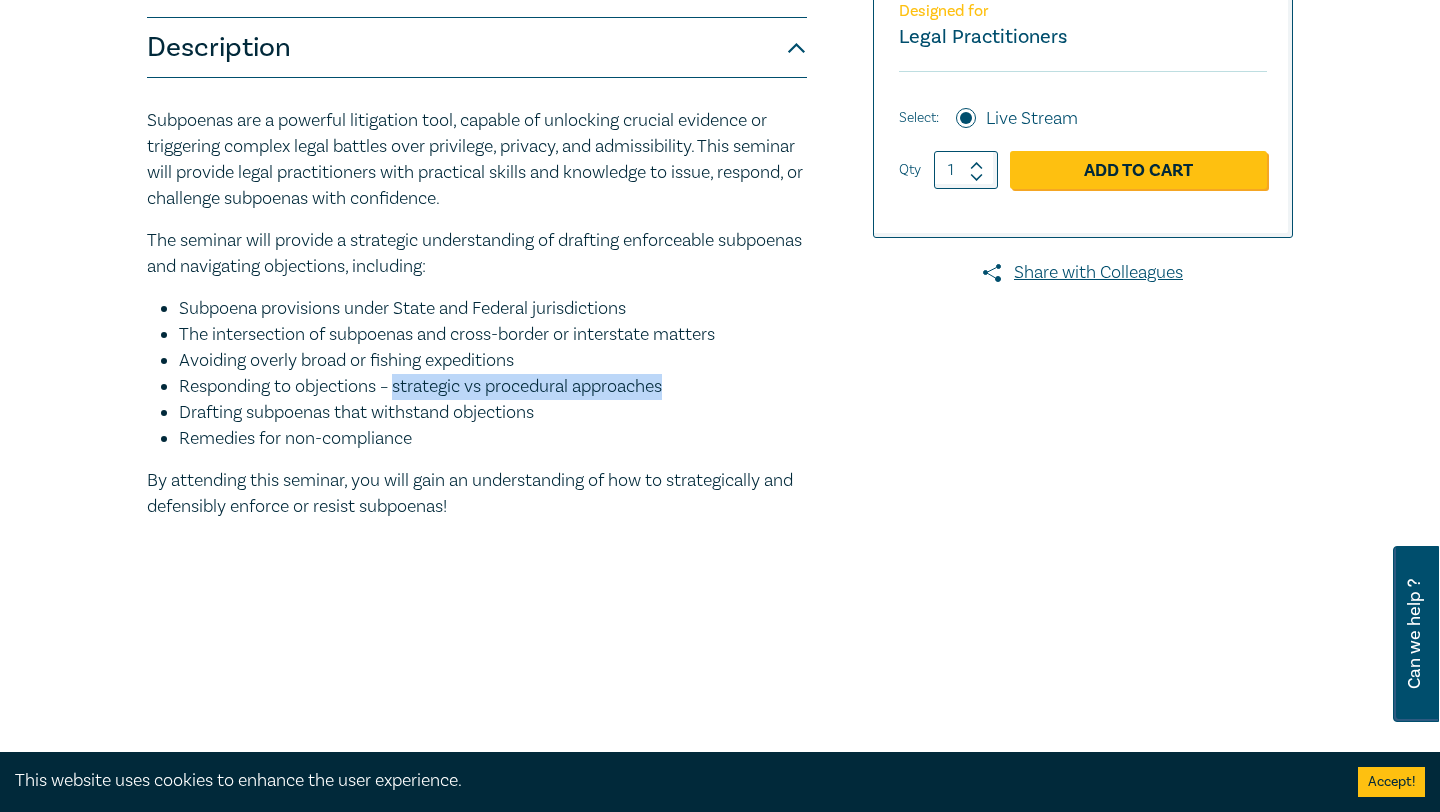 drag, startPoint x: 427, startPoint y: 390, endPoint x: 596, endPoint y: 389, distance: 169.00296 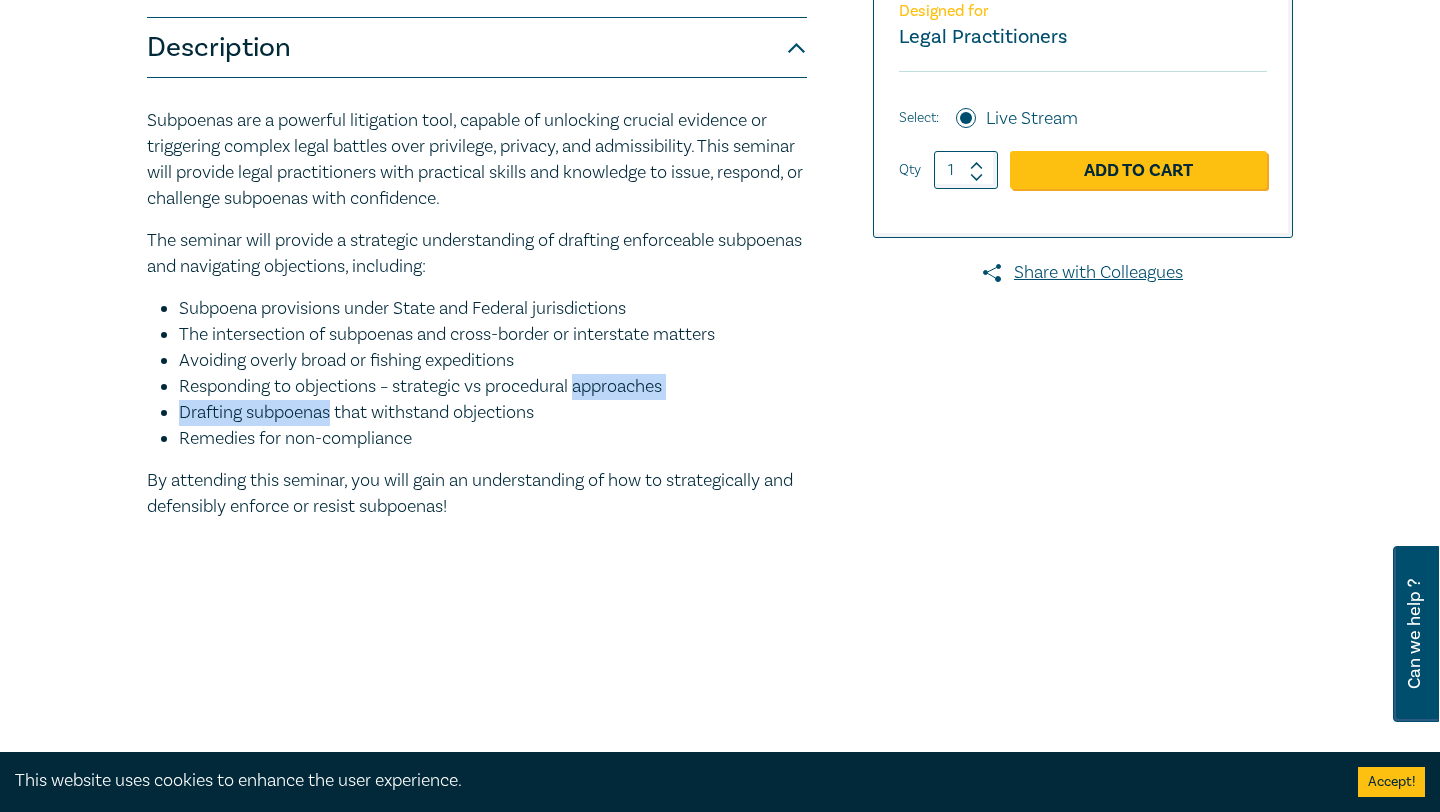 drag, startPoint x: 596, startPoint y: 389, endPoint x: 261, endPoint y: 413, distance: 335.8586 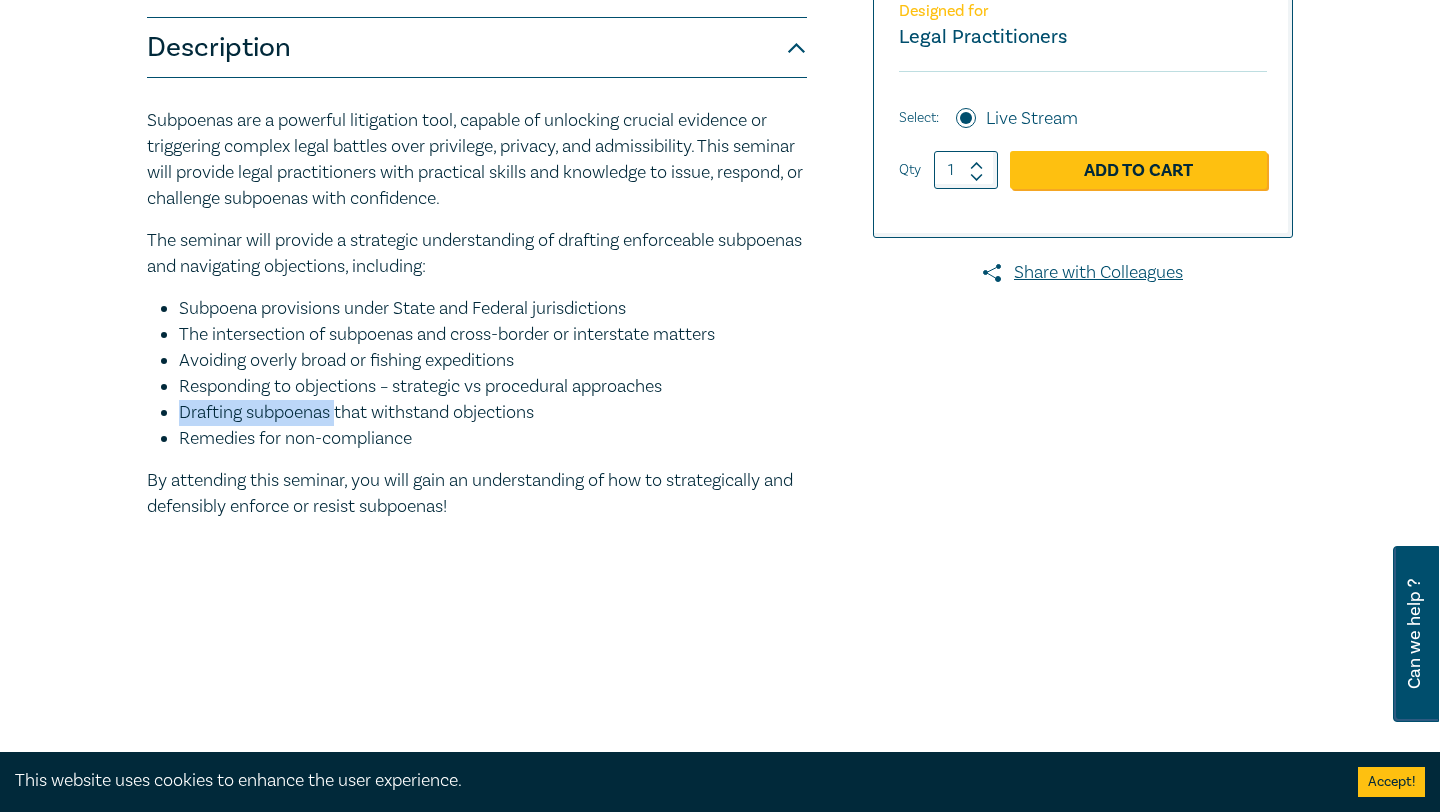 drag, startPoint x: 197, startPoint y: 411, endPoint x: 333, endPoint y: 409, distance: 136.01471 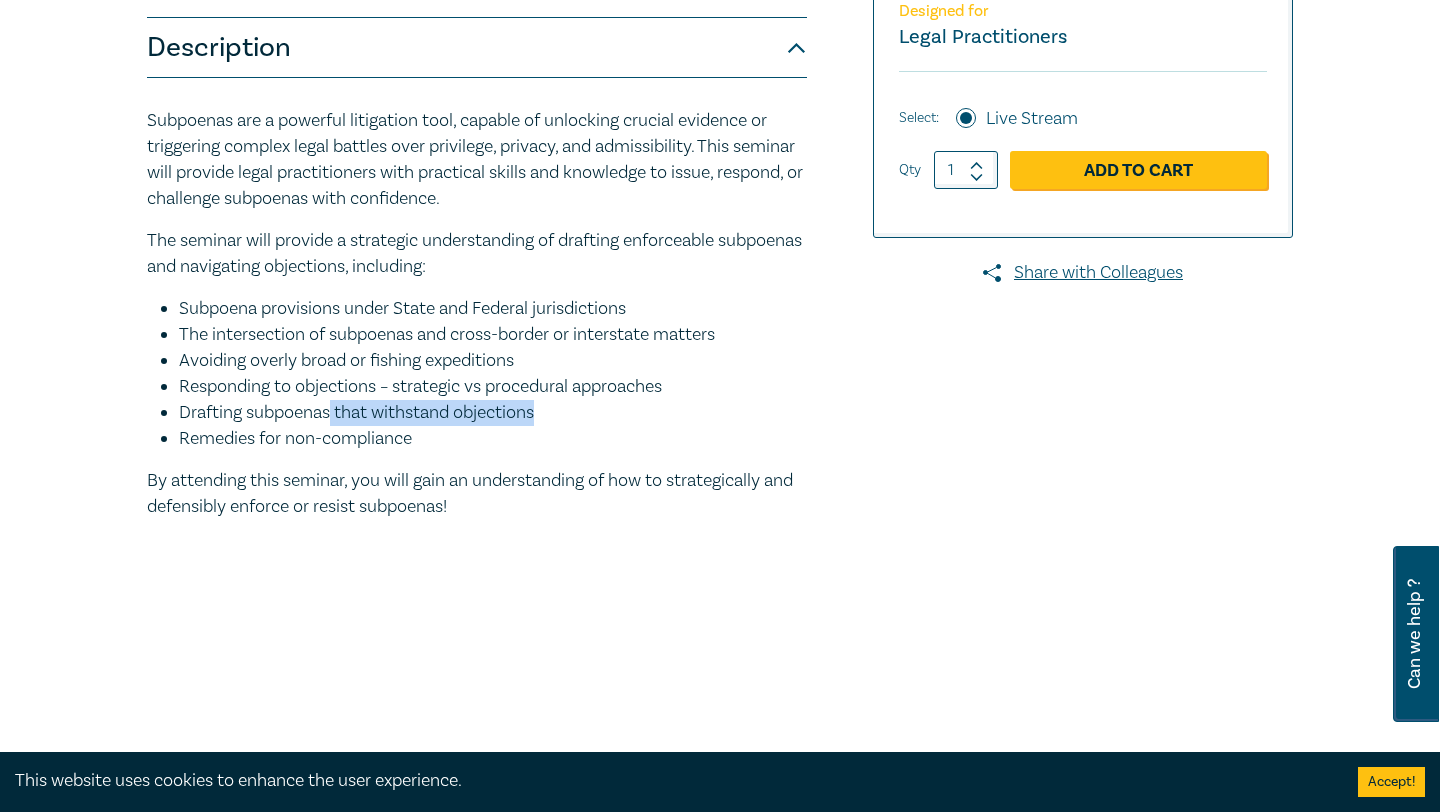 drag, startPoint x: 333, startPoint y: 409, endPoint x: 506, endPoint y: 409, distance: 173 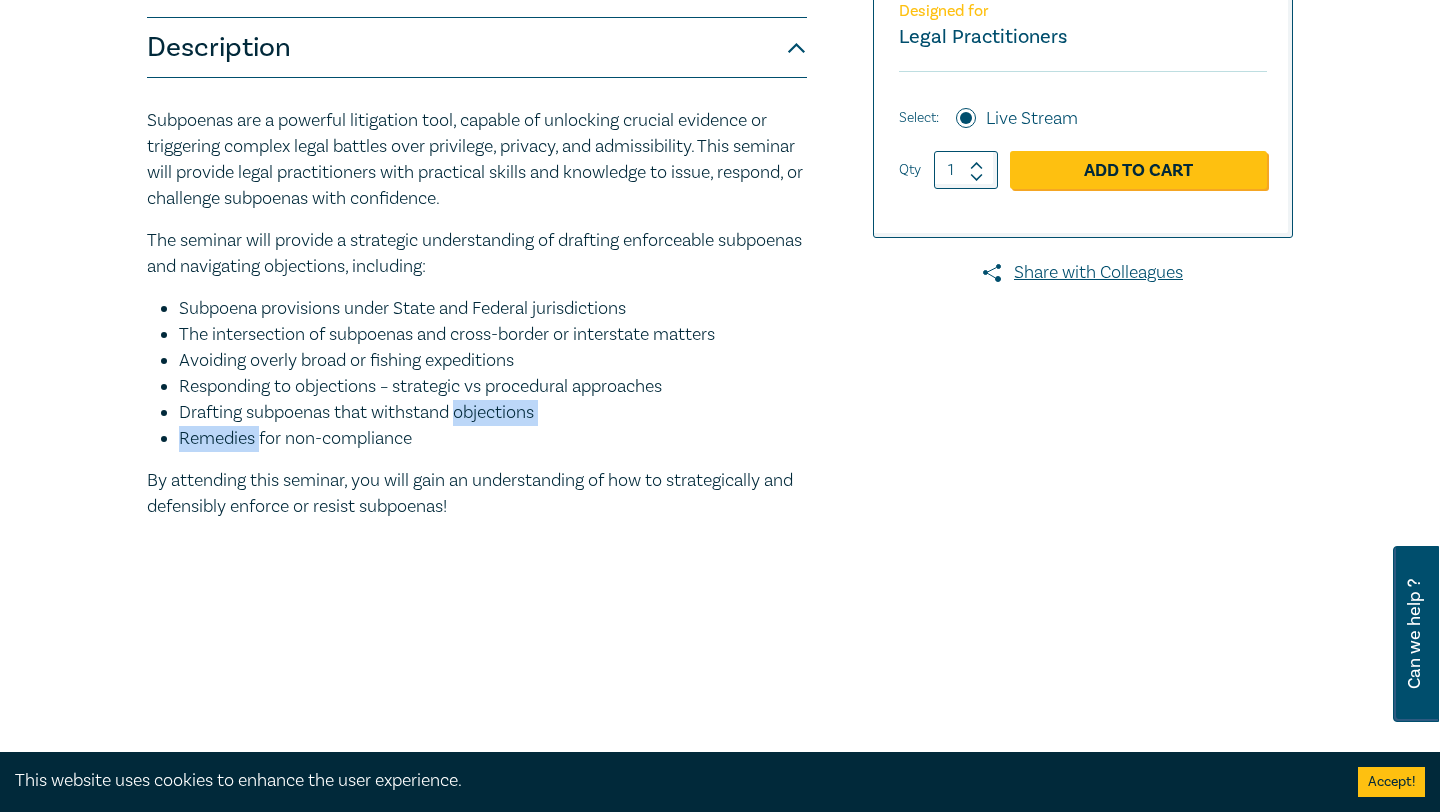 drag, startPoint x: 506, startPoint y: 409, endPoint x: 250, endPoint y: 437, distance: 257.5267 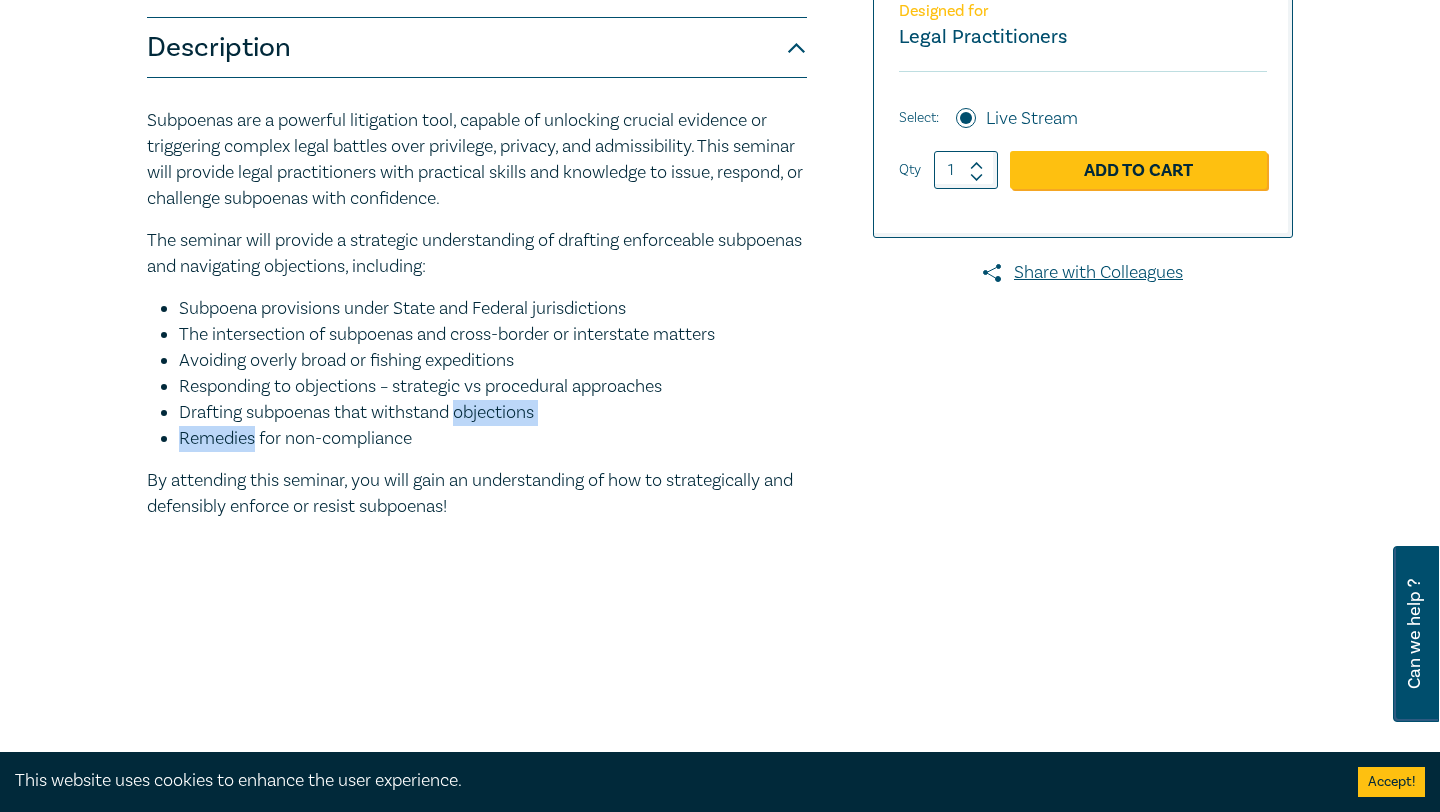 click on "Remedies for non-compliance" at bounding box center [493, 439] 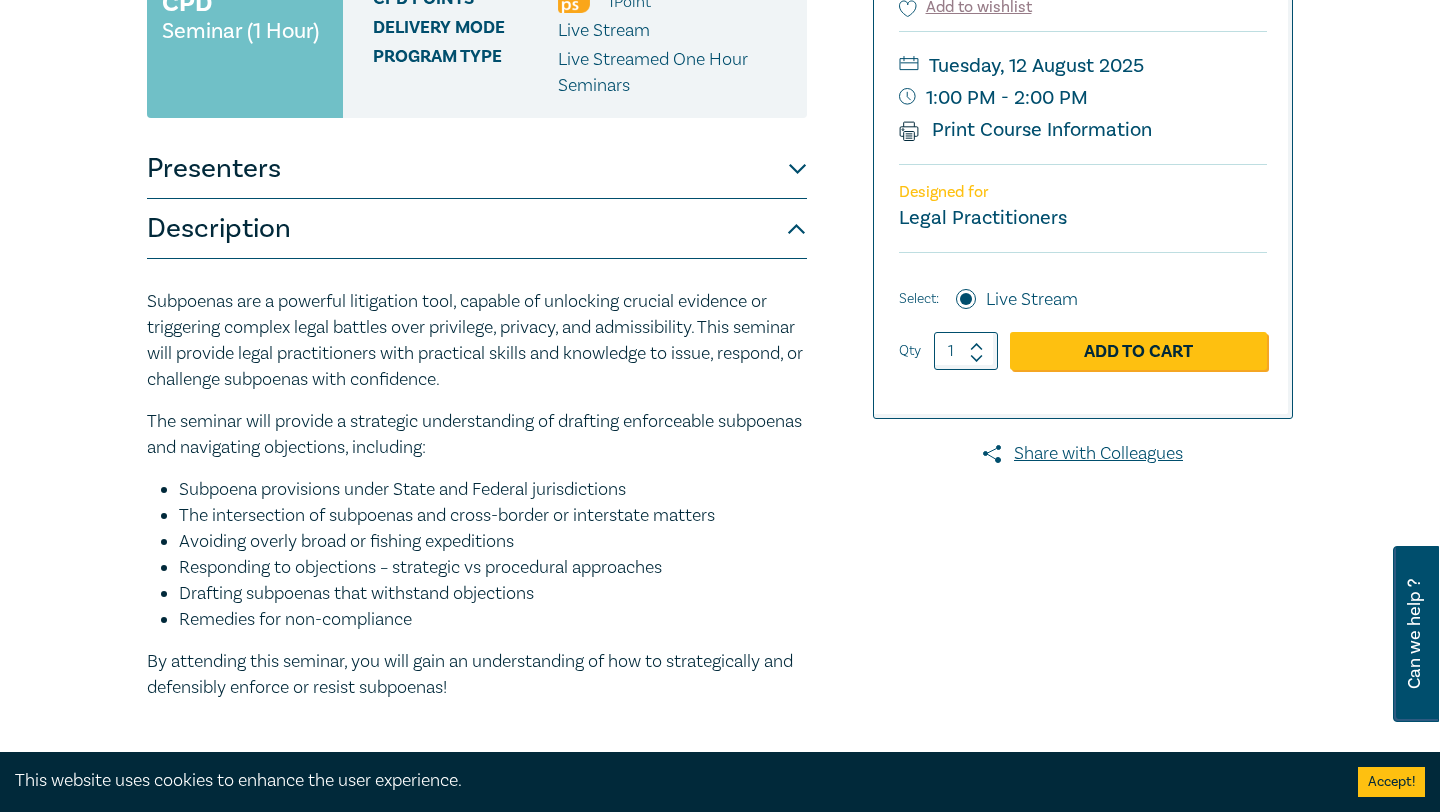 scroll, scrollTop: 0, scrollLeft: 0, axis: both 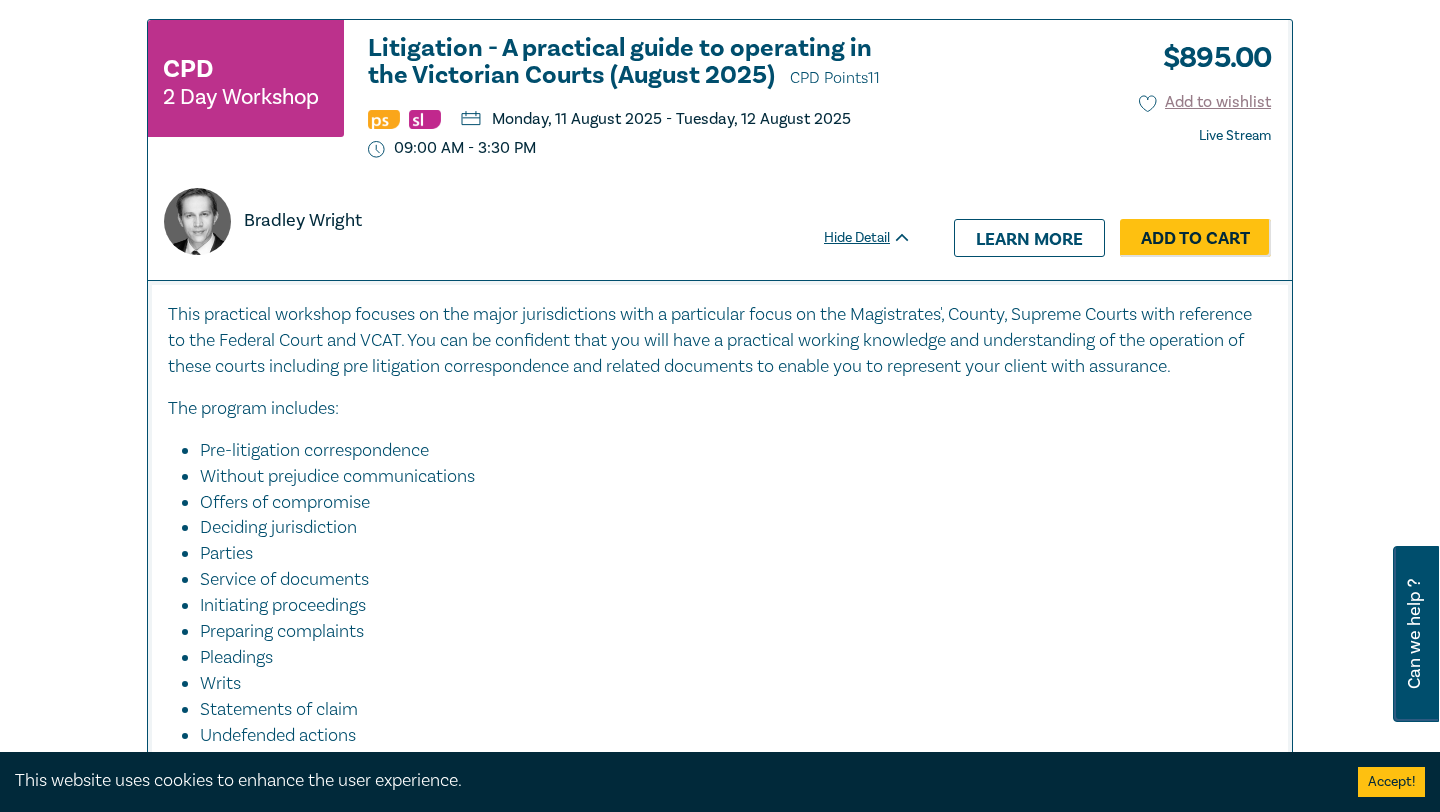 click on "﻿ This practical workshop focuses on the major jurisdictions with a particular focus on the Magistrates', County, Supreme Courts with reference to the Federal Court and VCAT. You can be confident that you will have a practical working knowledge and understanding of the operation of these courts including pre litigation correspondence and related documents to enable you to represent your client with assurance." at bounding box center [720, 340] 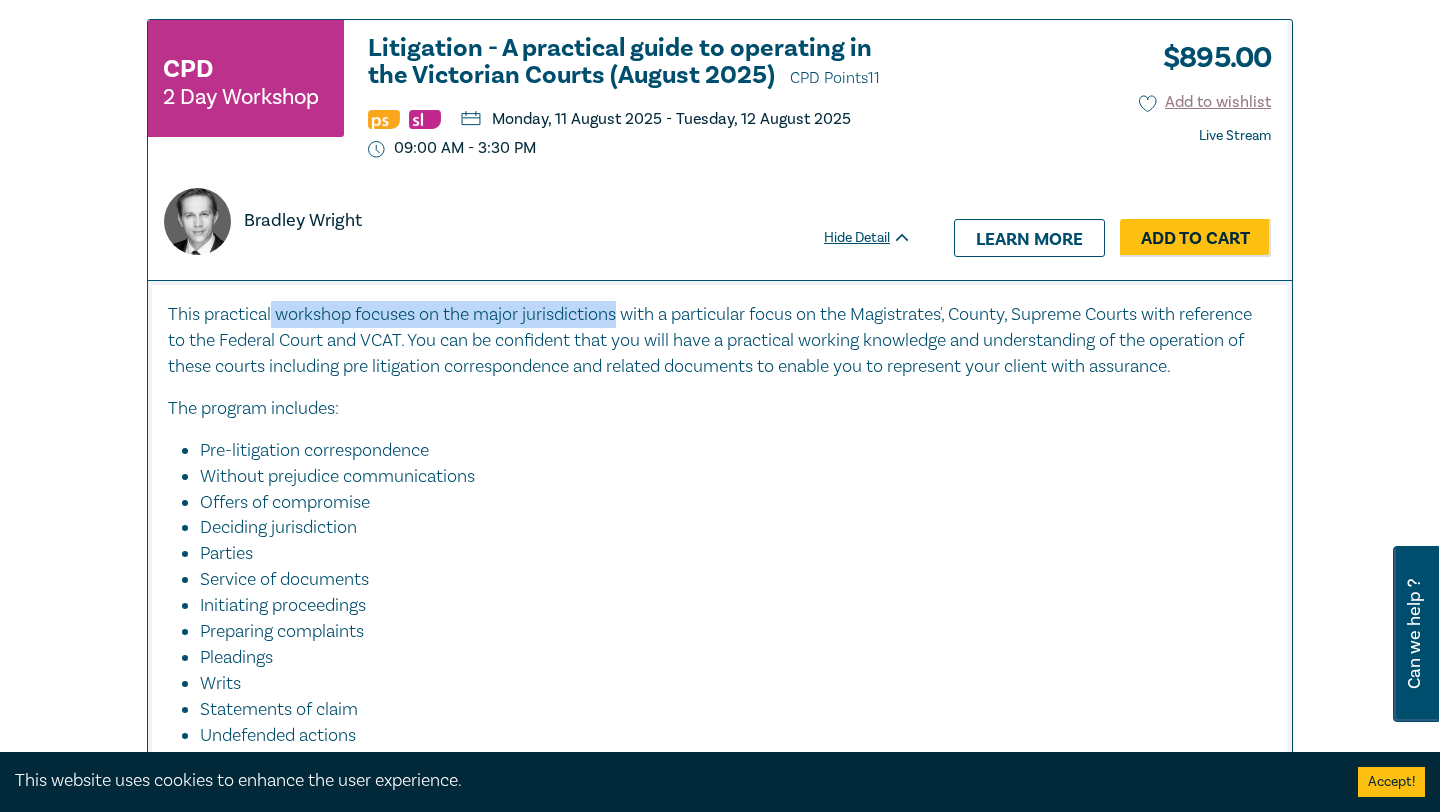 drag, startPoint x: 273, startPoint y: 314, endPoint x: 553, endPoint y: 315, distance: 280.0018 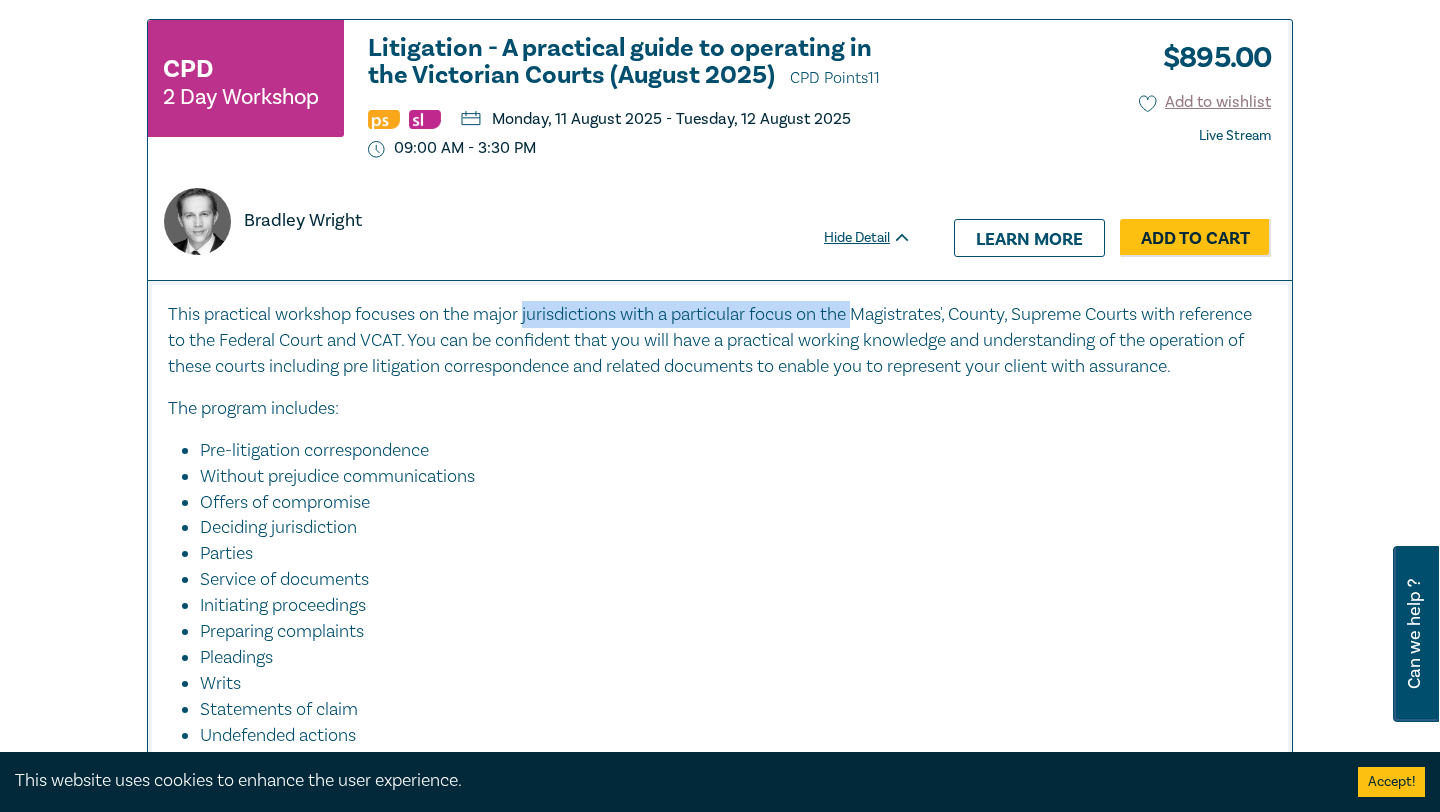 drag, startPoint x: 553, startPoint y: 315, endPoint x: 864, endPoint y: 315, distance: 311 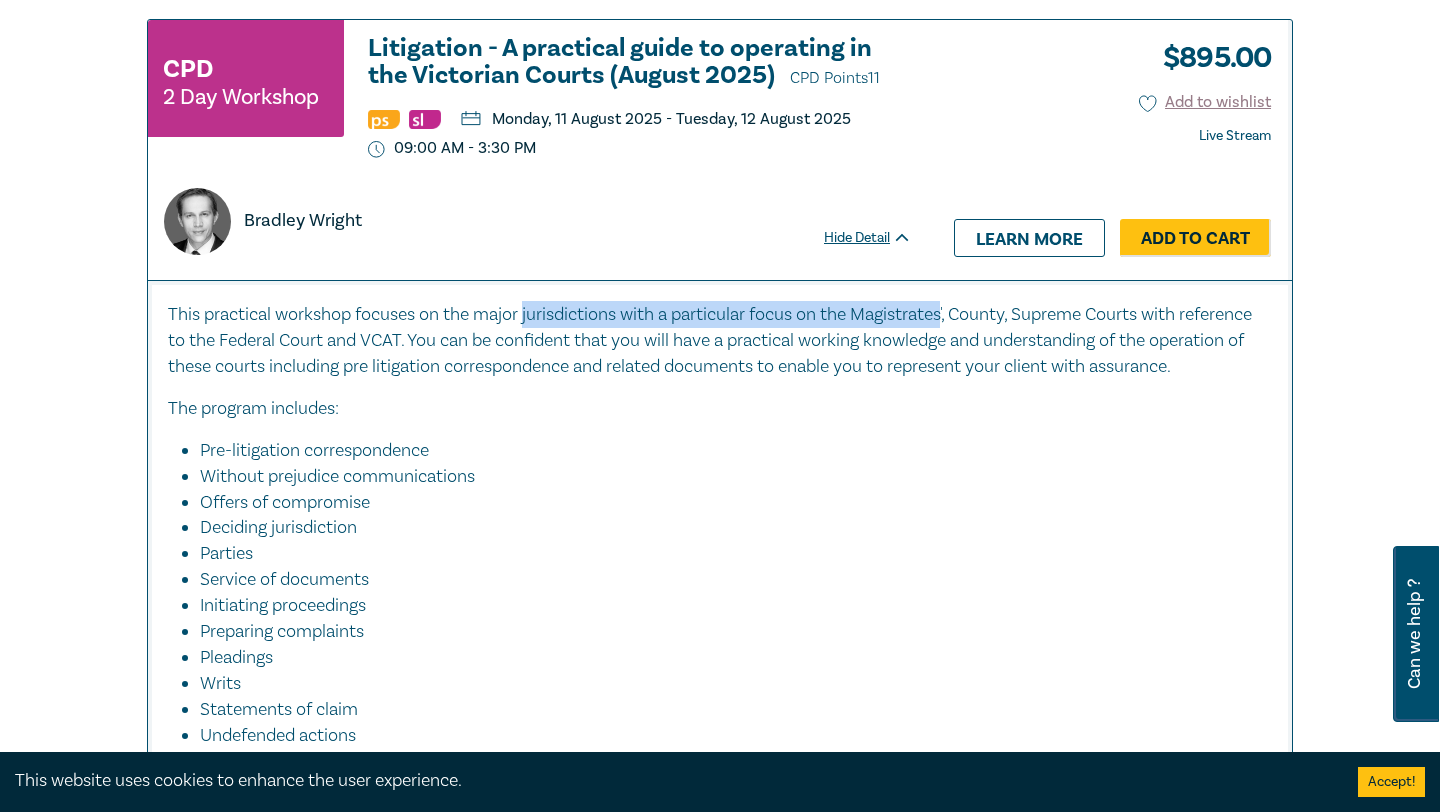 click on "﻿ This practical workshop focuses on the major jurisdictions with a particular focus on the Magistrates', County, Supreme Courts with reference to the Federal Court and VCAT. You can be confident that you will have a practical working knowledge and understanding of the operation of these courts including pre litigation correspondence and related documents to enable you to represent your client with assurance." at bounding box center [720, 340] 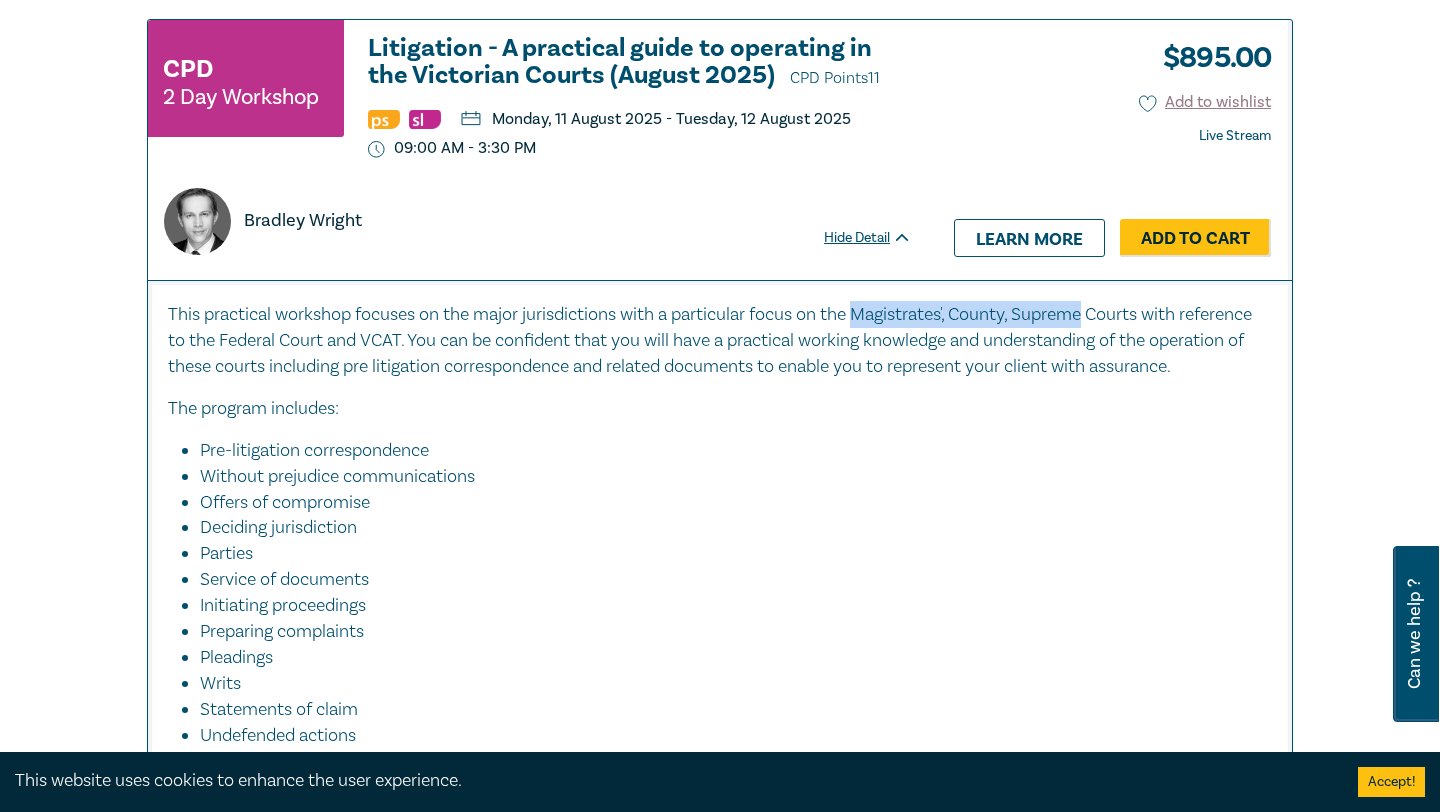 drag, startPoint x: 864, startPoint y: 315, endPoint x: 1044, endPoint y: 315, distance: 180 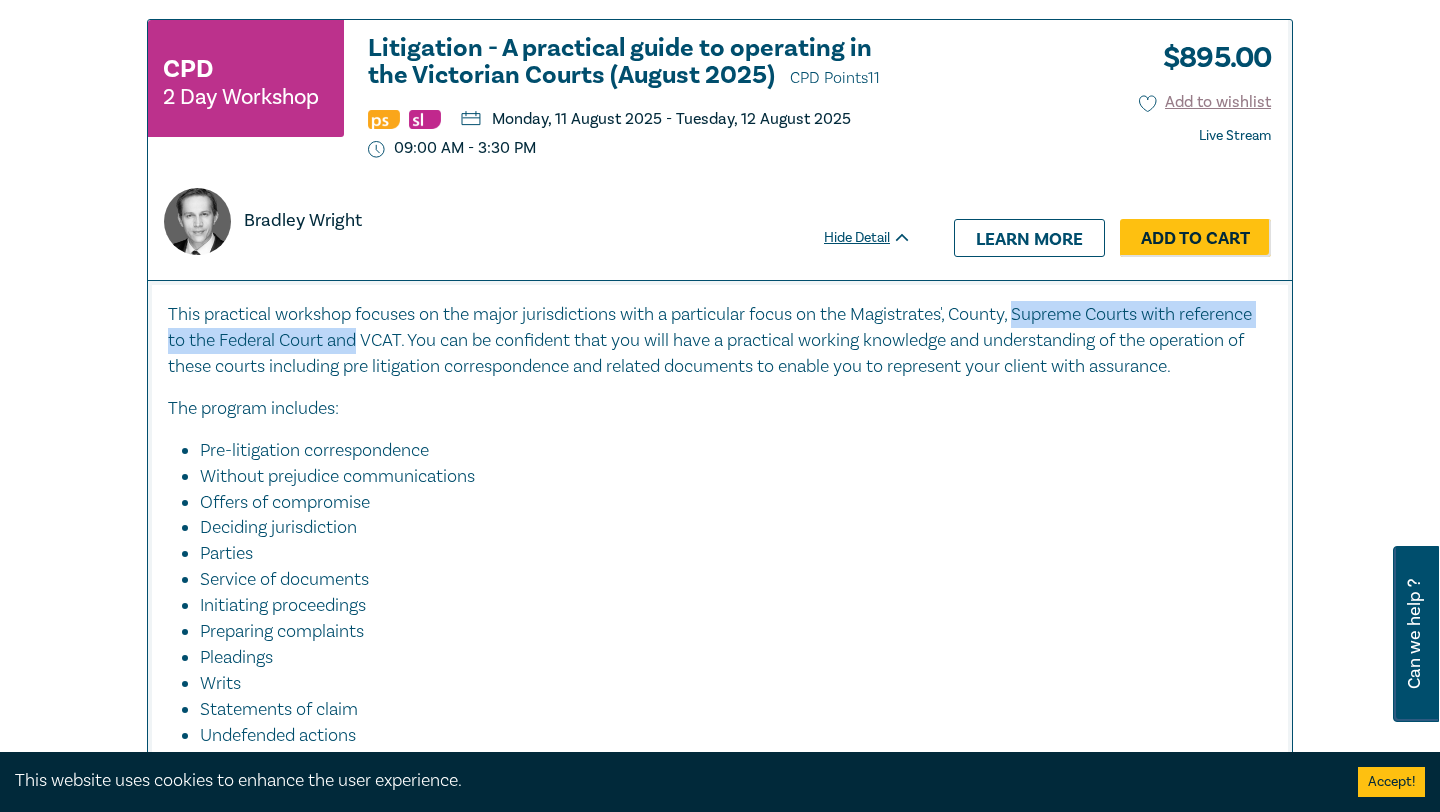drag, startPoint x: 1044, startPoint y: 315, endPoint x: 353, endPoint y: 335, distance: 691.28937 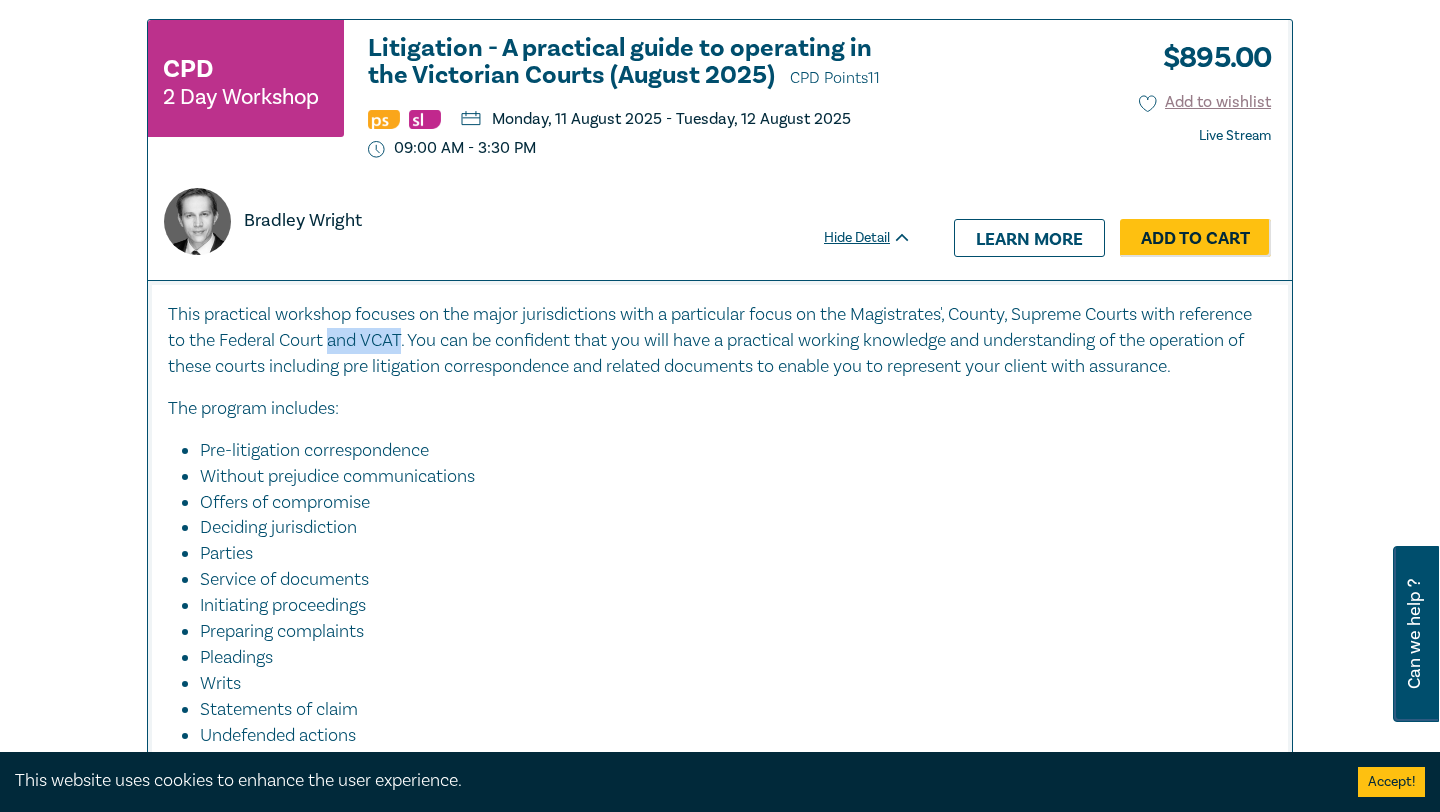 drag, startPoint x: 353, startPoint y: 335, endPoint x: 384, endPoint y: 335, distance: 31 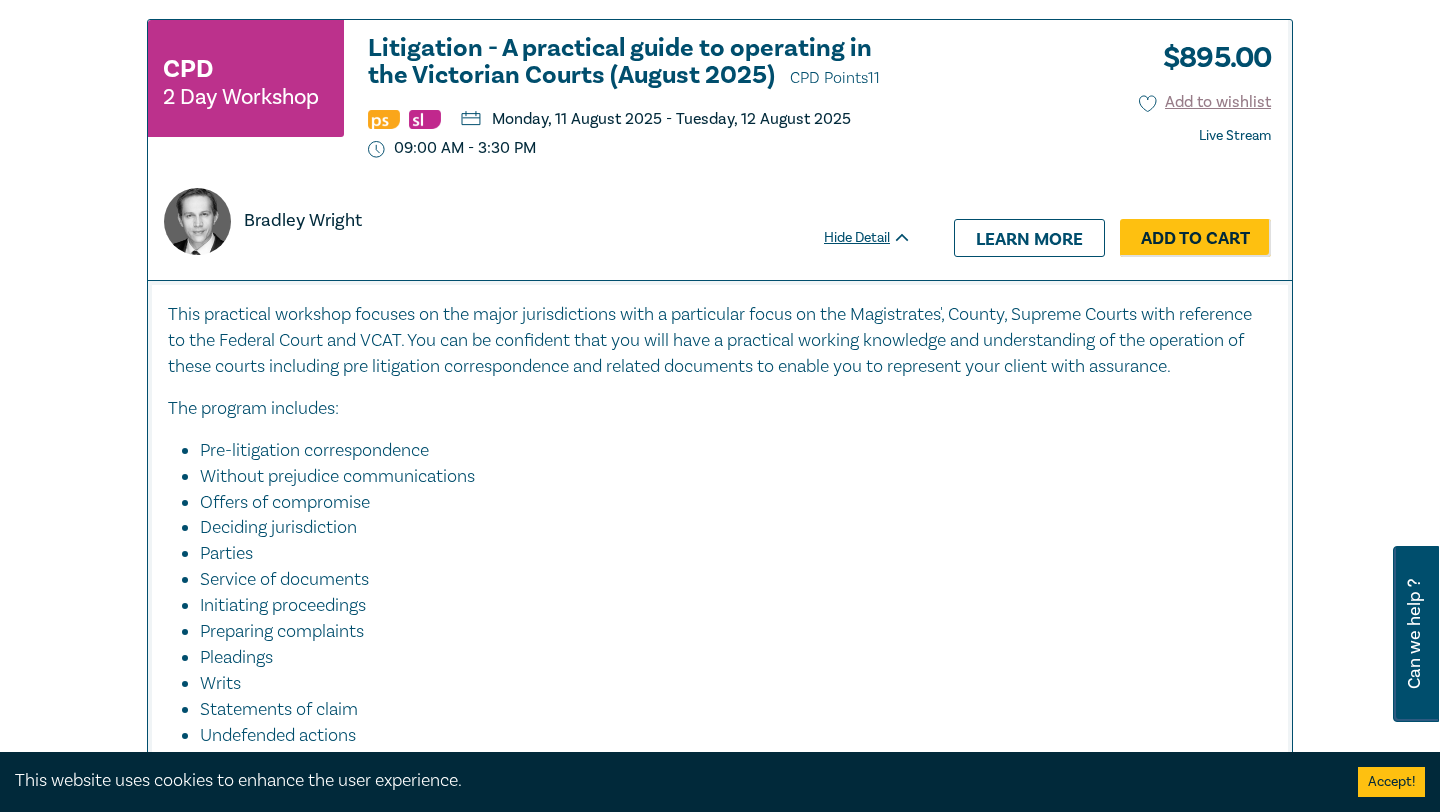 click on "﻿ This practical workshop focuses on the major jurisdictions with a particular focus on the Magistrates', County, Supreme Courts with reference to the Federal Court and VCAT. You can be confident that you will have a practical working knowledge and understanding of the operation of these courts including pre litigation correspondence and related documents to enable you to represent your client with assurance." at bounding box center [720, 340] 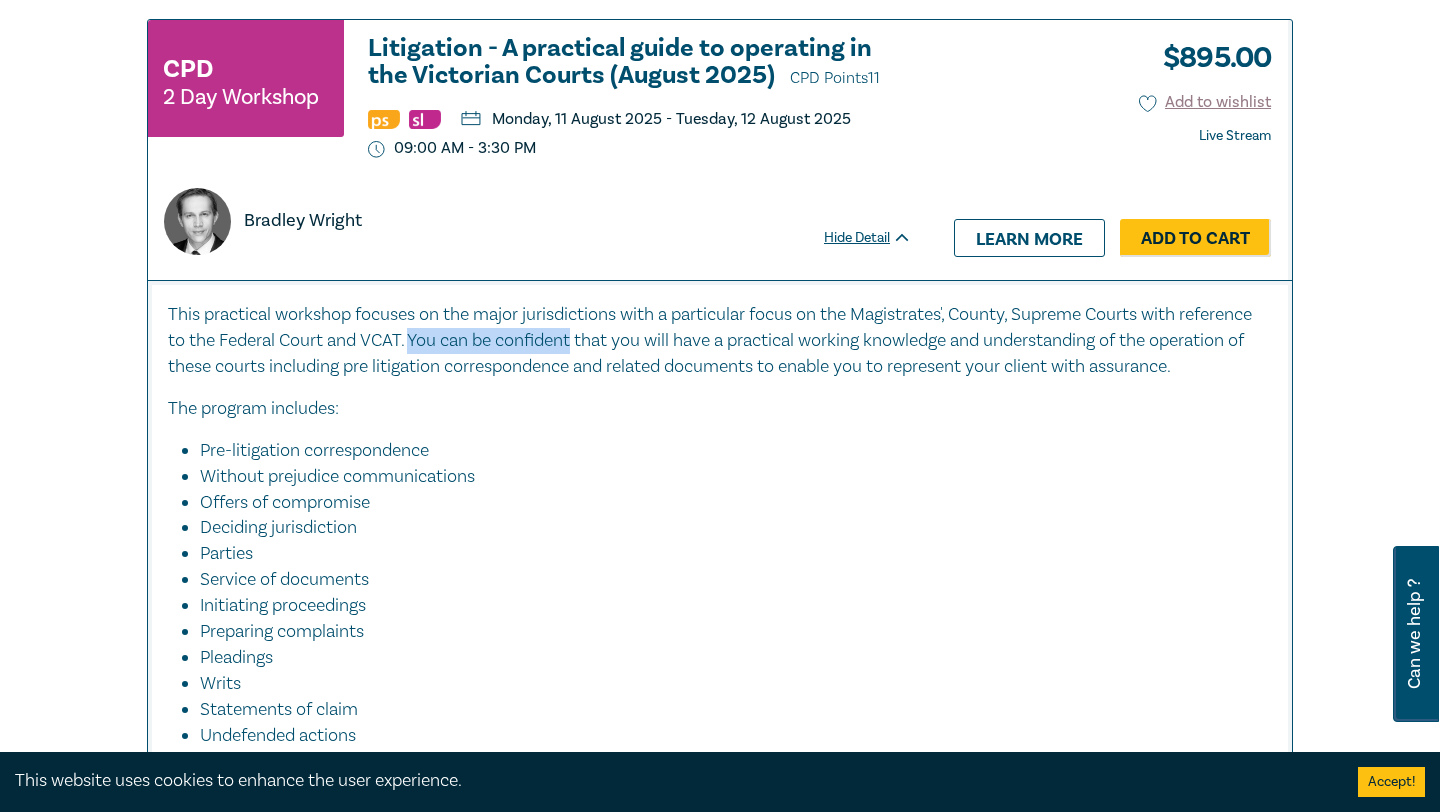 drag, startPoint x: 411, startPoint y: 336, endPoint x: 529, endPoint y: 339, distance: 118.03813 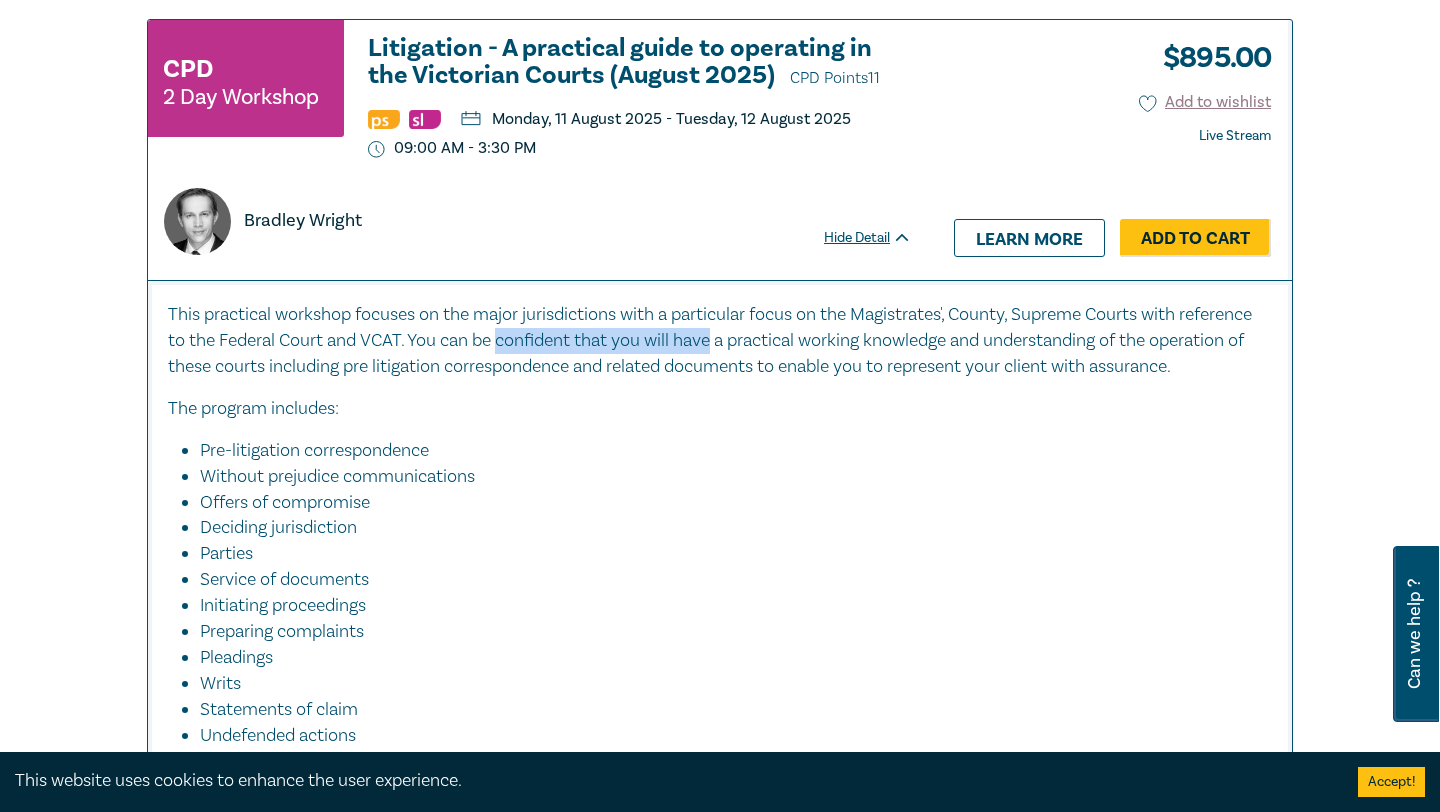 drag, startPoint x: 529, startPoint y: 339, endPoint x: 681, endPoint y: 349, distance: 152.3286 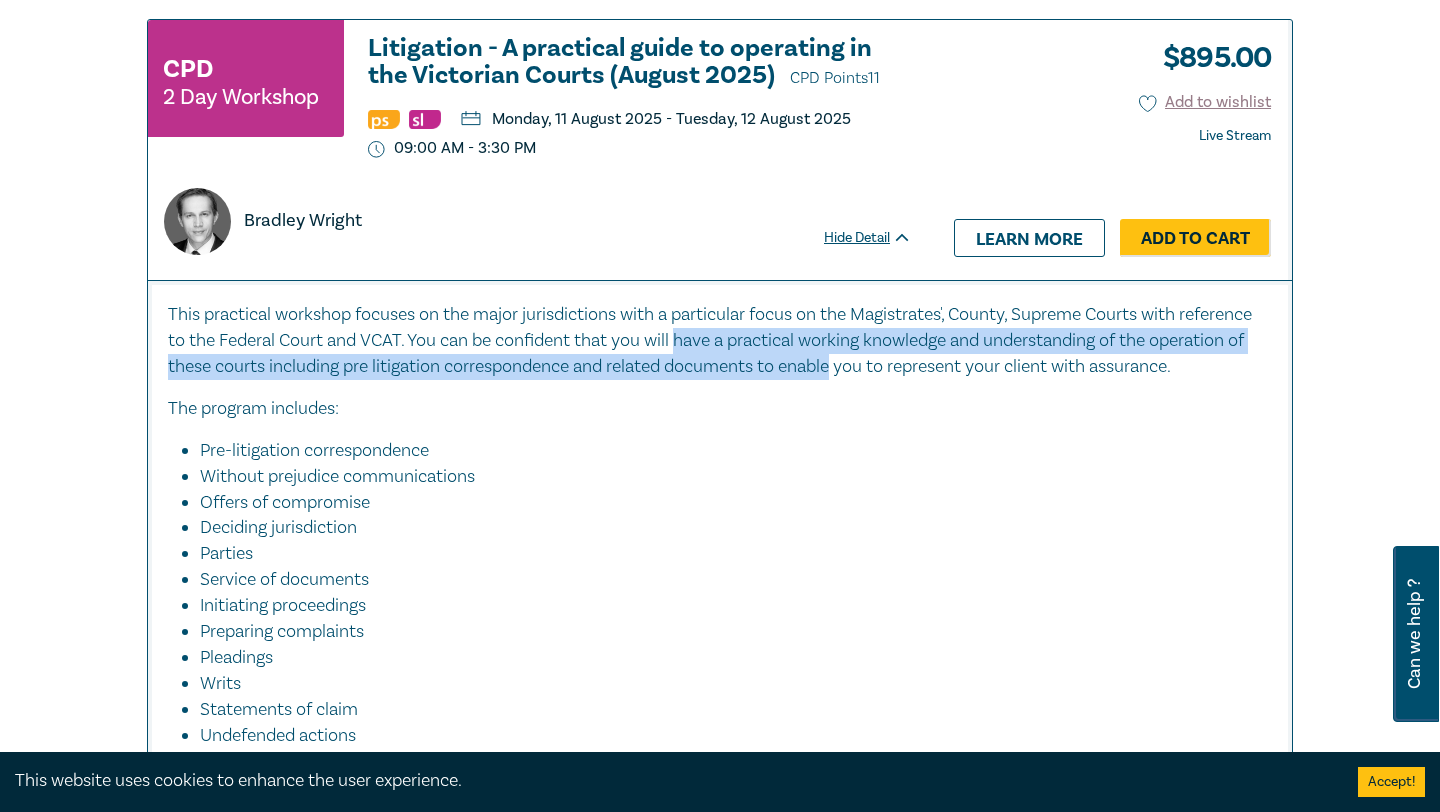 drag, startPoint x: 681, startPoint y: 349, endPoint x: 787, endPoint y: 359, distance: 106.47065 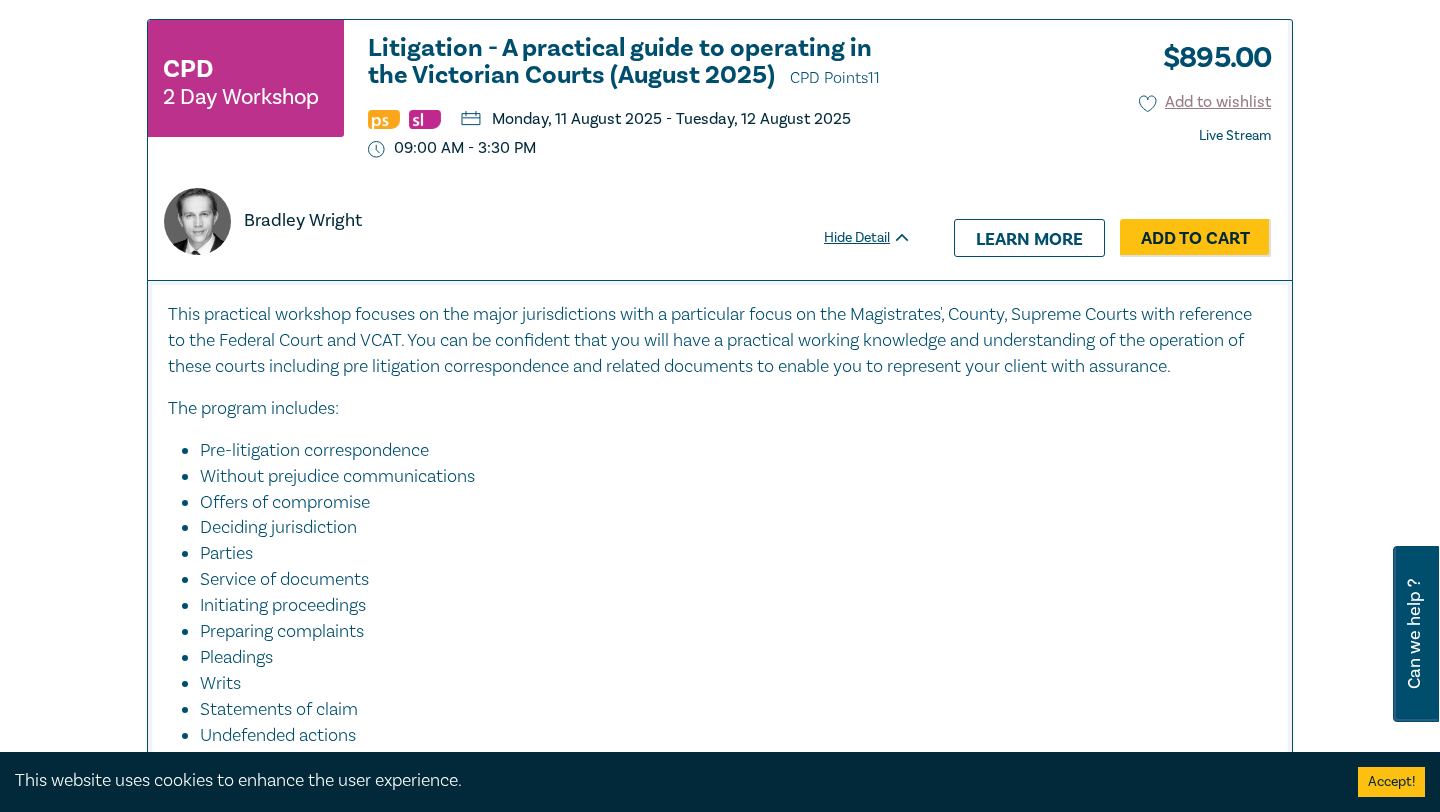 click on "﻿ This practical workshop focuses on the major jurisdictions with a particular focus on the Magistrates', County, Supreme Courts with reference to the Federal Court and VCAT. You can be confident that you will have a practical working knowledge and understanding of the operation of these courts including pre litigation correspondence and related documents to enable you to represent your client with assurance." at bounding box center [720, 340] 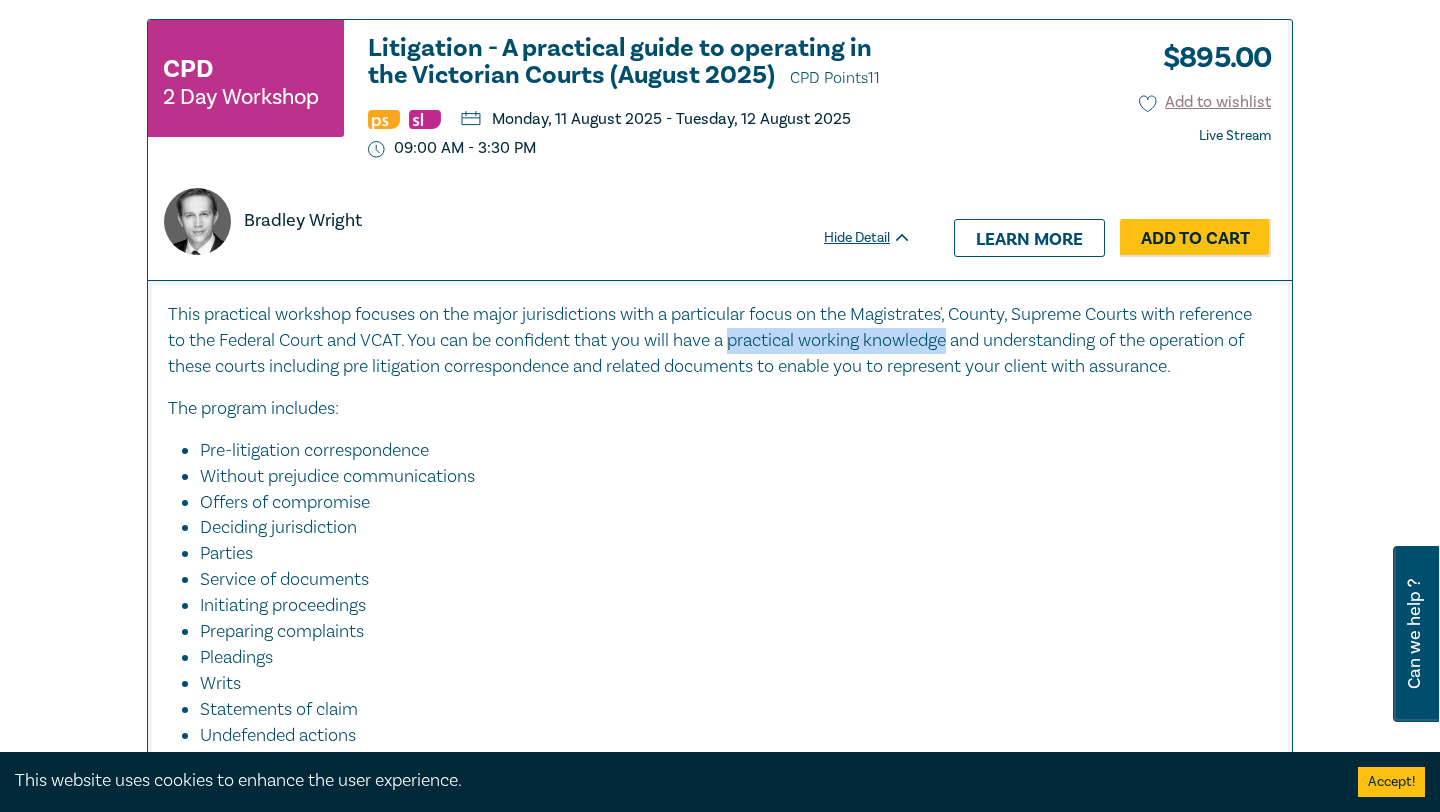 drag, startPoint x: 787, startPoint y: 346, endPoint x: 879, endPoint y: 346, distance: 92 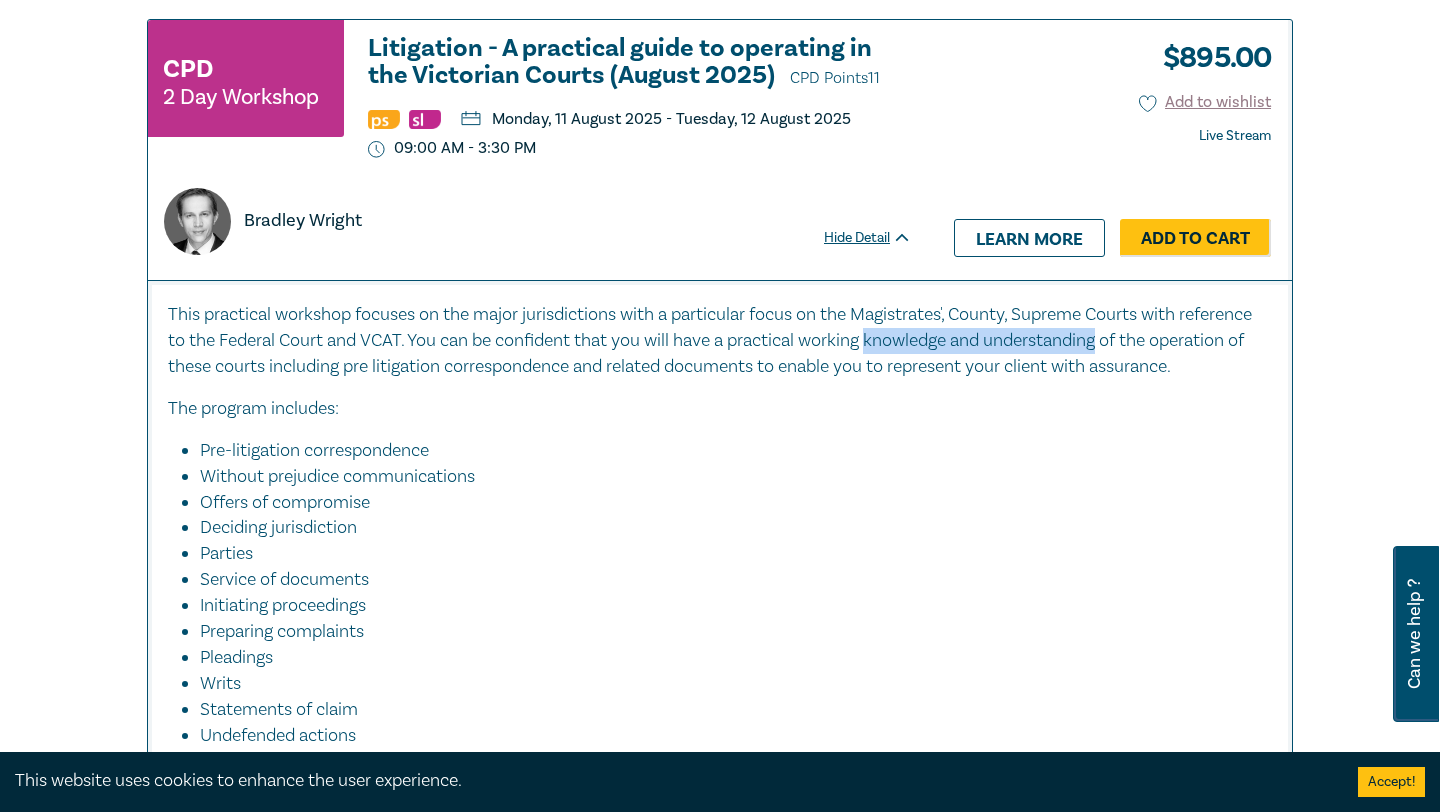 drag, startPoint x: 879, startPoint y: 346, endPoint x: 1044, endPoint y: 346, distance: 165 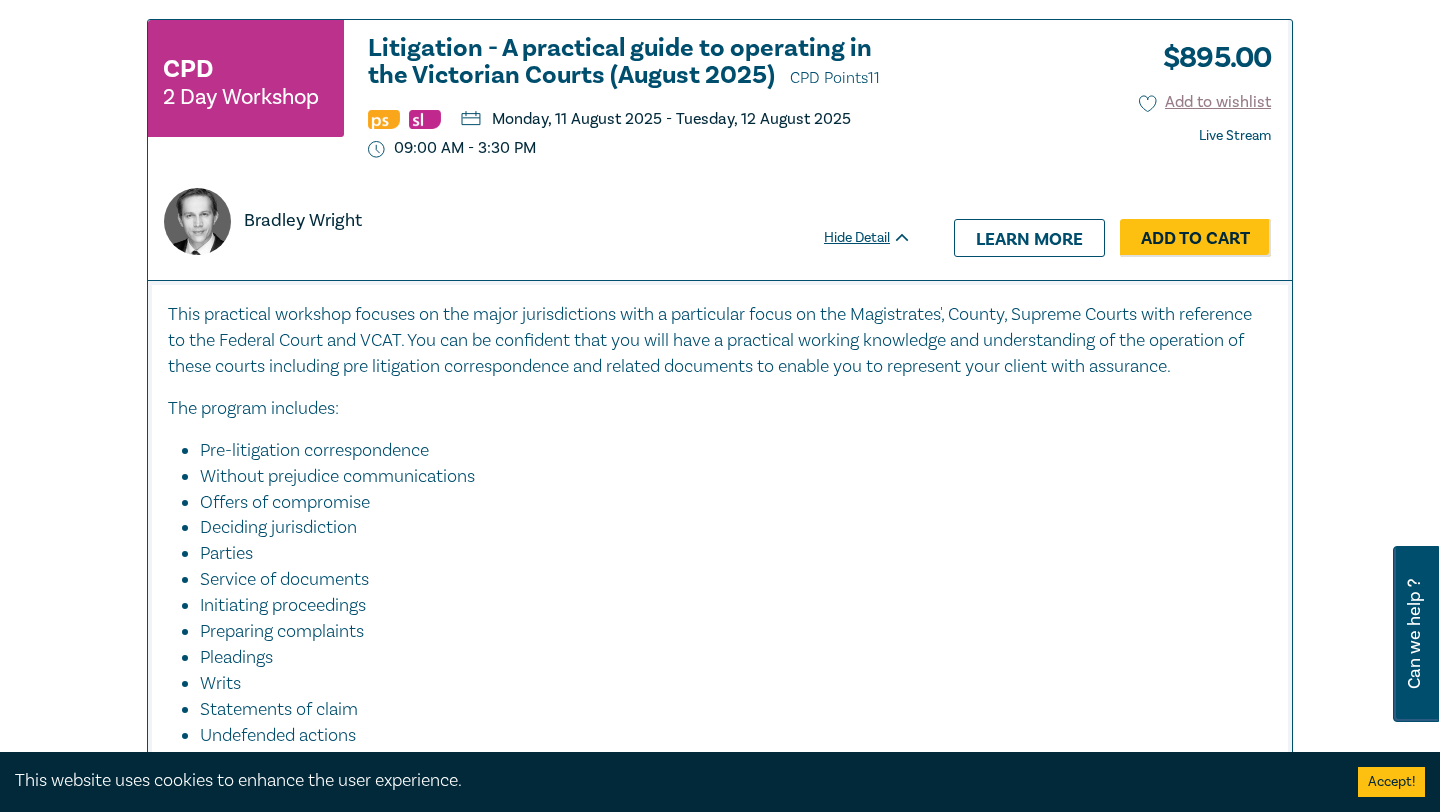 click on "﻿ This practical workshop focuses on the major jurisdictions with a particular focus on the Magistrates', County, Supreme Courts with reference to the Federal Court and VCAT. You can be confident that you will have a practical working knowledge and understanding of the operation of these courts including pre litigation correspondence and related documents to enable you to represent your client with assurance." at bounding box center [720, 340] 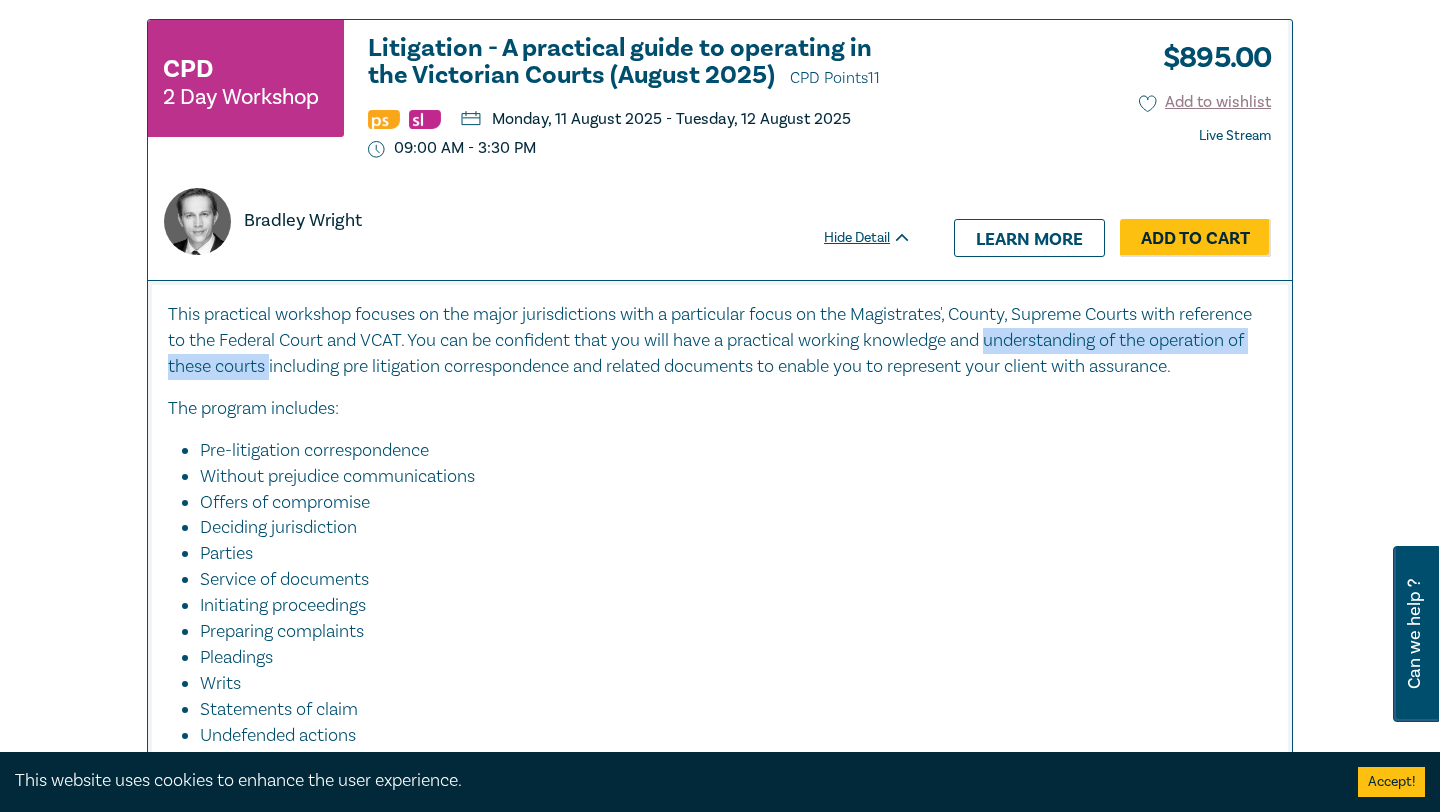 drag, startPoint x: 1070, startPoint y: 346, endPoint x: 268, endPoint y: 375, distance: 802.5242 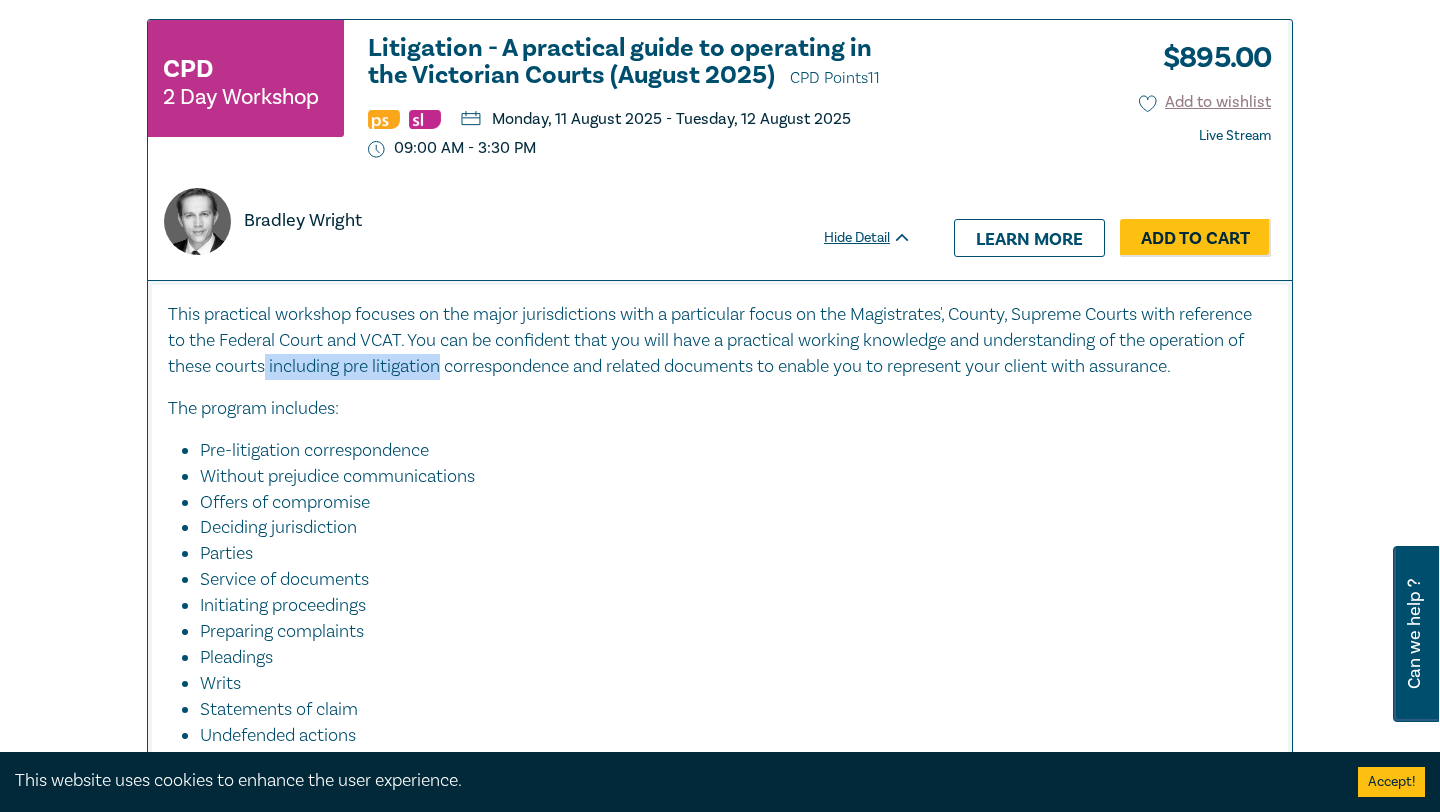drag, startPoint x: 268, startPoint y: 375, endPoint x: 387, endPoint y: 375, distance: 119 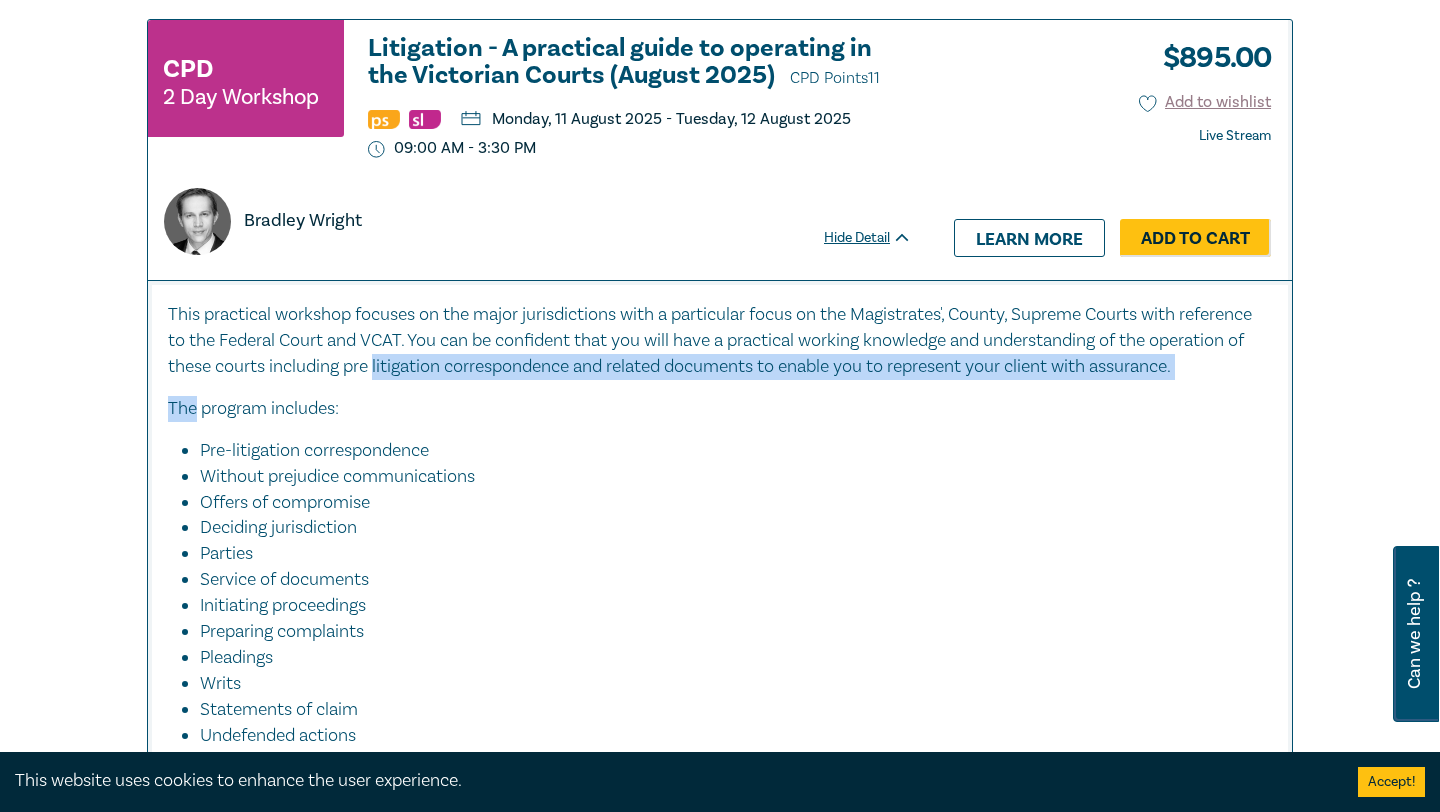 drag, startPoint x: 387, startPoint y: 375, endPoint x: 507, endPoint y: 379, distance: 120.06665 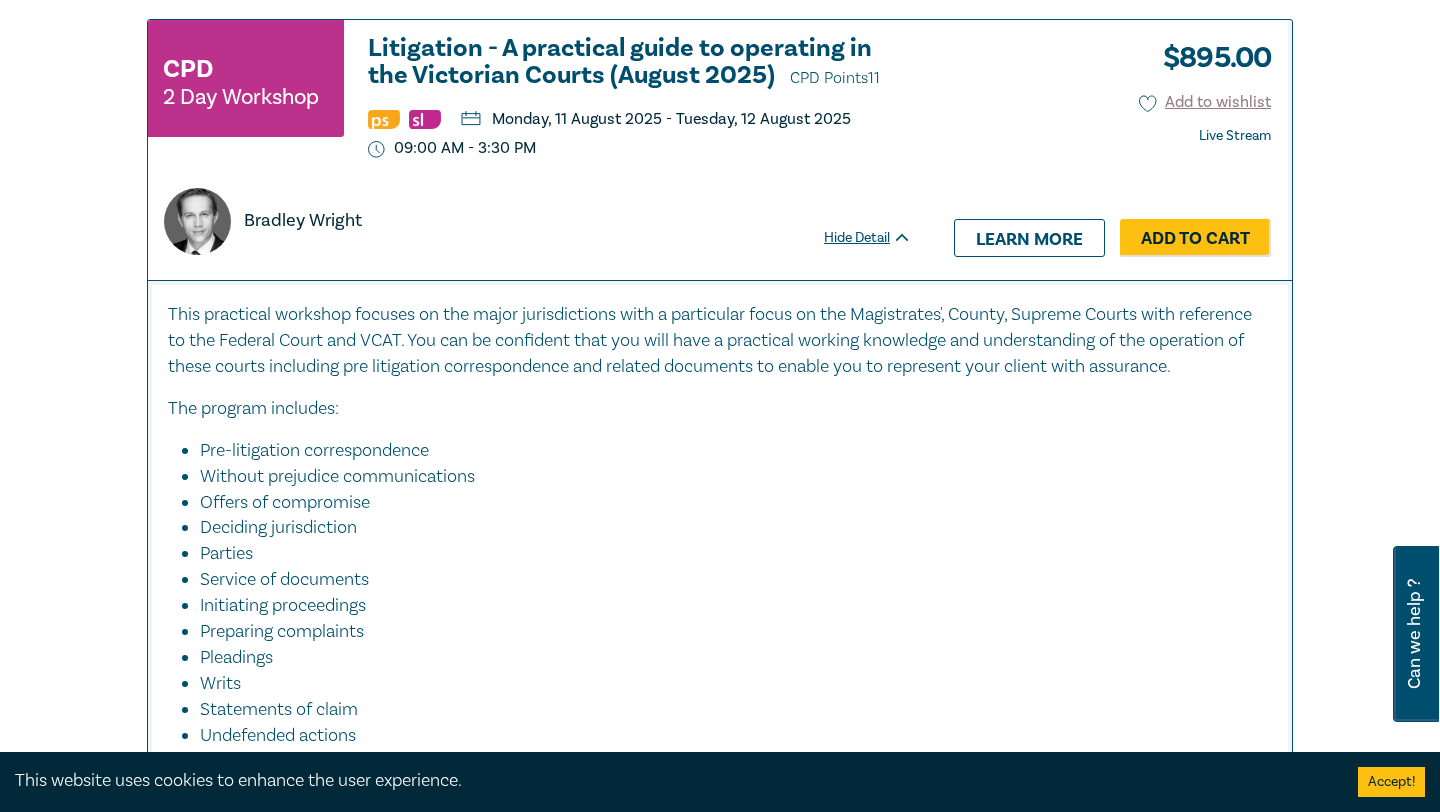 click on "﻿ This practical workshop focuses on the major jurisdictions with a particular focus on the Magistrates', County, Supreme Courts with reference to the Federal Court and VCAT. You can be confident that you will have a practical working knowledge and understanding of the operation of these courts including pre litigation correspondence and related documents to enable you to represent your client with assurance." at bounding box center [720, 340] 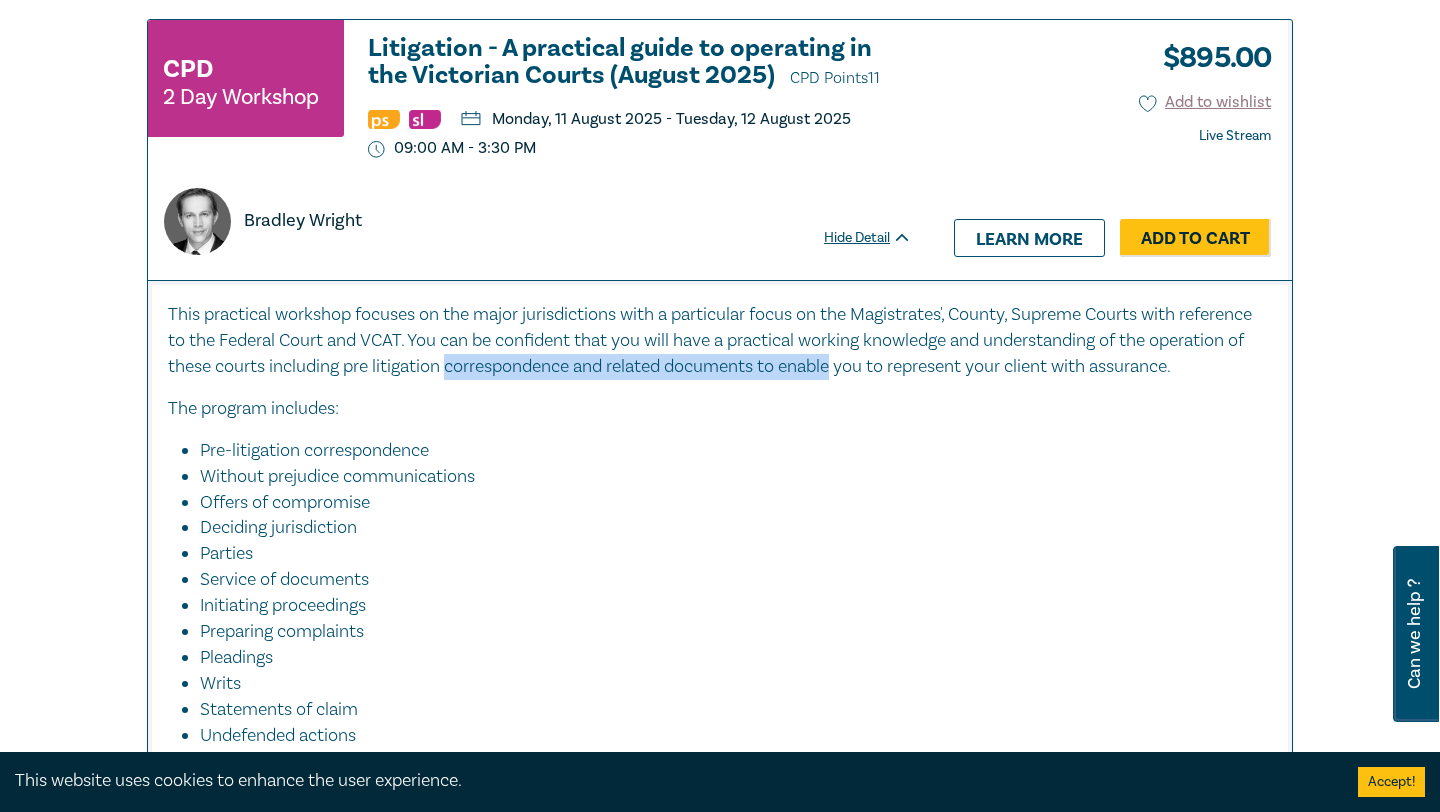 drag, startPoint x: 507, startPoint y: 376, endPoint x: 833, endPoint y: 375, distance: 326.00153 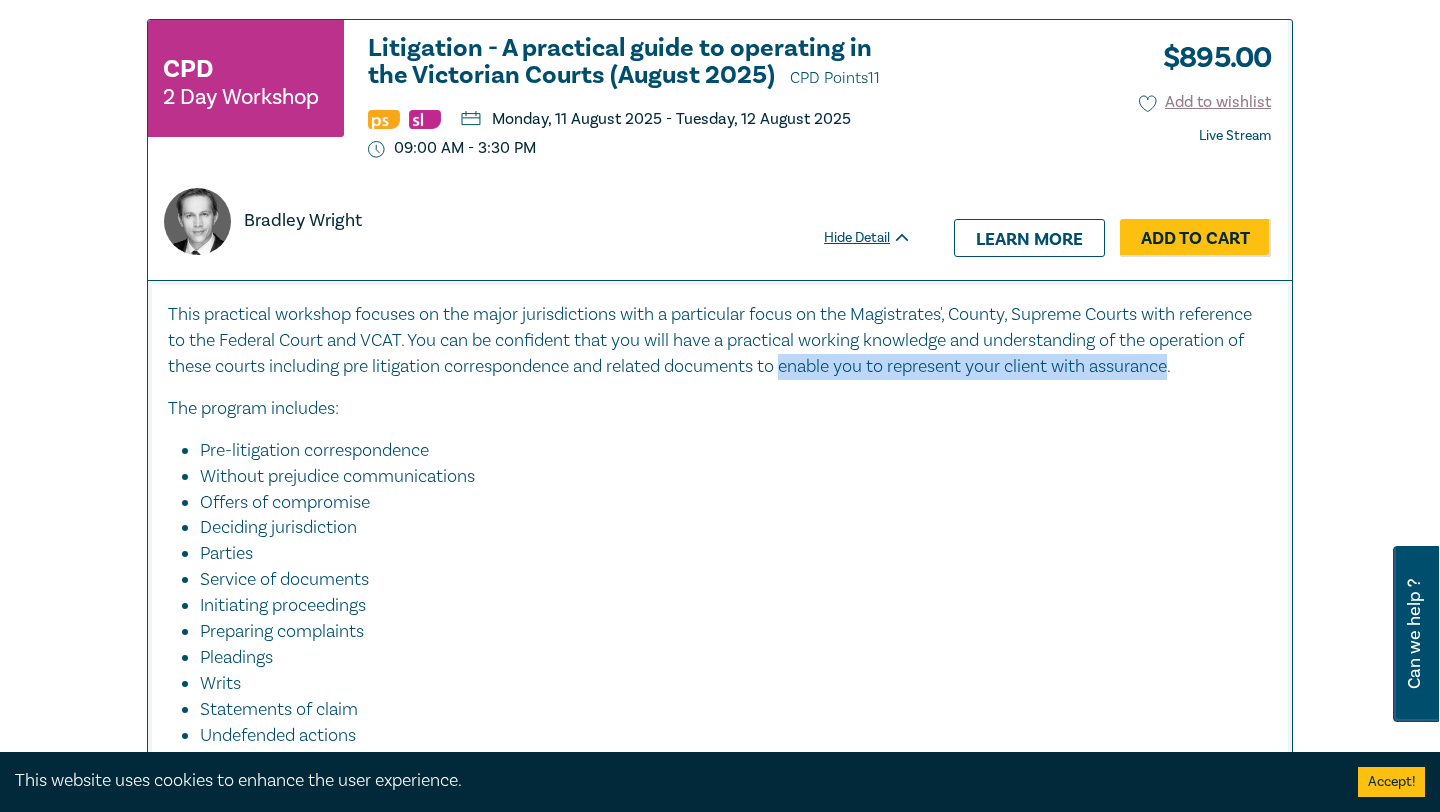 drag, startPoint x: 833, startPoint y: 375, endPoint x: 1122, endPoint y: 376, distance: 289.00174 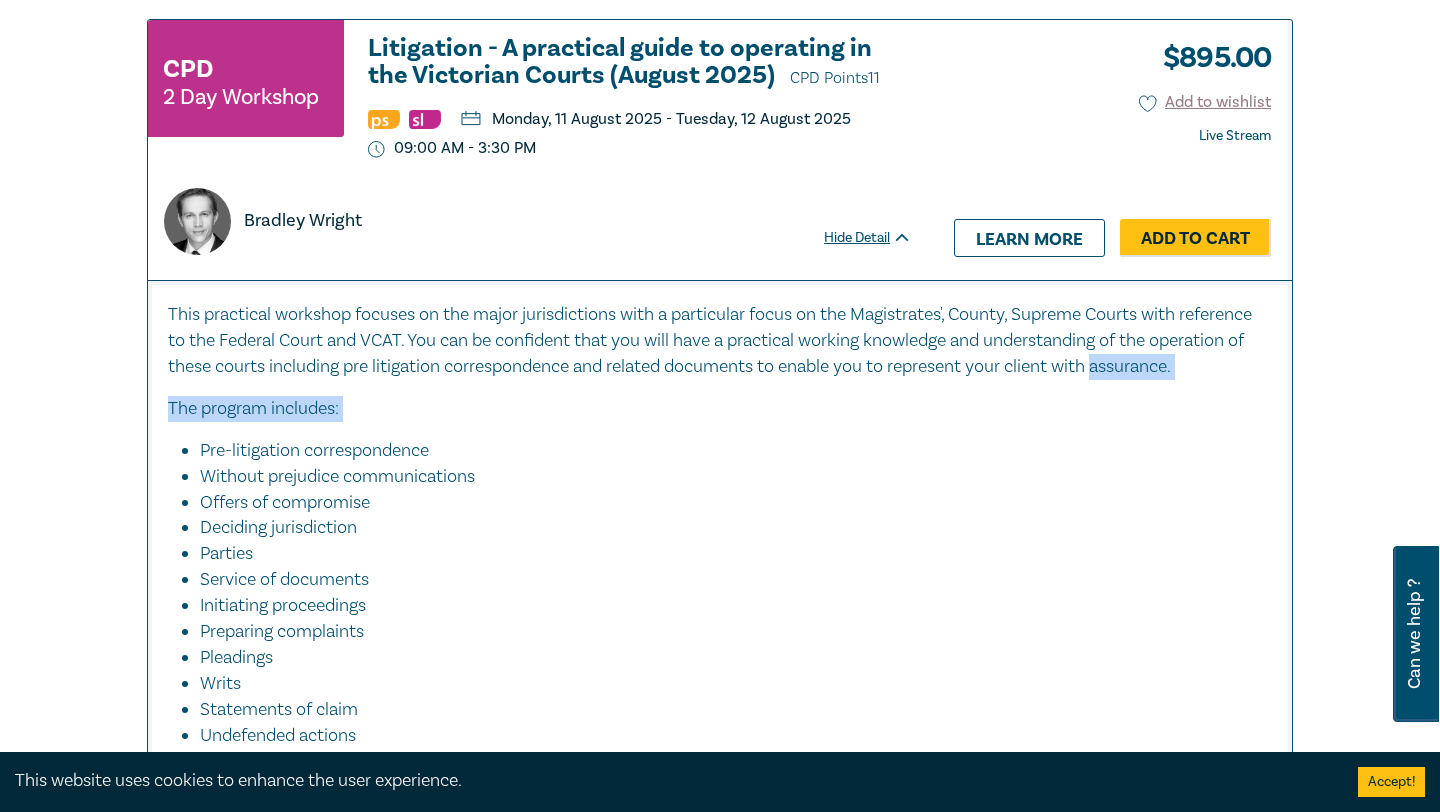 drag, startPoint x: 1122, startPoint y: 376, endPoint x: 503, endPoint y: 420, distance: 620.5618 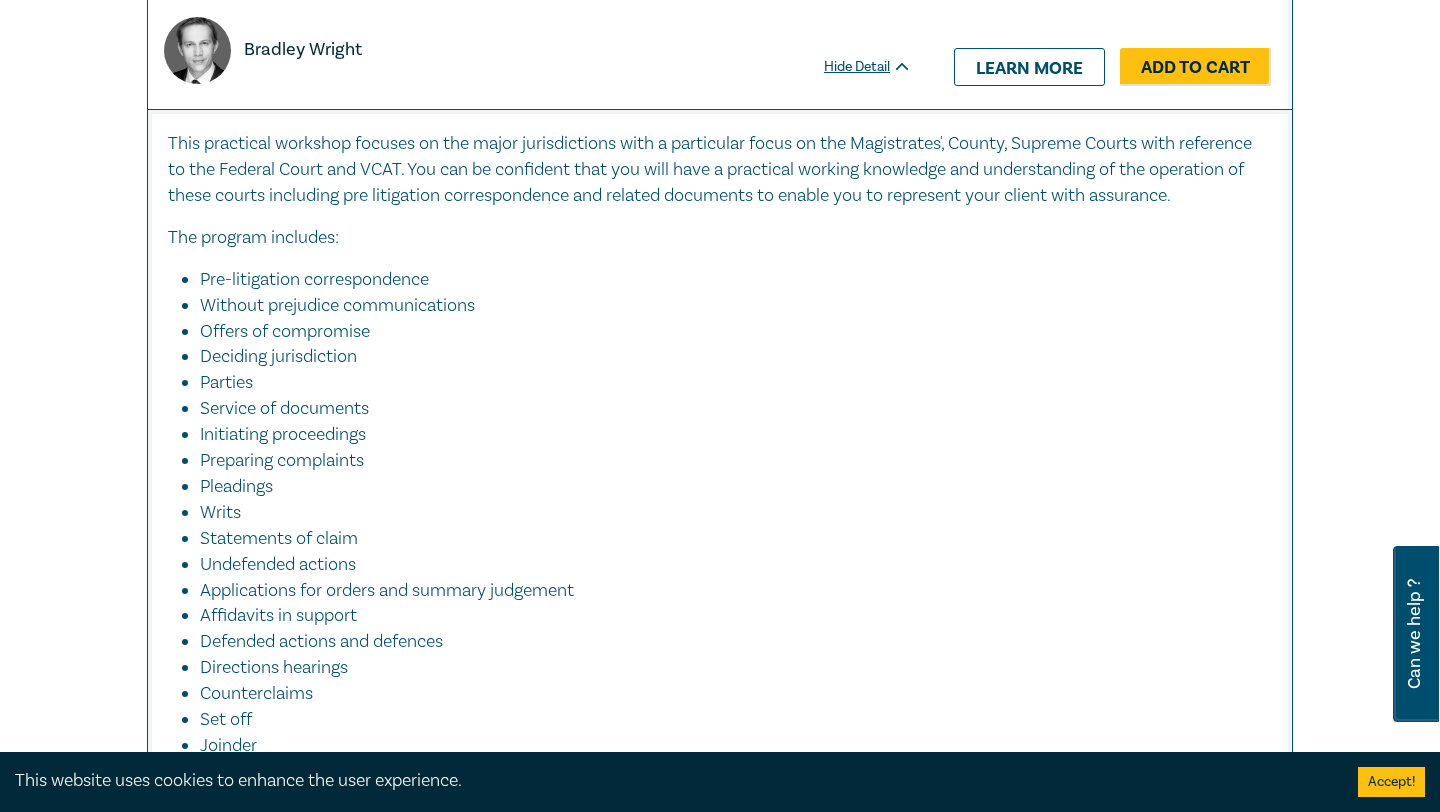 scroll, scrollTop: 1192, scrollLeft: 0, axis: vertical 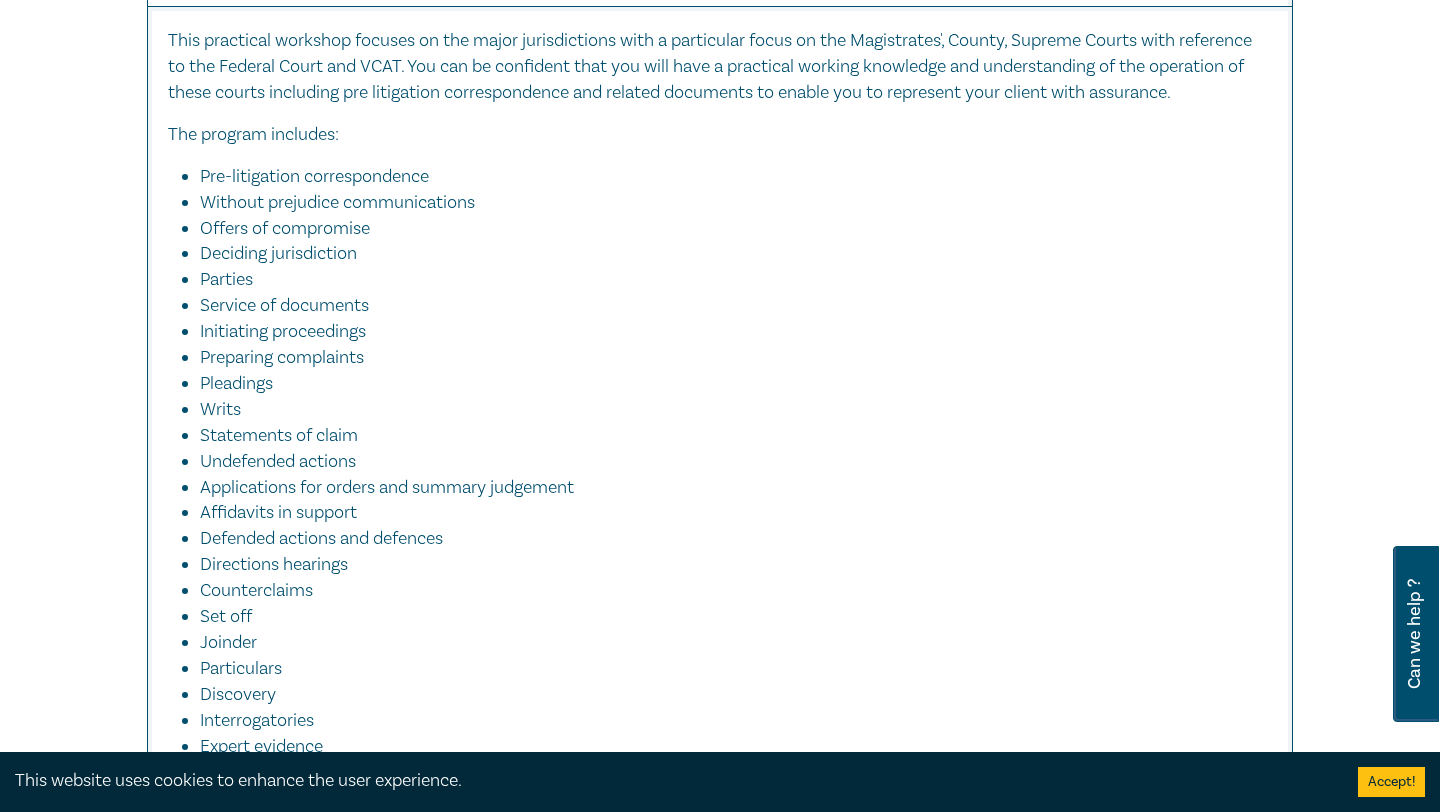 click on "Pre-litigation correspondence" at bounding box center [726, 177] 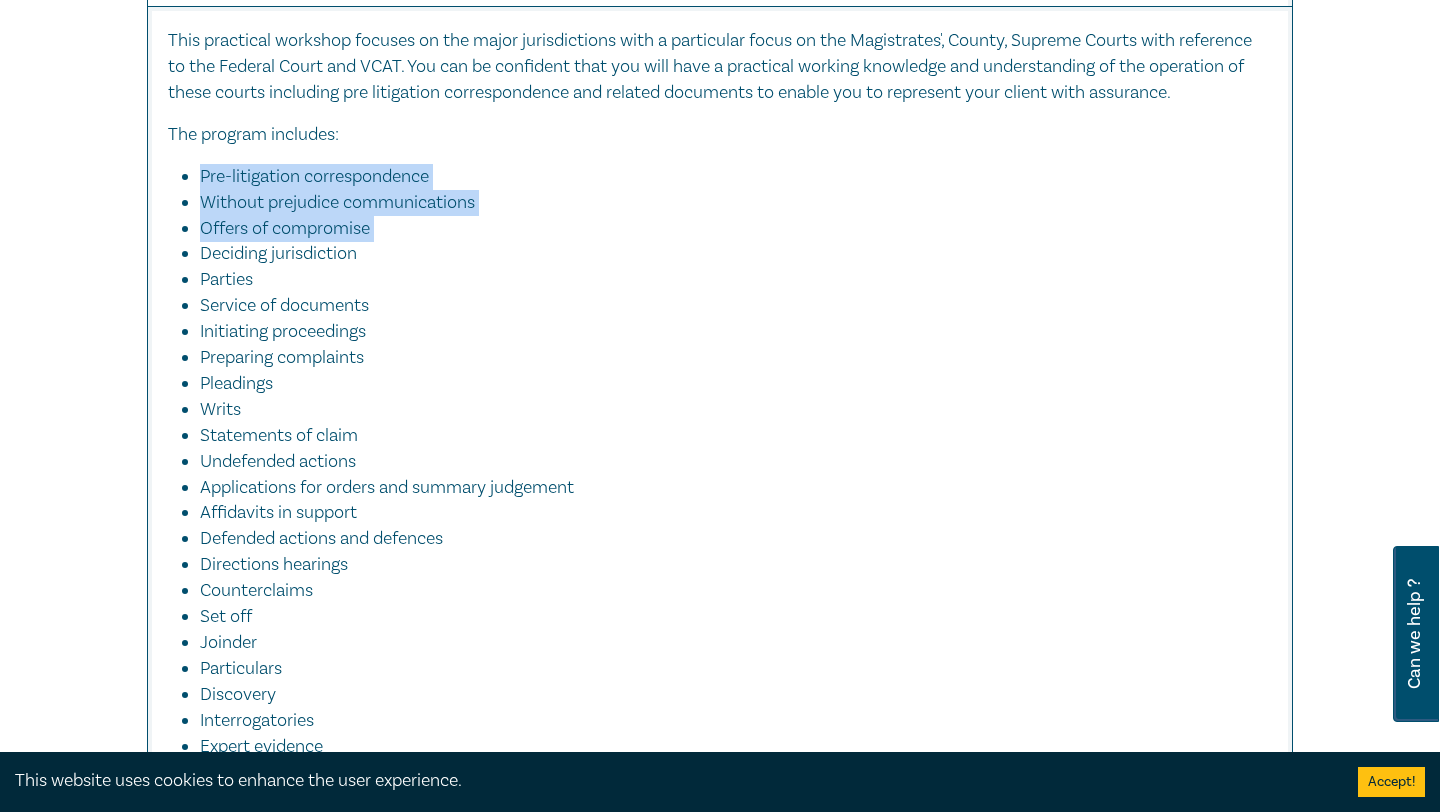 drag, startPoint x: 470, startPoint y: 169, endPoint x: 450, endPoint y: 225, distance: 59.464275 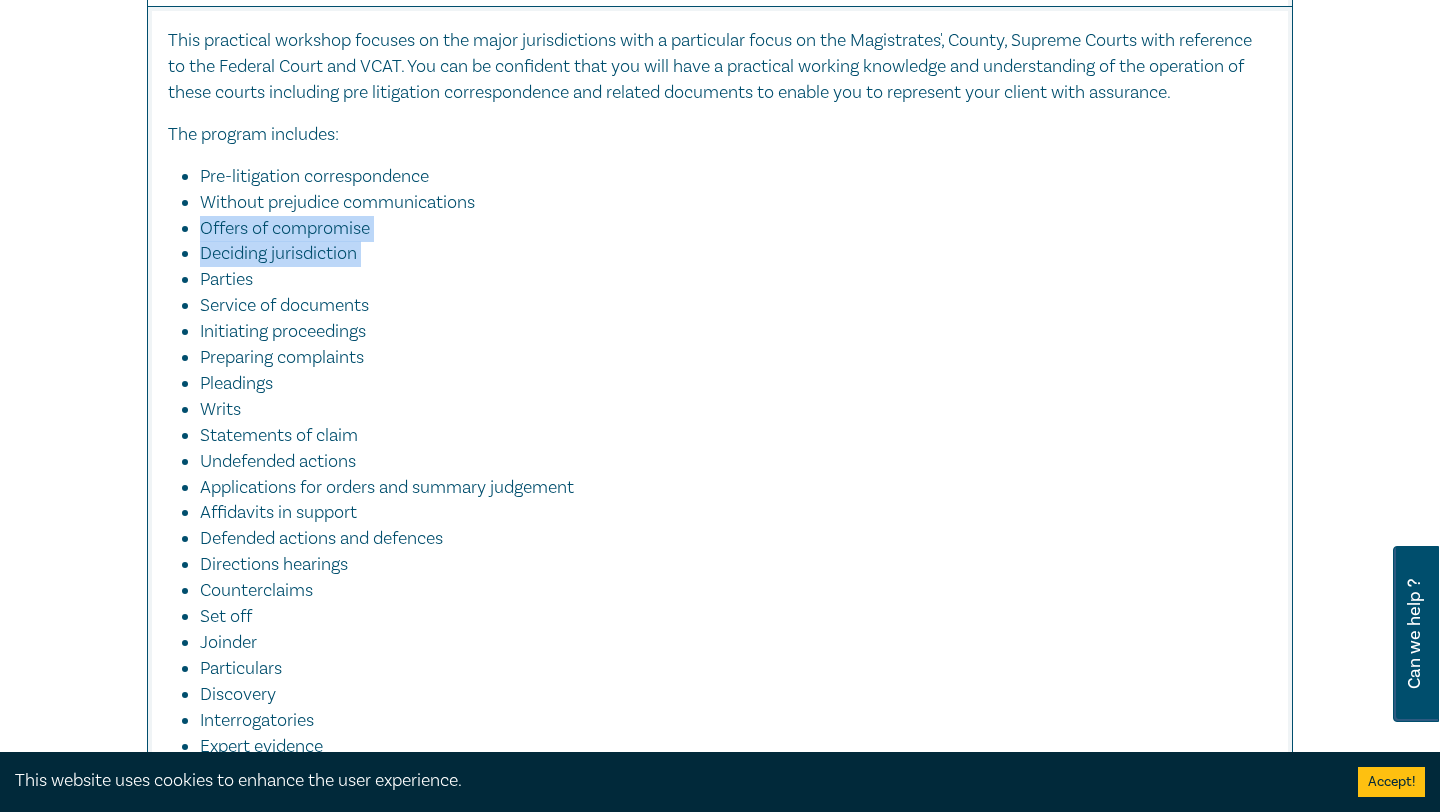 drag, startPoint x: 450, startPoint y: 225, endPoint x: 441, endPoint y: 251, distance: 27.513634 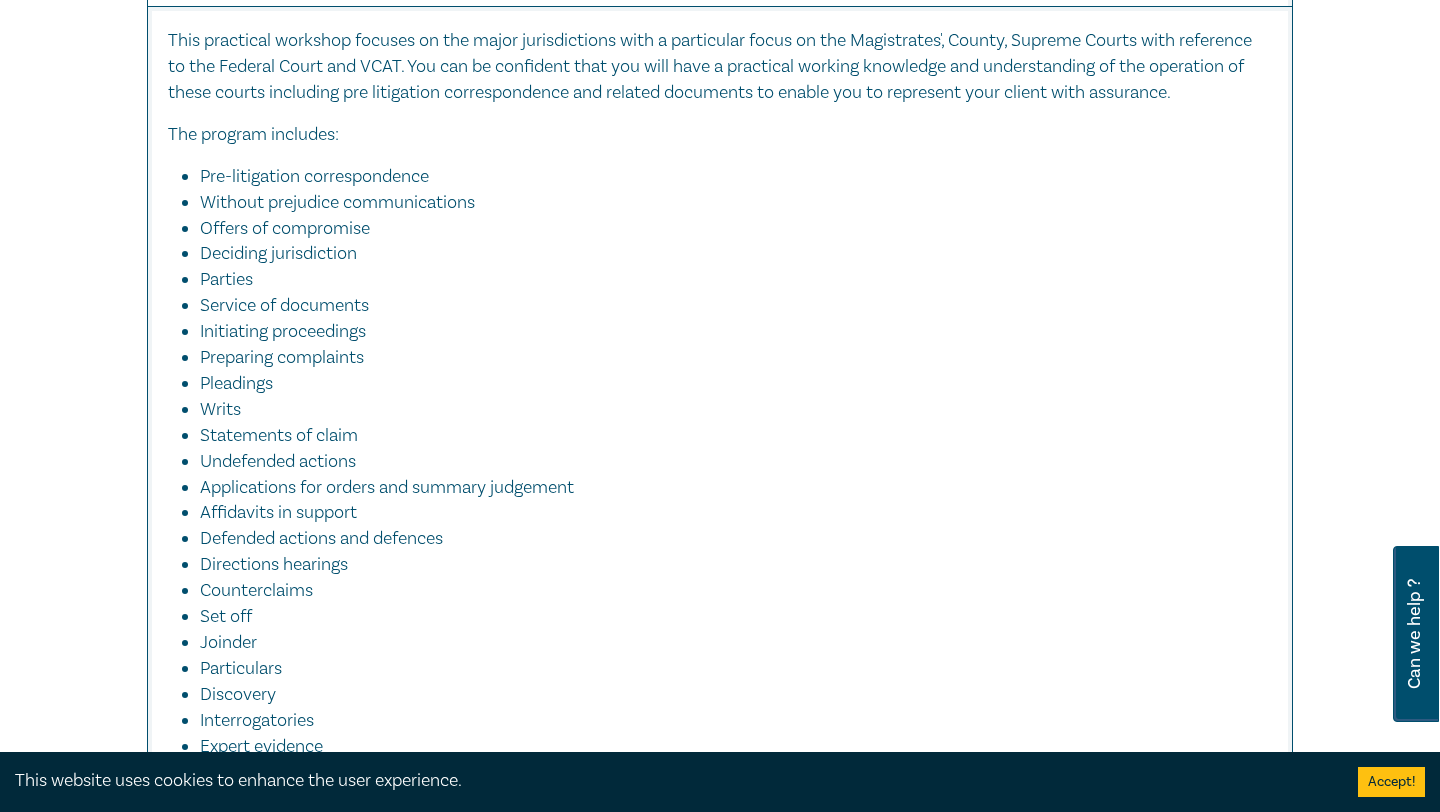click on "Deciding jurisdiction" at bounding box center (726, 254) 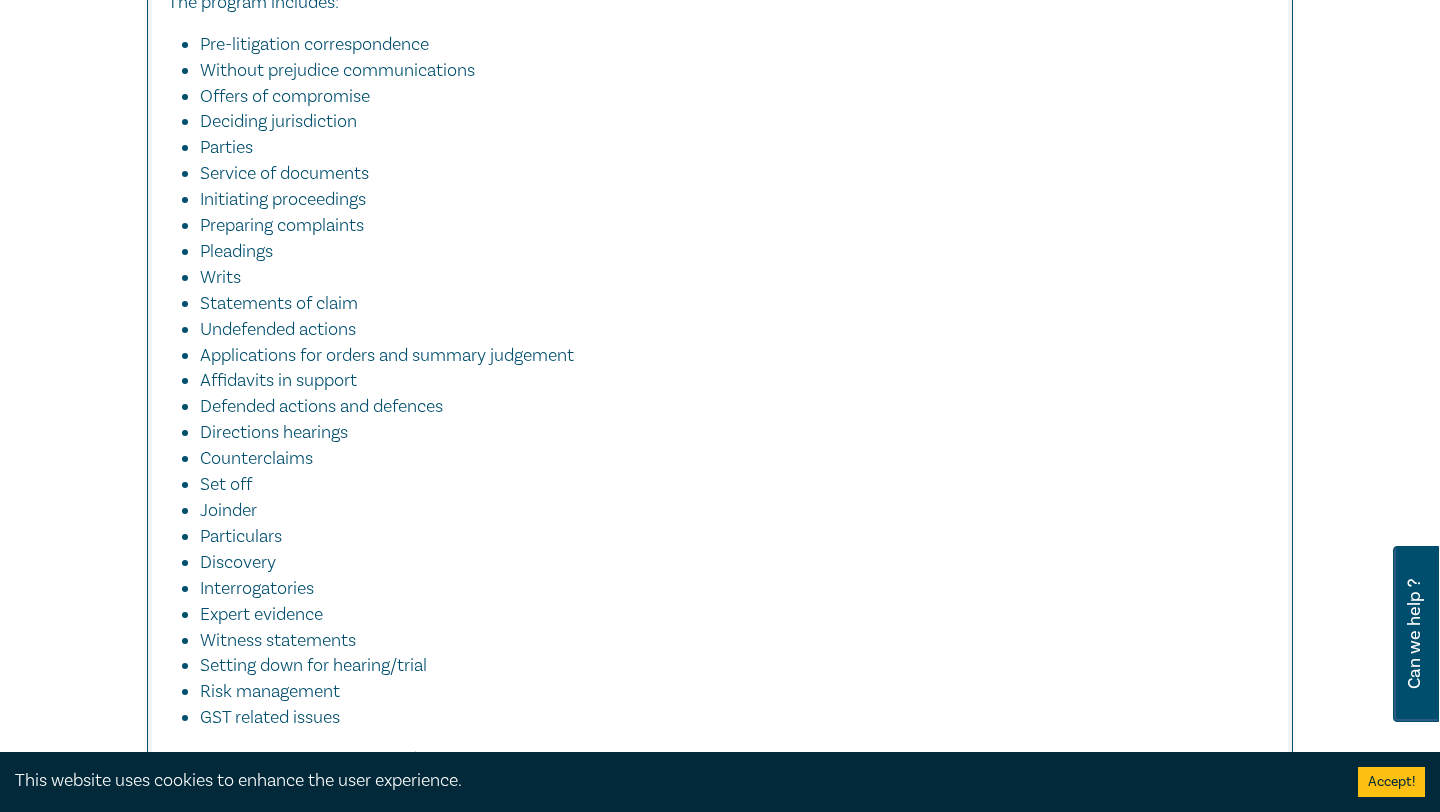 scroll, scrollTop: 1343, scrollLeft: 0, axis: vertical 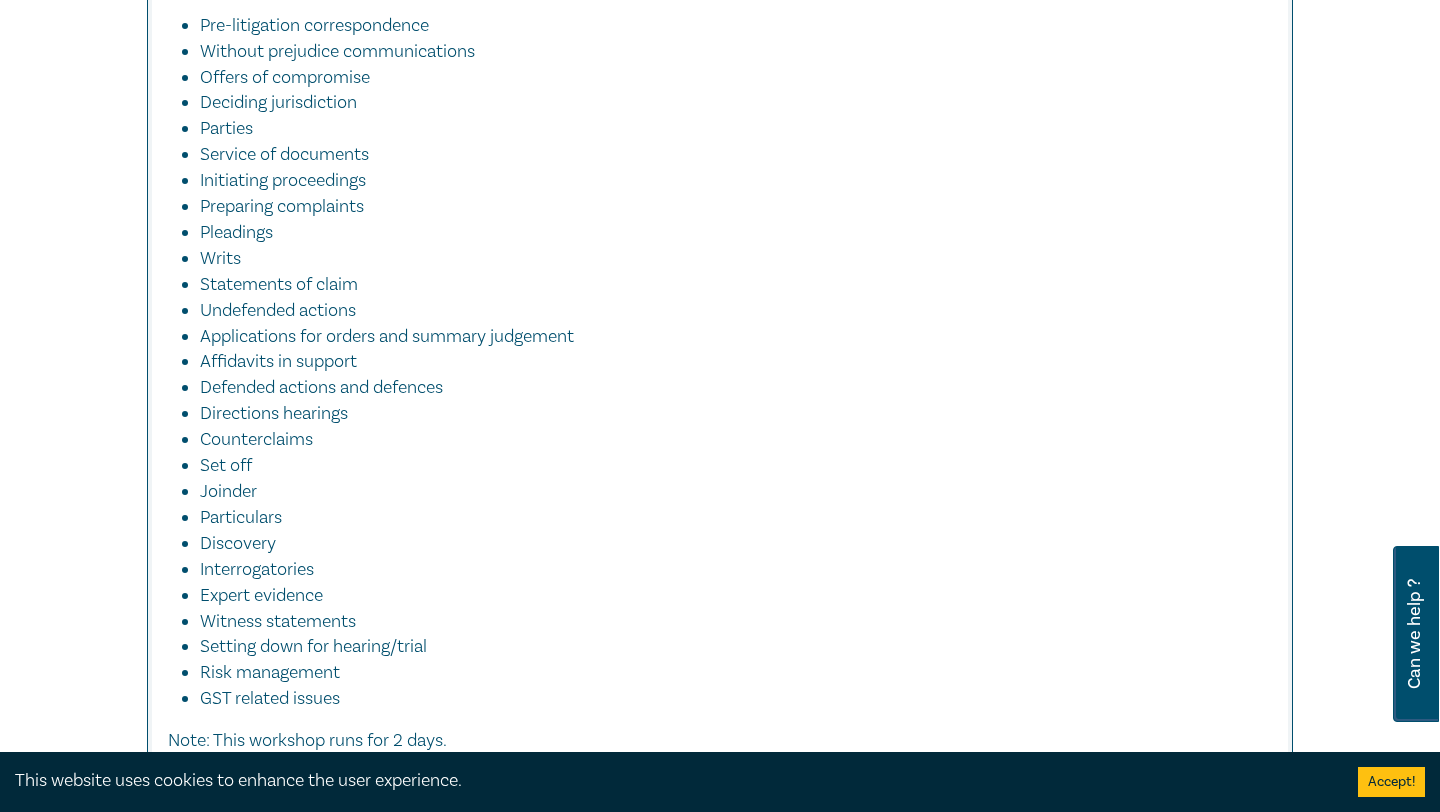 click on "Service of documents" at bounding box center [726, 155] 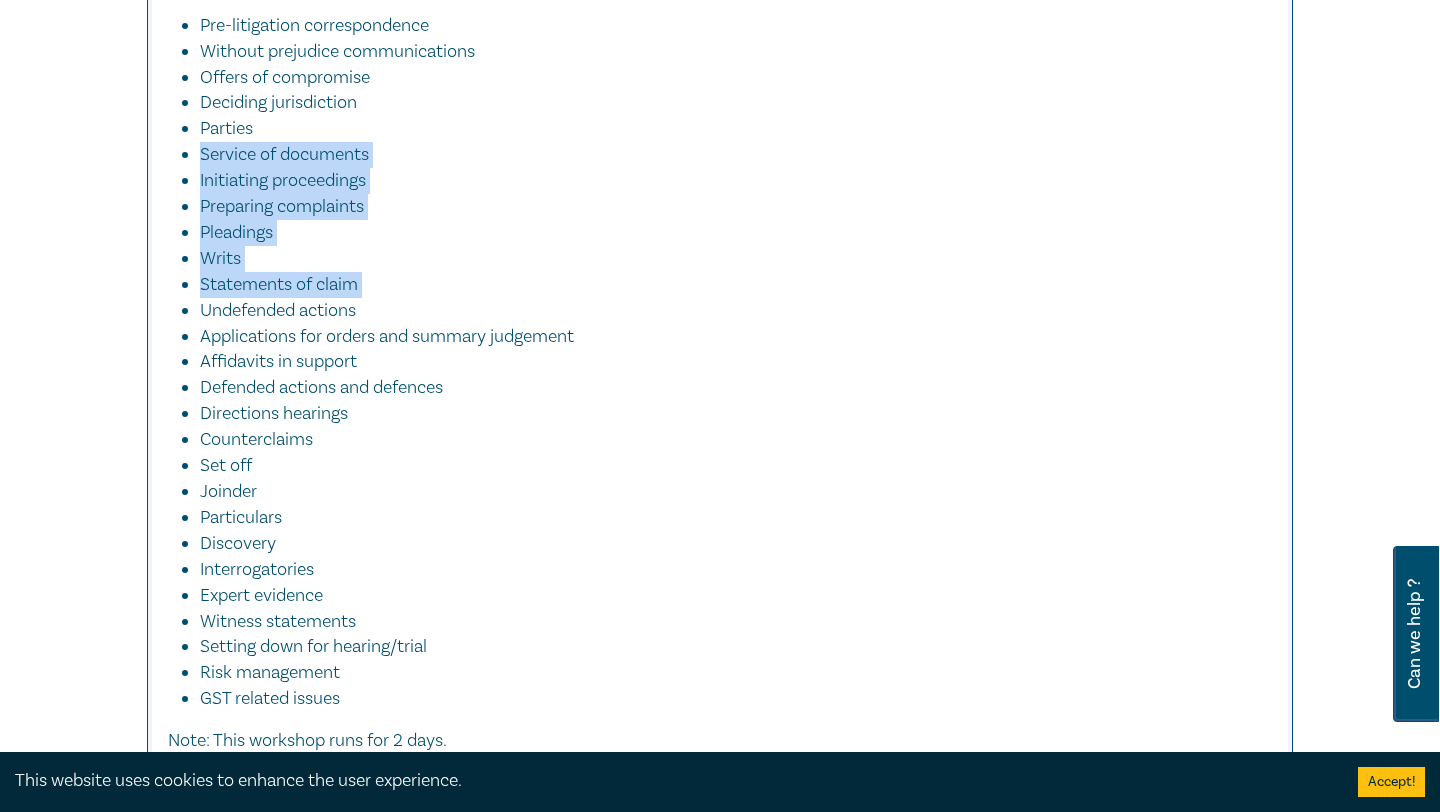 drag, startPoint x: 396, startPoint y: 164, endPoint x: 396, endPoint y: 280, distance: 116 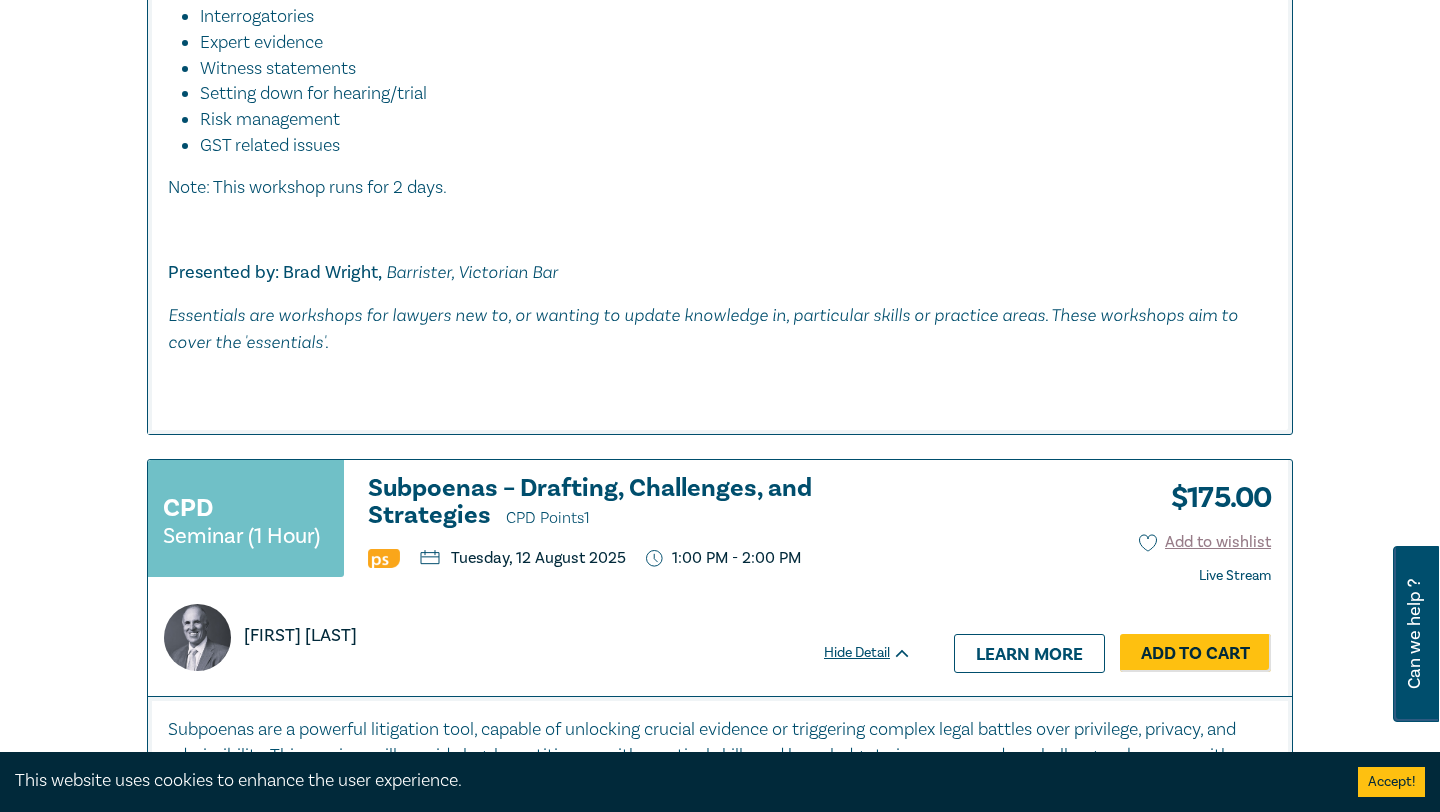 scroll, scrollTop: 2361, scrollLeft: 0, axis: vertical 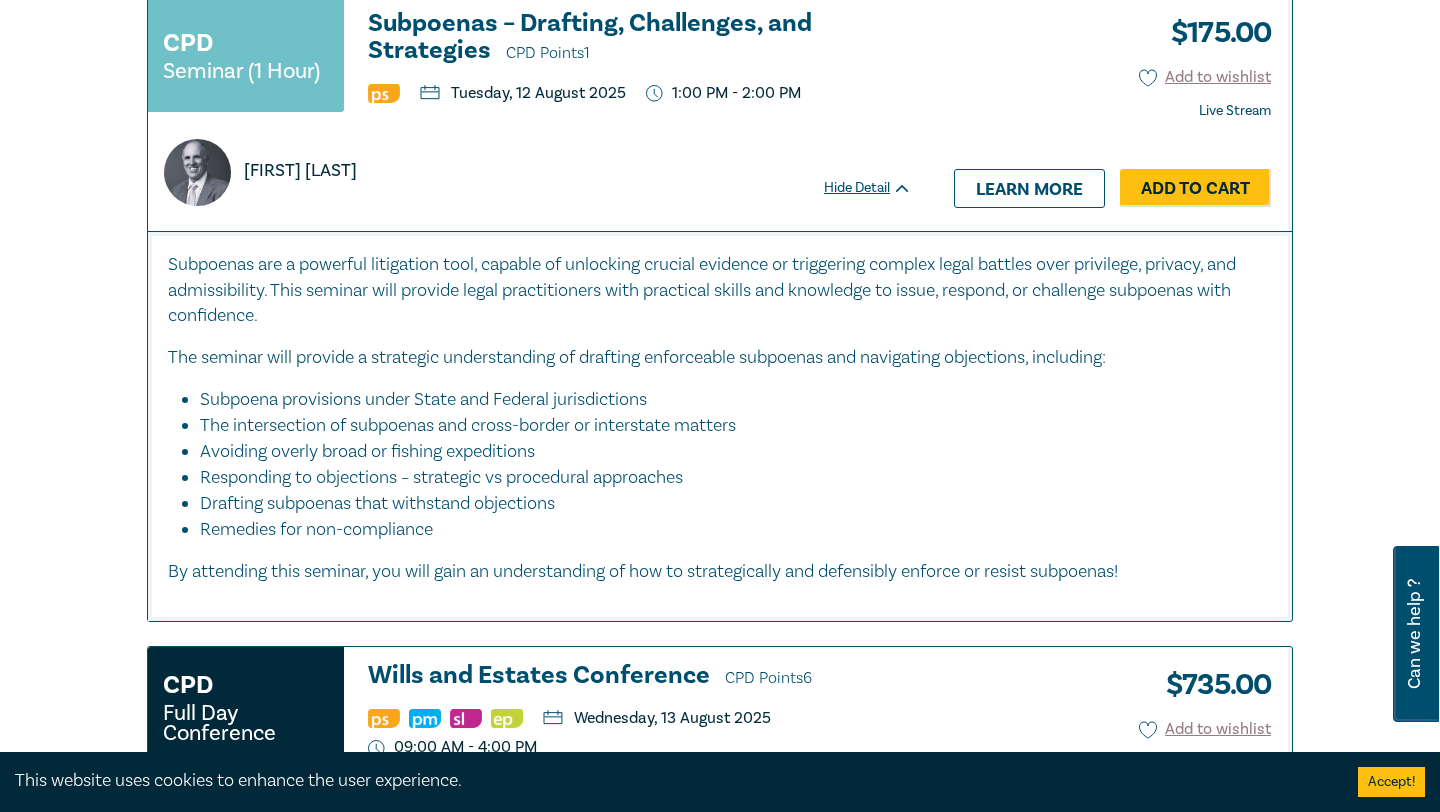 click on "Daniel Marquet" at bounding box center [300, 171] 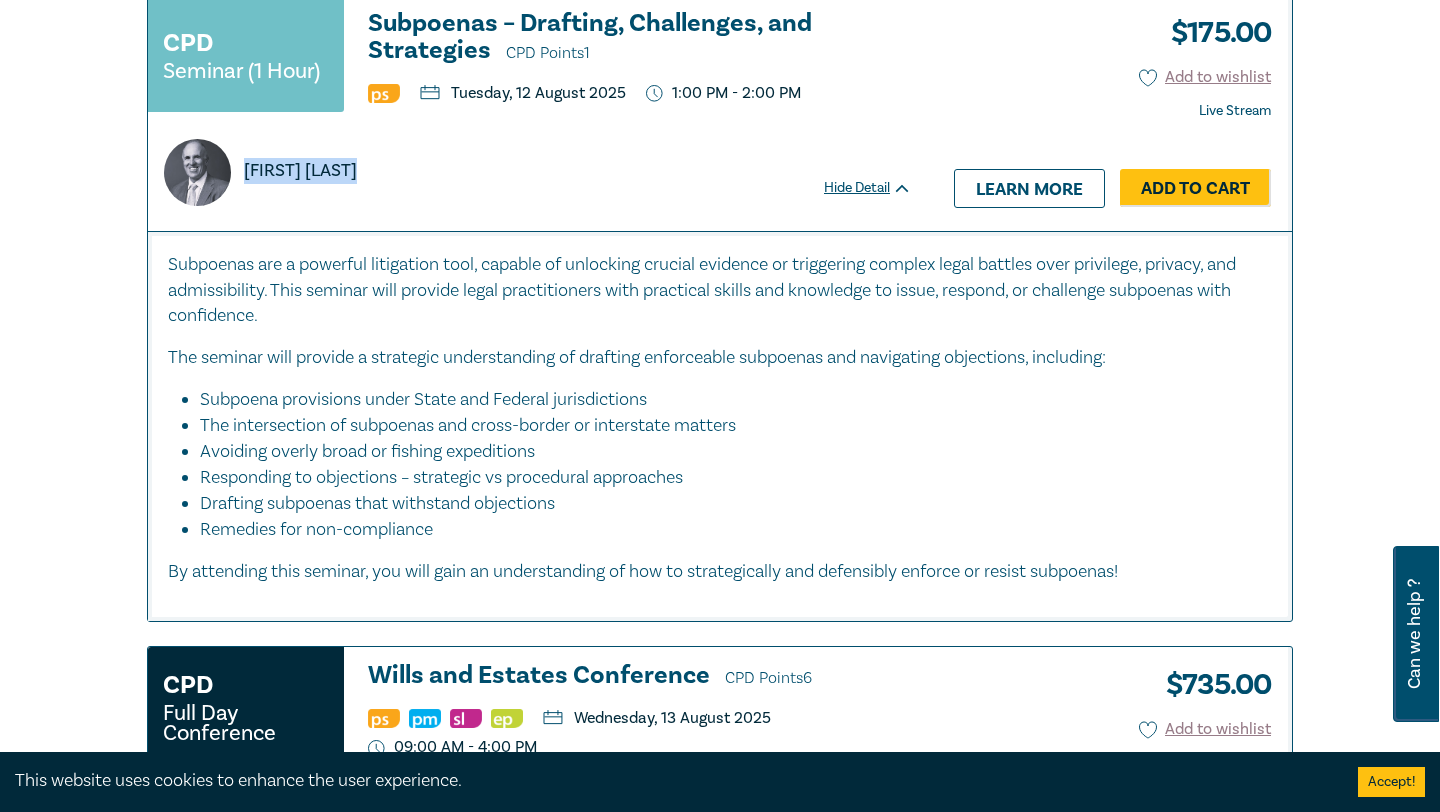 drag, startPoint x: 279, startPoint y: 172, endPoint x: 364, endPoint y: 172, distance: 85 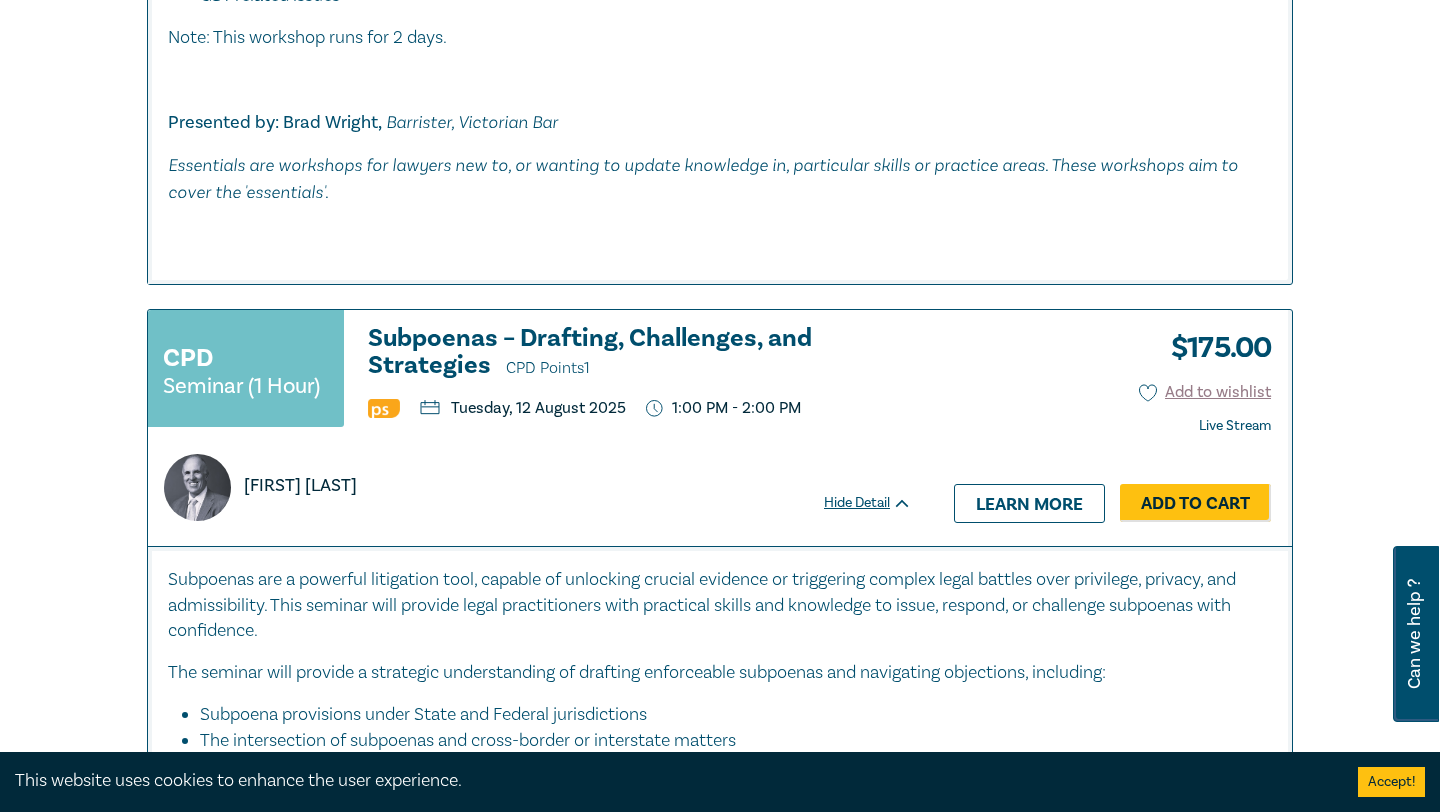 scroll, scrollTop: 2035, scrollLeft: 0, axis: vertical 